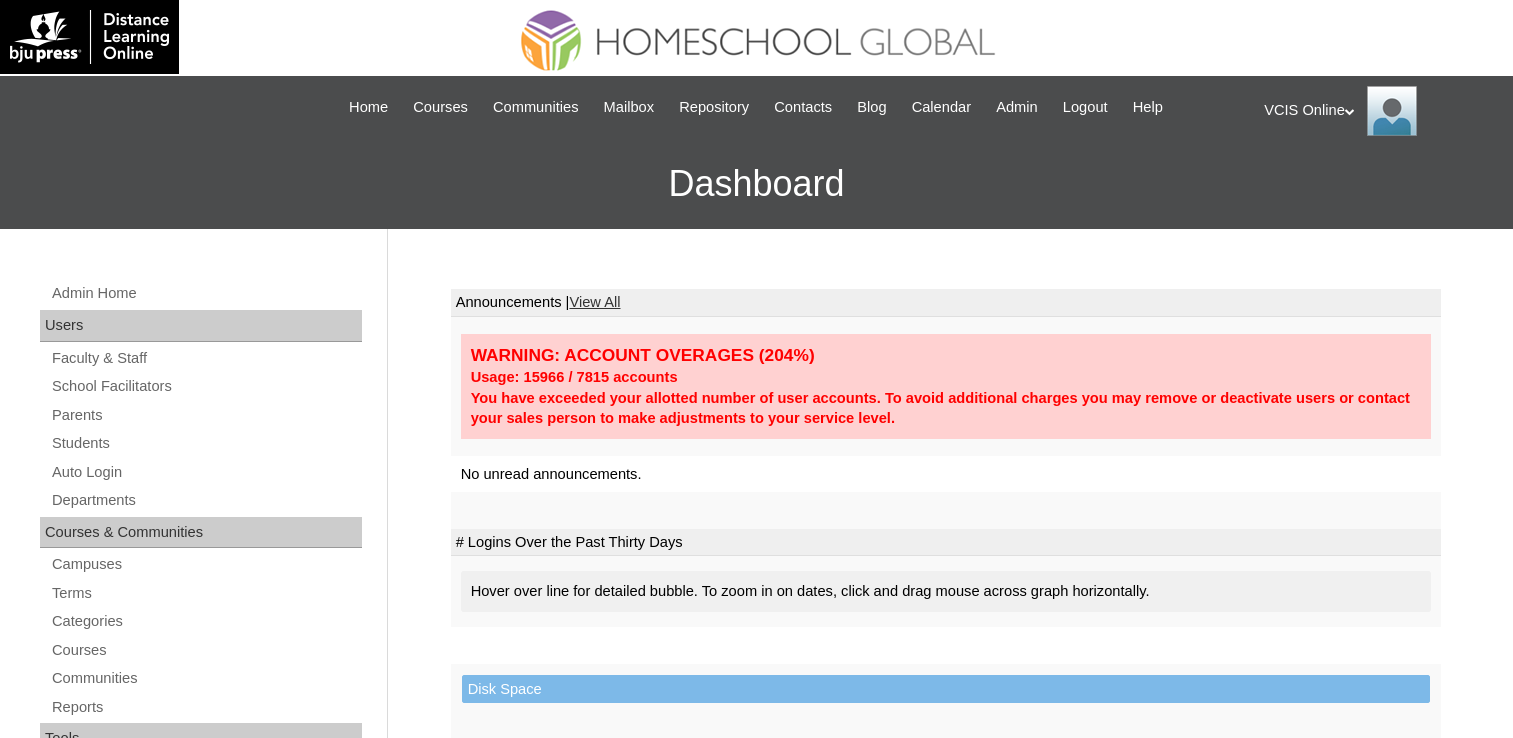 scroll, scrollTop: 0, scrollLeft: 0, axis: both 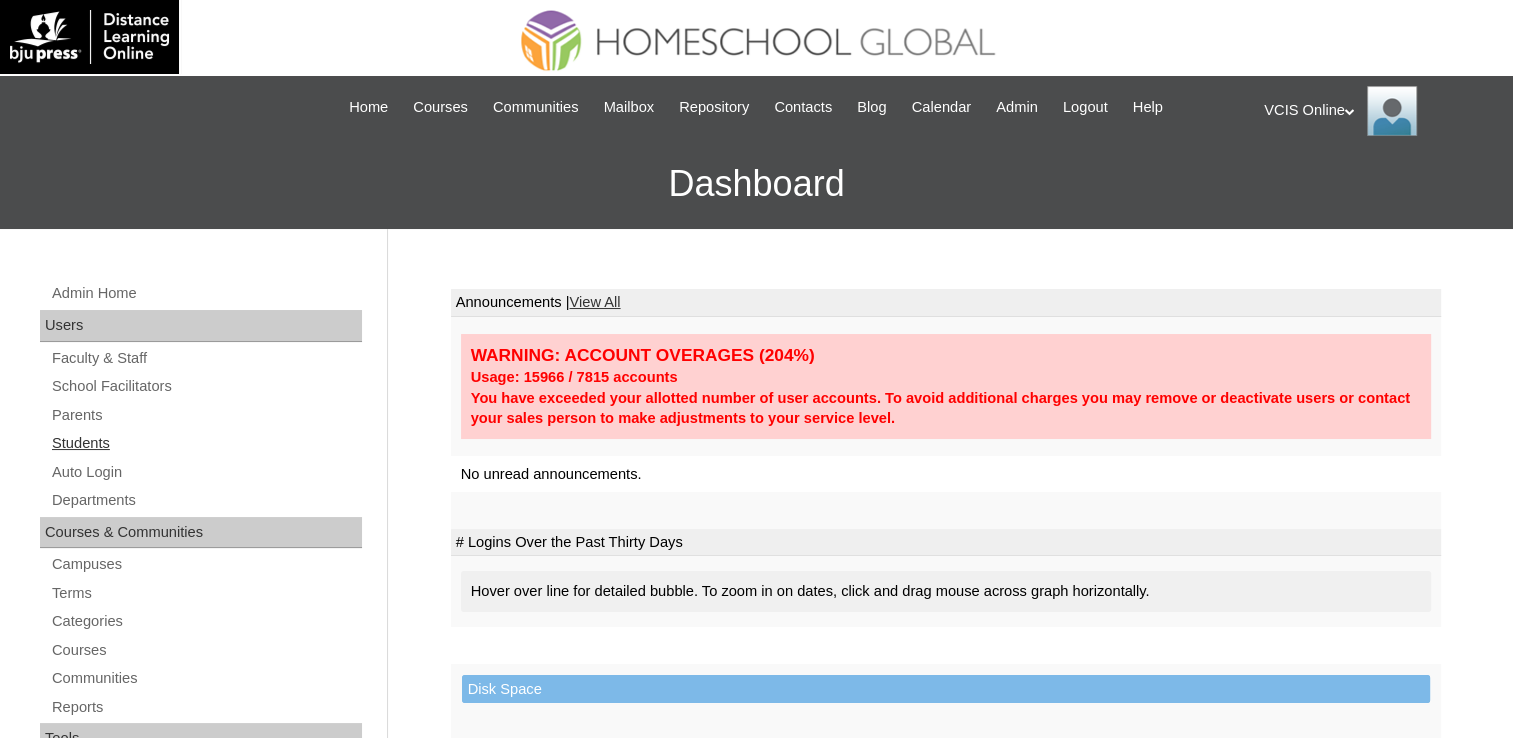 click on "Students" at bounding box center (206, 443) 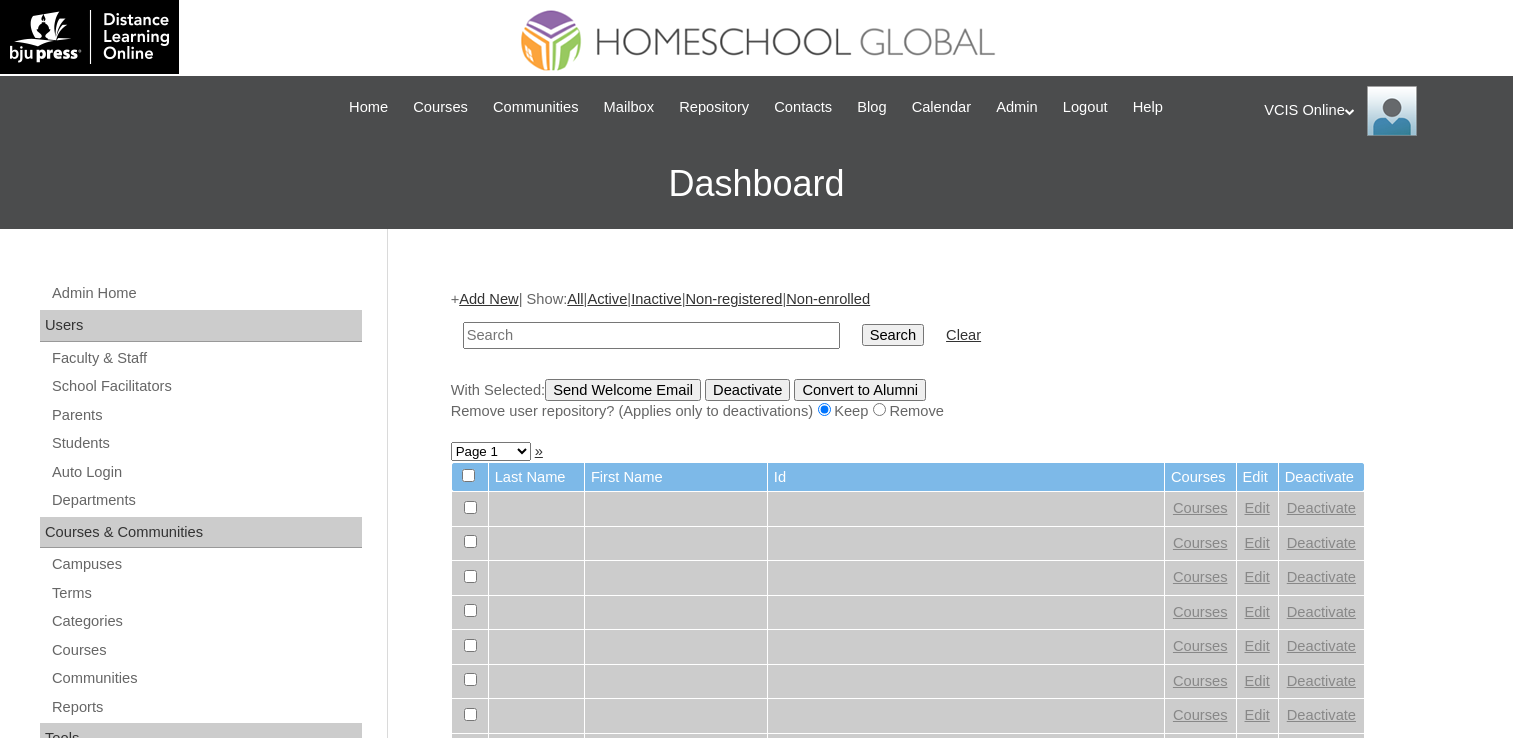 scroll, scrollTop: 0, scrollLeft: 0, axis: both 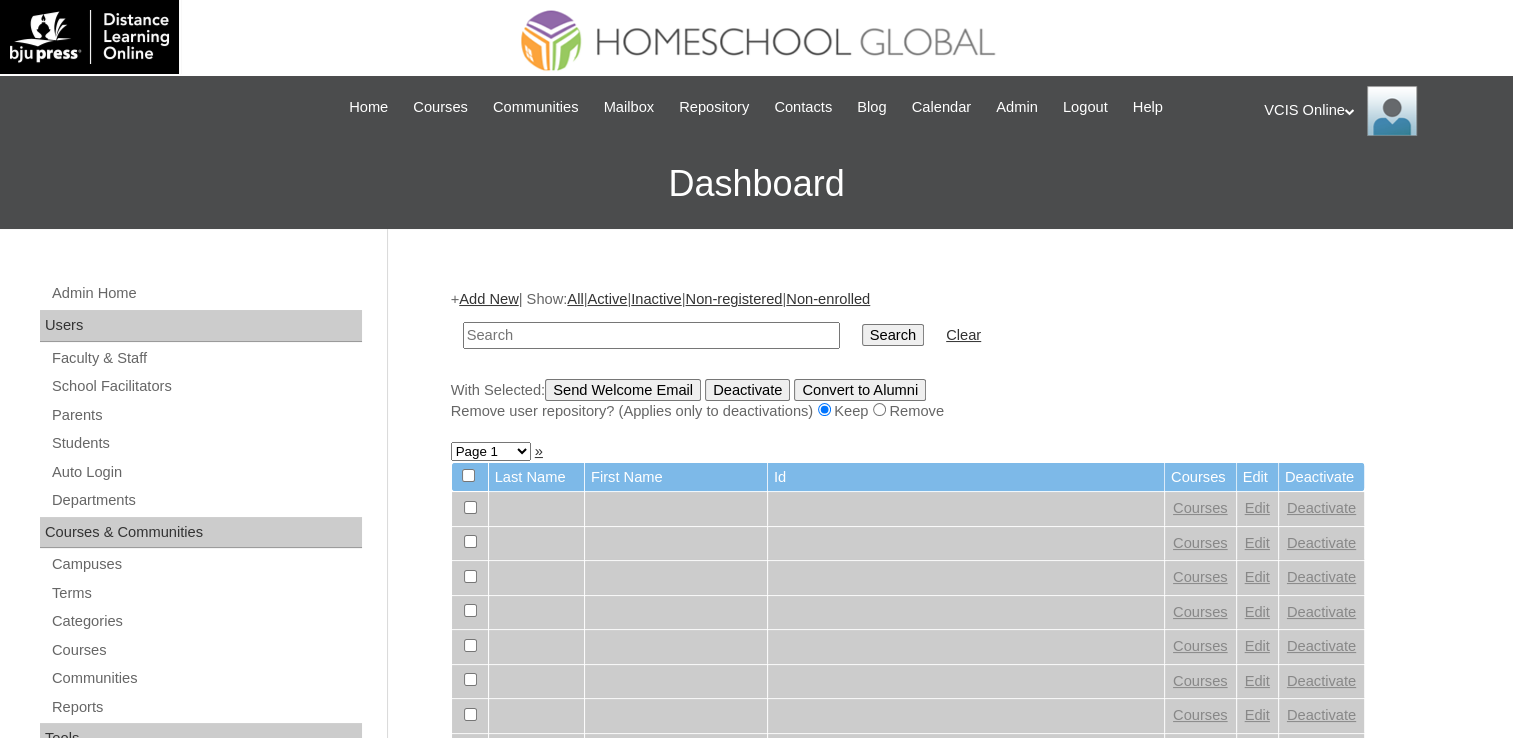 click at bounding box center (651, 335) 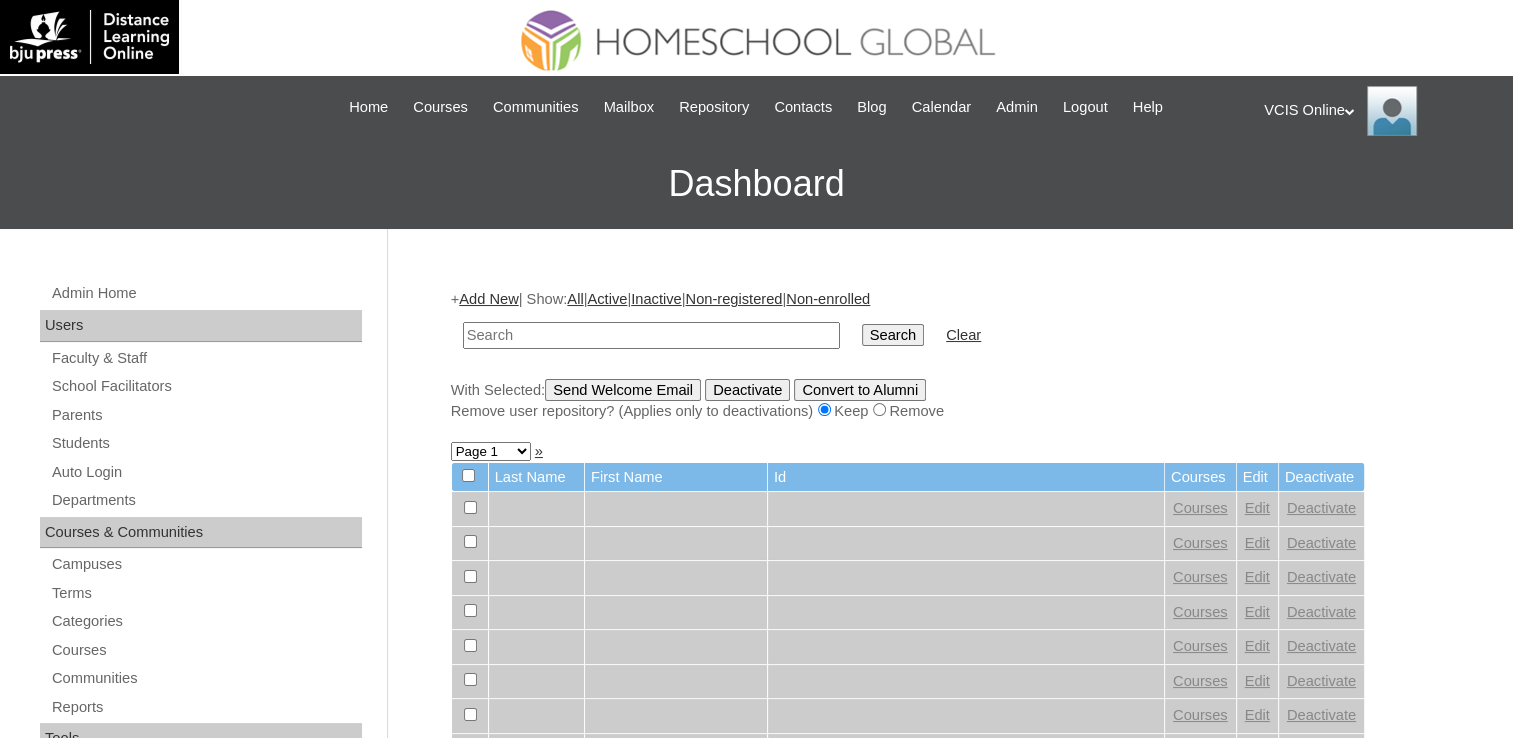 paste on "VCIS006-6B-SA2025" 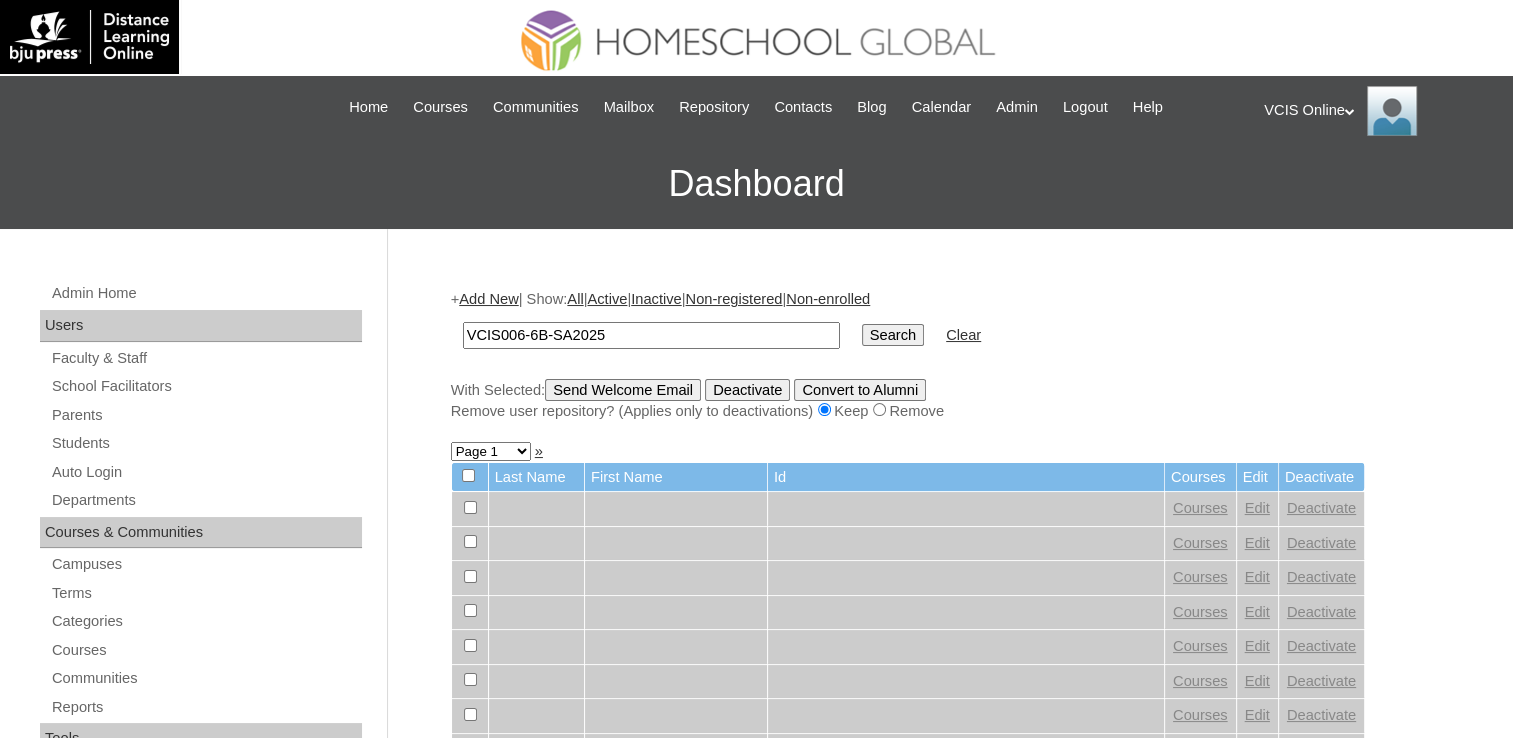 type on "VCIS006-6B-SA2025" 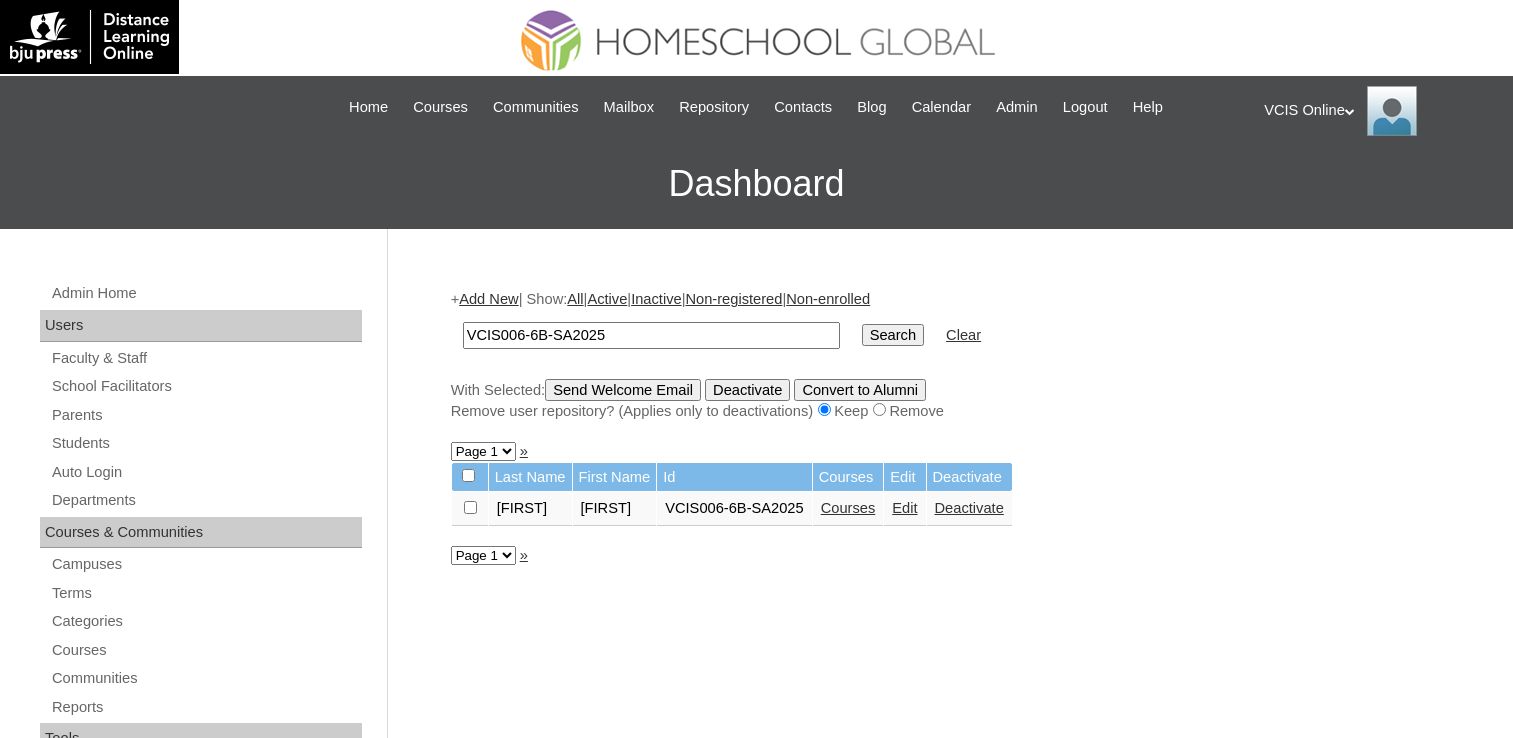 scroll, scrollTop: 0, scrollLeft: 0, axis: both 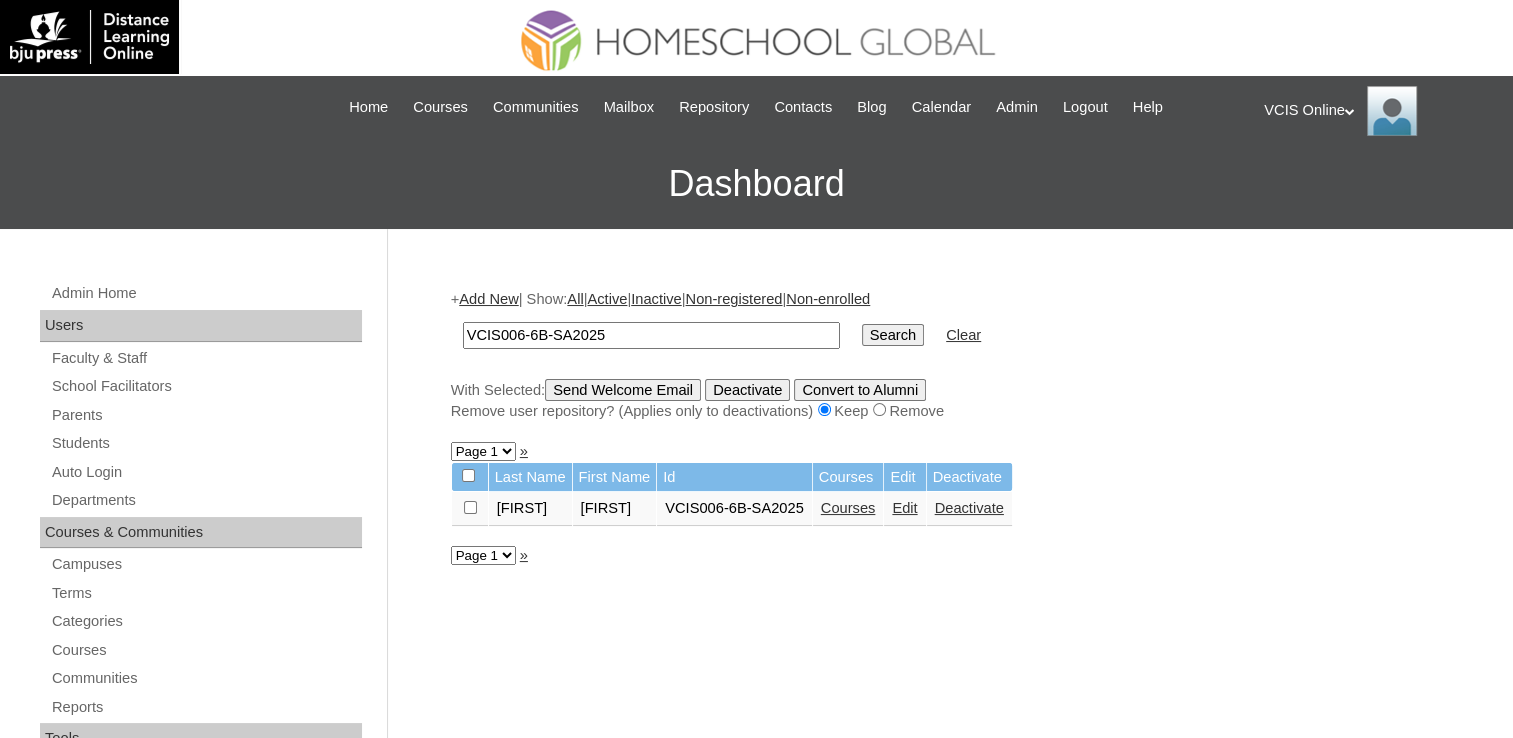 click on "Courses" at bounding box center (848, 509) 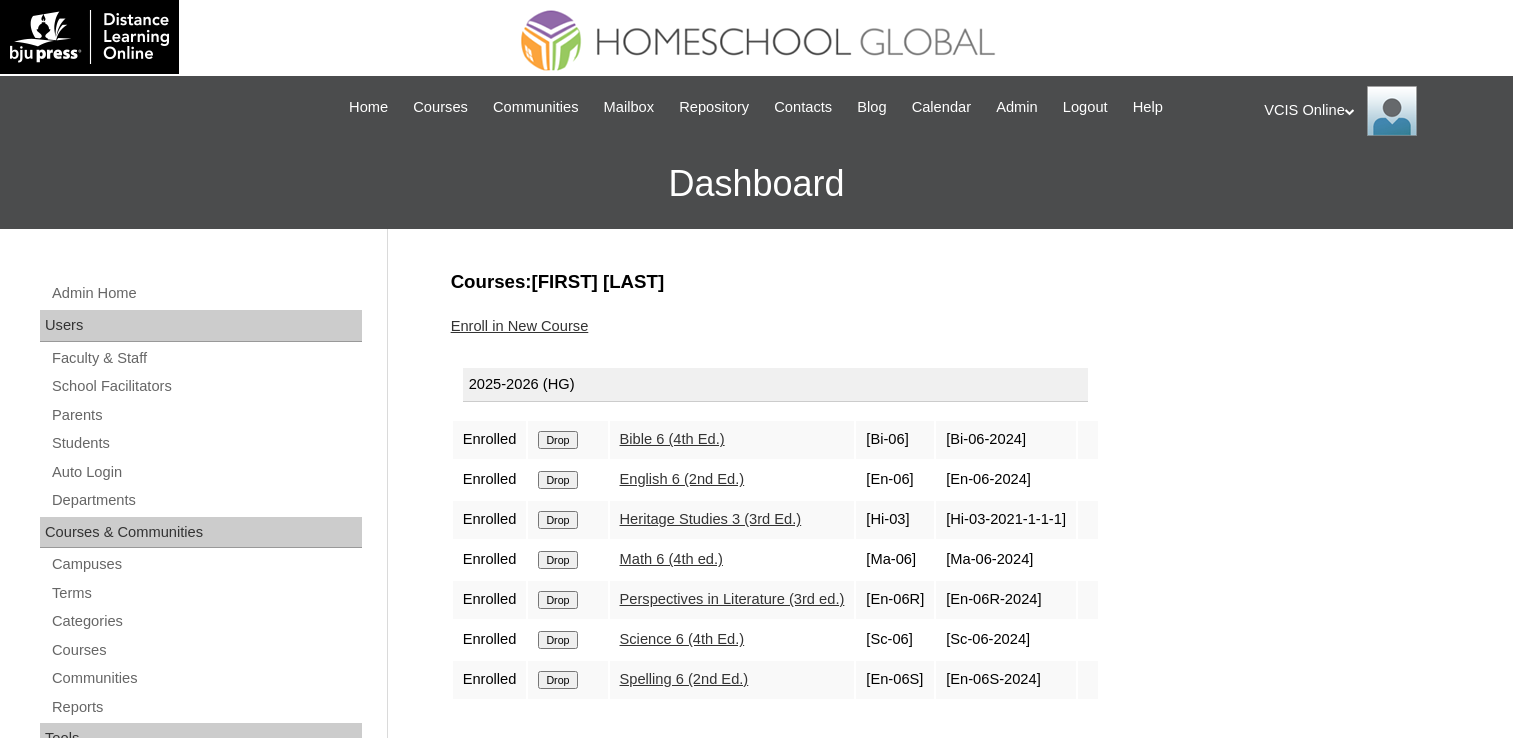 scroll, scrollTop: 0, scrollLeft: 0, axis: both 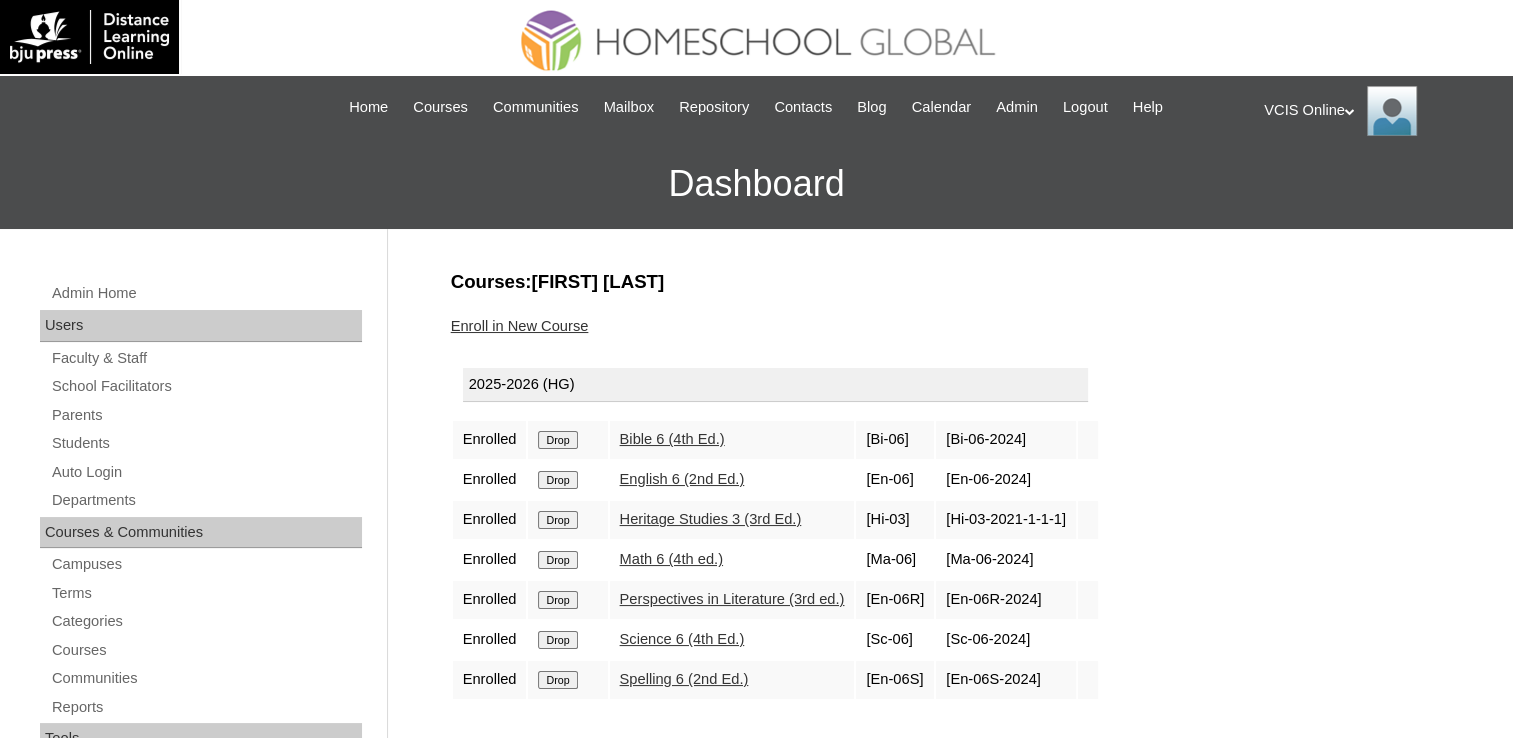click on "Drop" at bounding box center (557, 440) 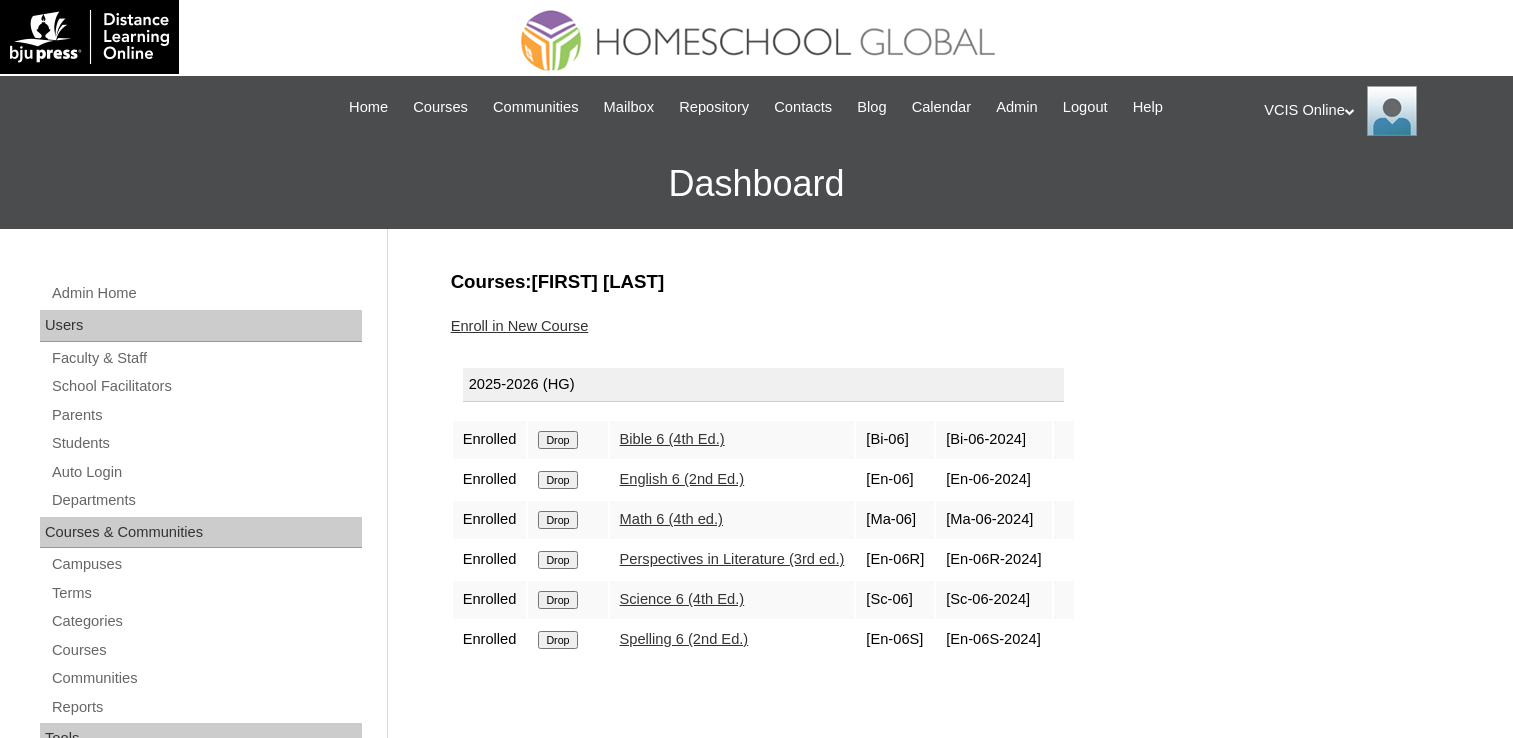 scroll, scrollTop: 0, scrollLeft: 0, axis: both 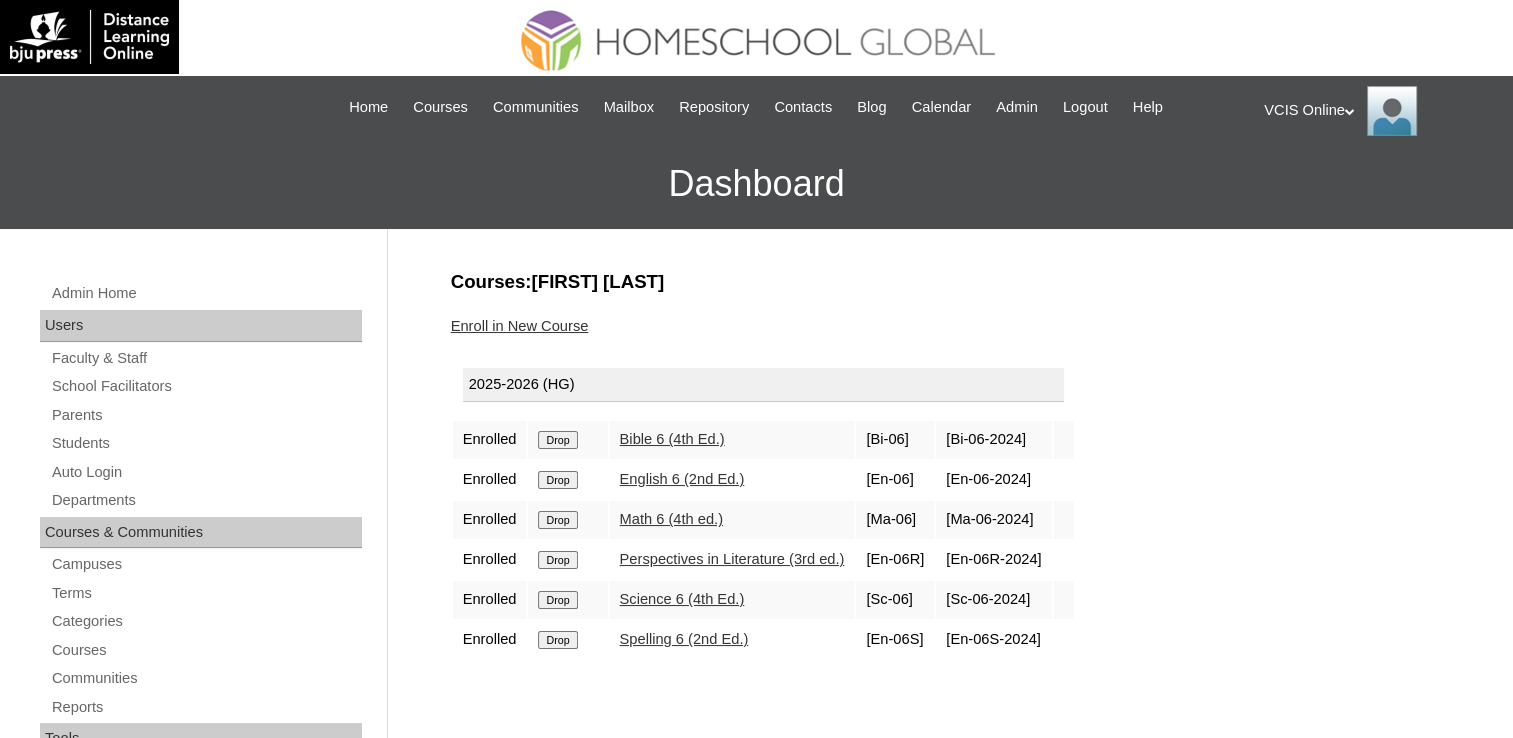 click on "Enroll in New Course" at bounding box center (520, 326) 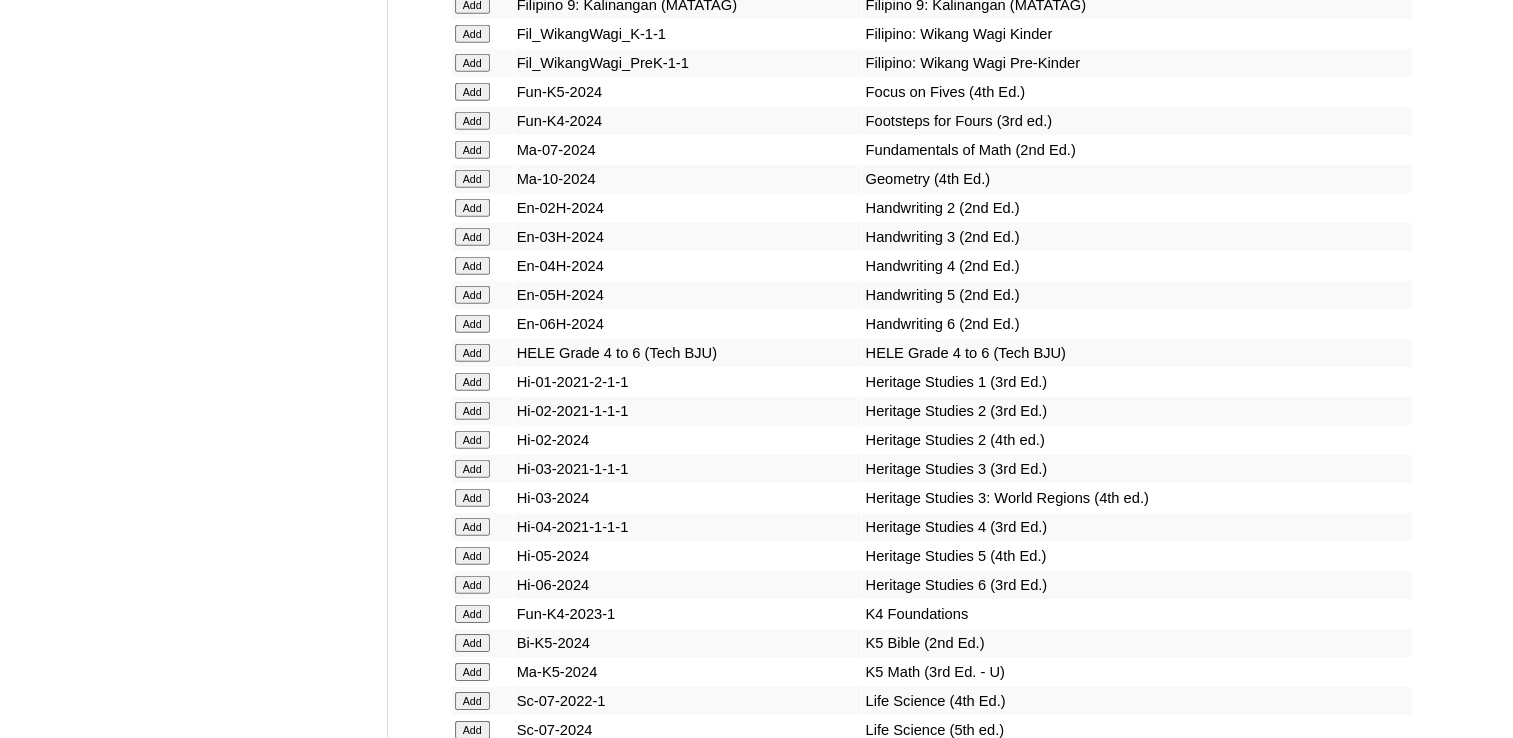 scroll, scrollTop: 6300, scrollLeft: 0, axis: vertical 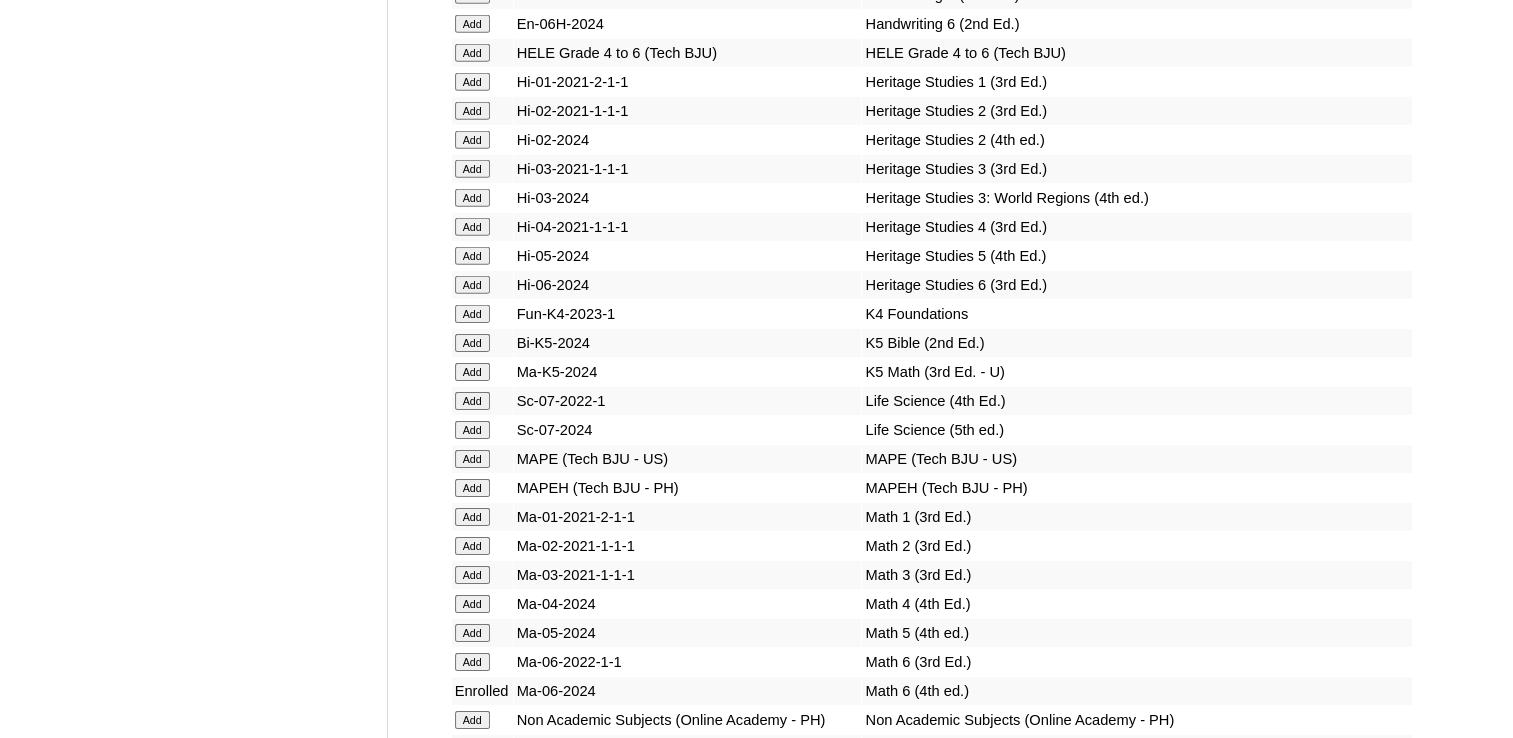 click on "Add" at bounding box center (482, 285) 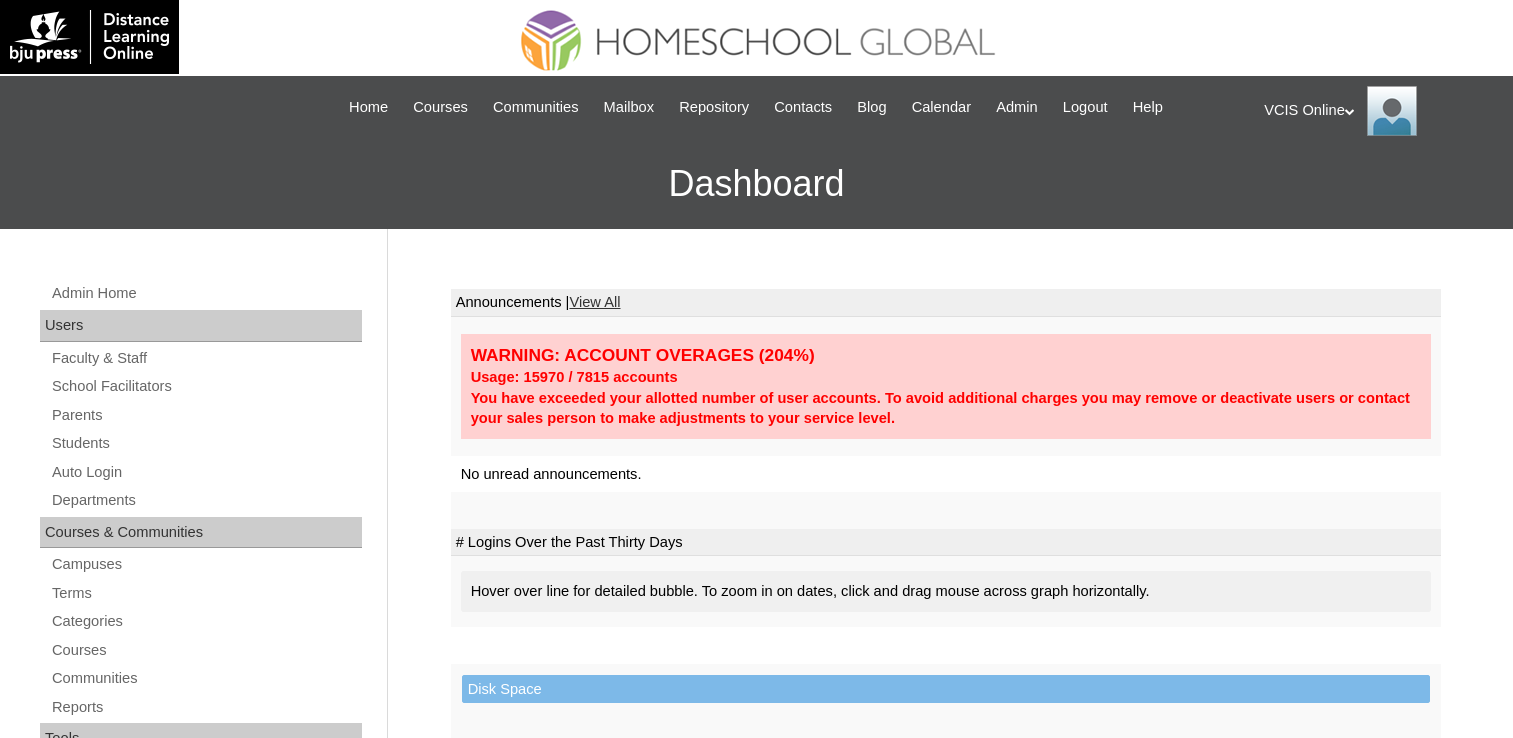 scroll, scrollTop: 0, scrollLeft: 0, axis: both 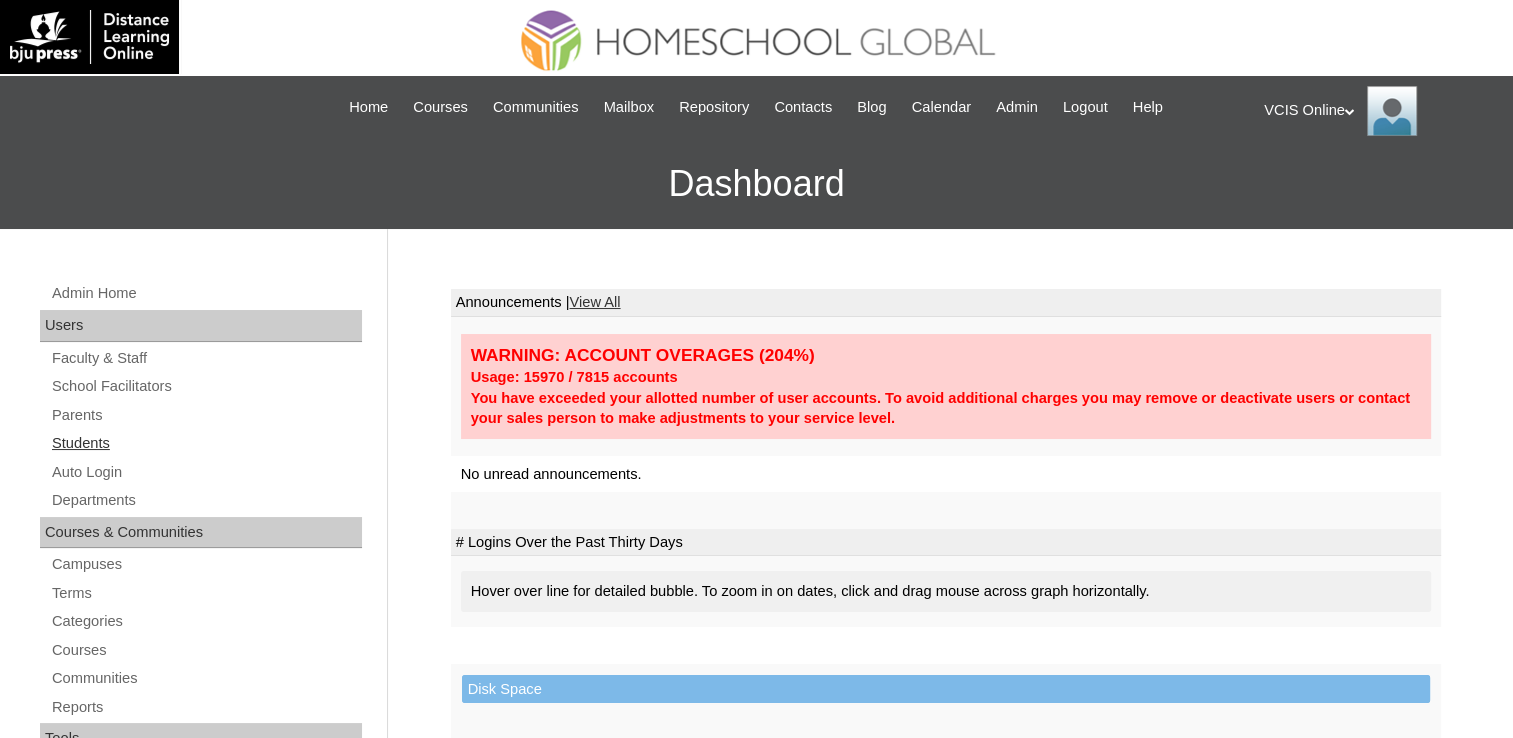 click on "Students" at bounding box center (206, 443) 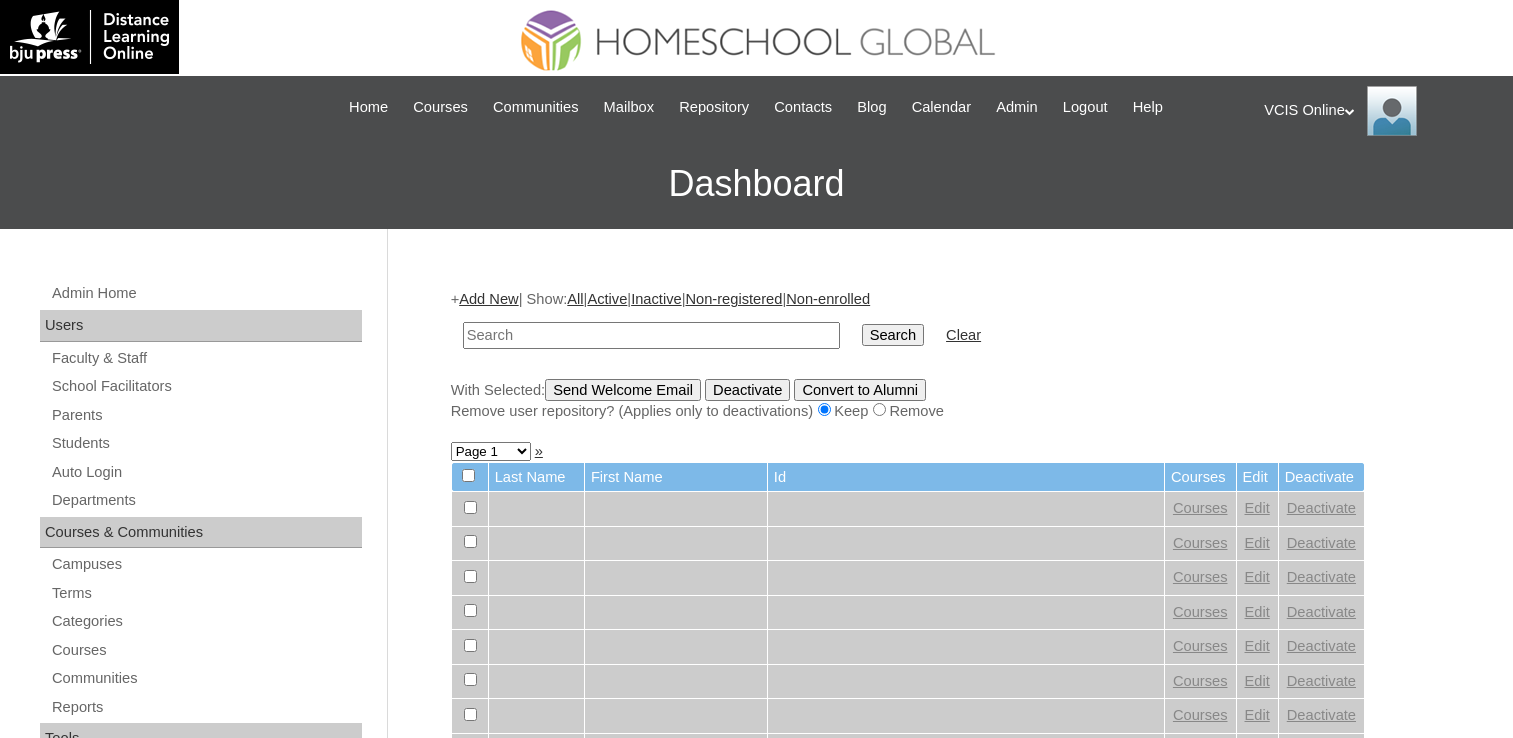 scroll, scrollTop: 0, scrollLeft: 0, axis: both 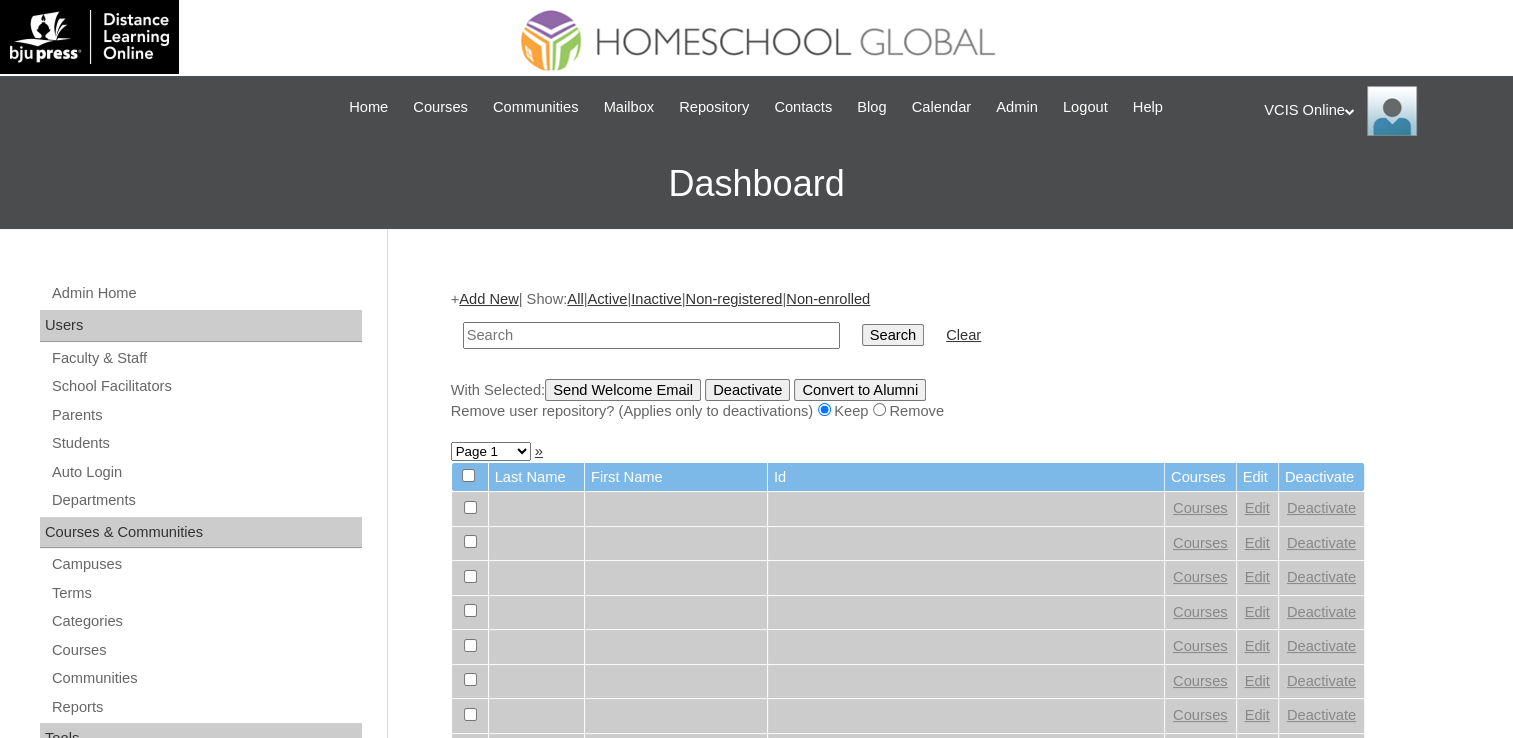 click at bounding box center [651, 335] 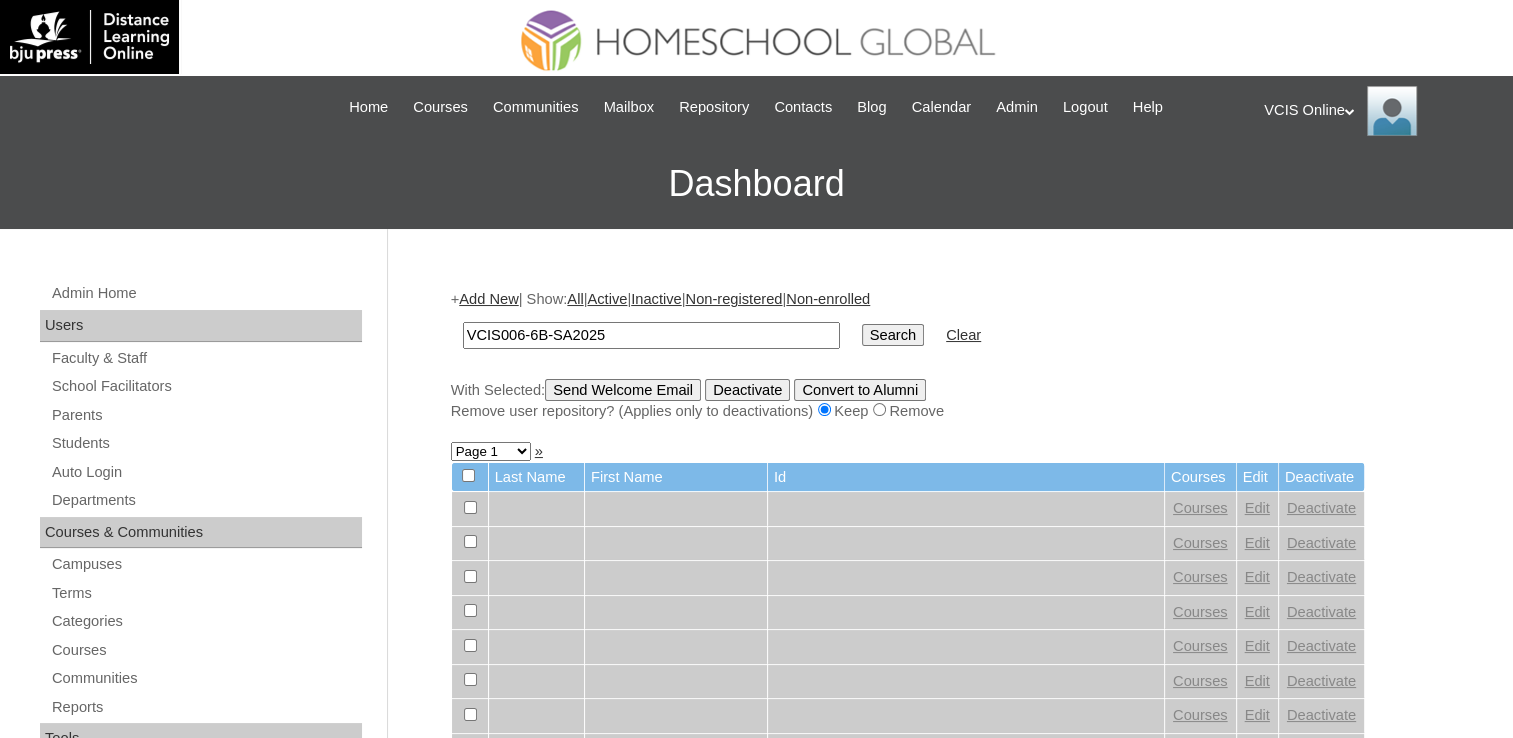 type on "VCIS006-6B-SA2025" 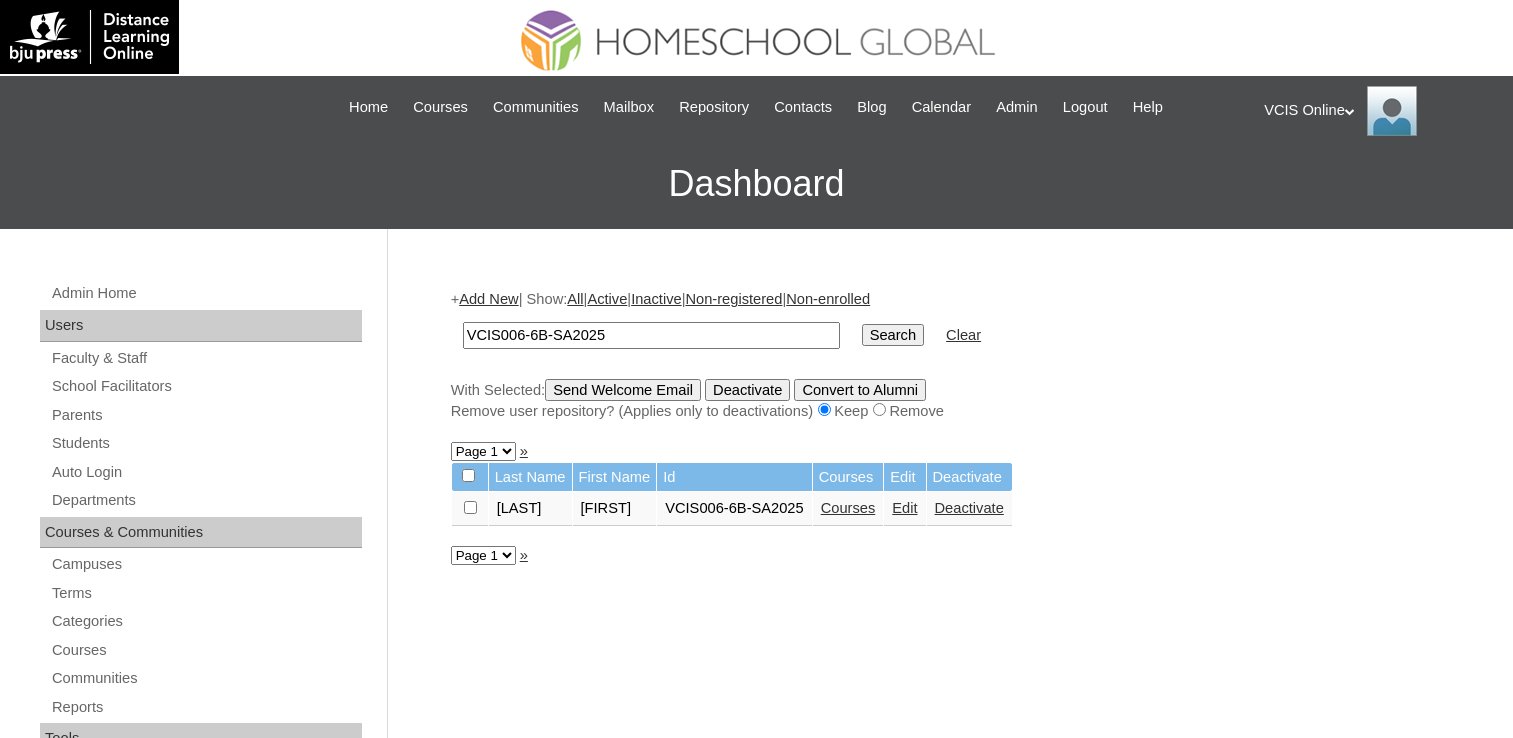 scroll, scrollTop: 0, scrollLeft: 0, axis: both 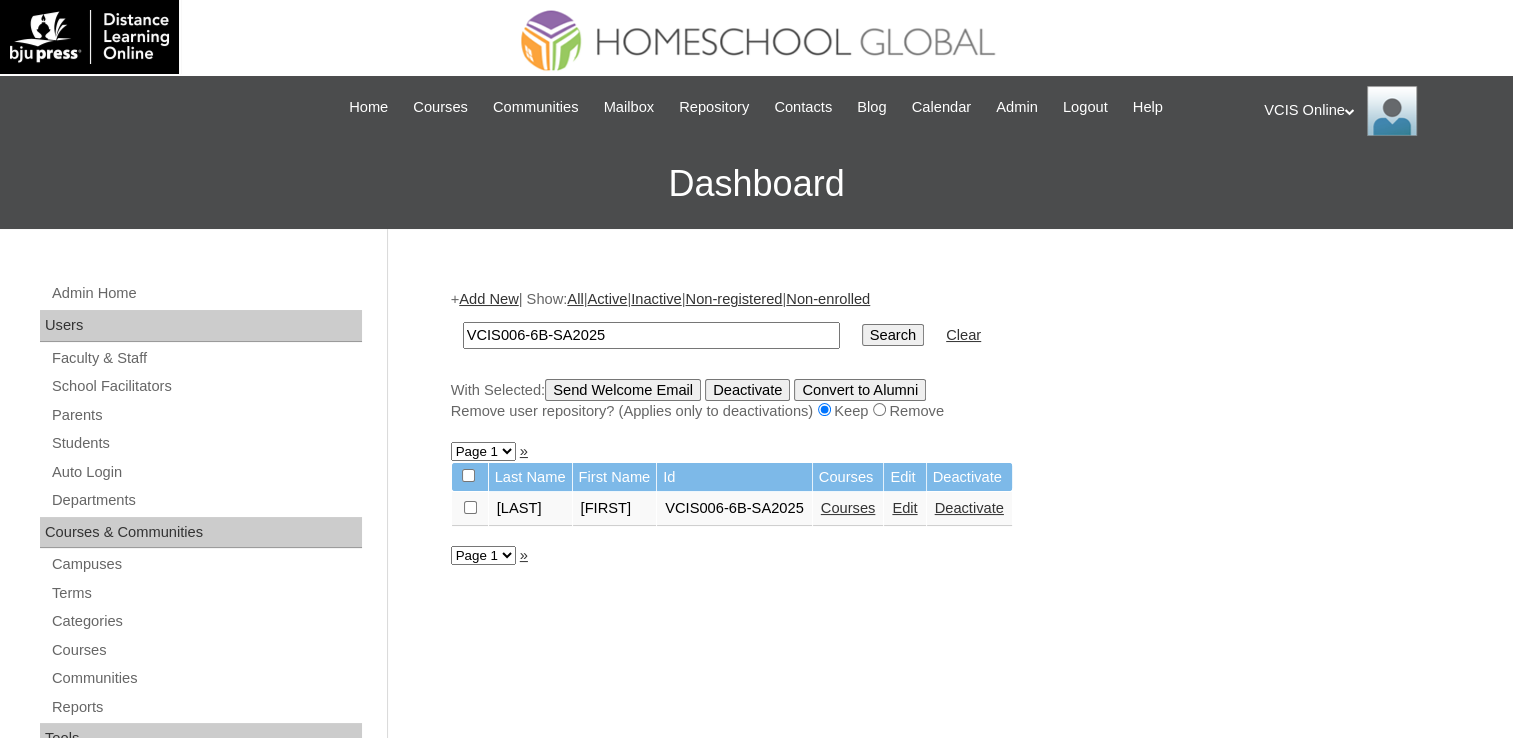 click on "Courses" at bounding box center [848, 509] 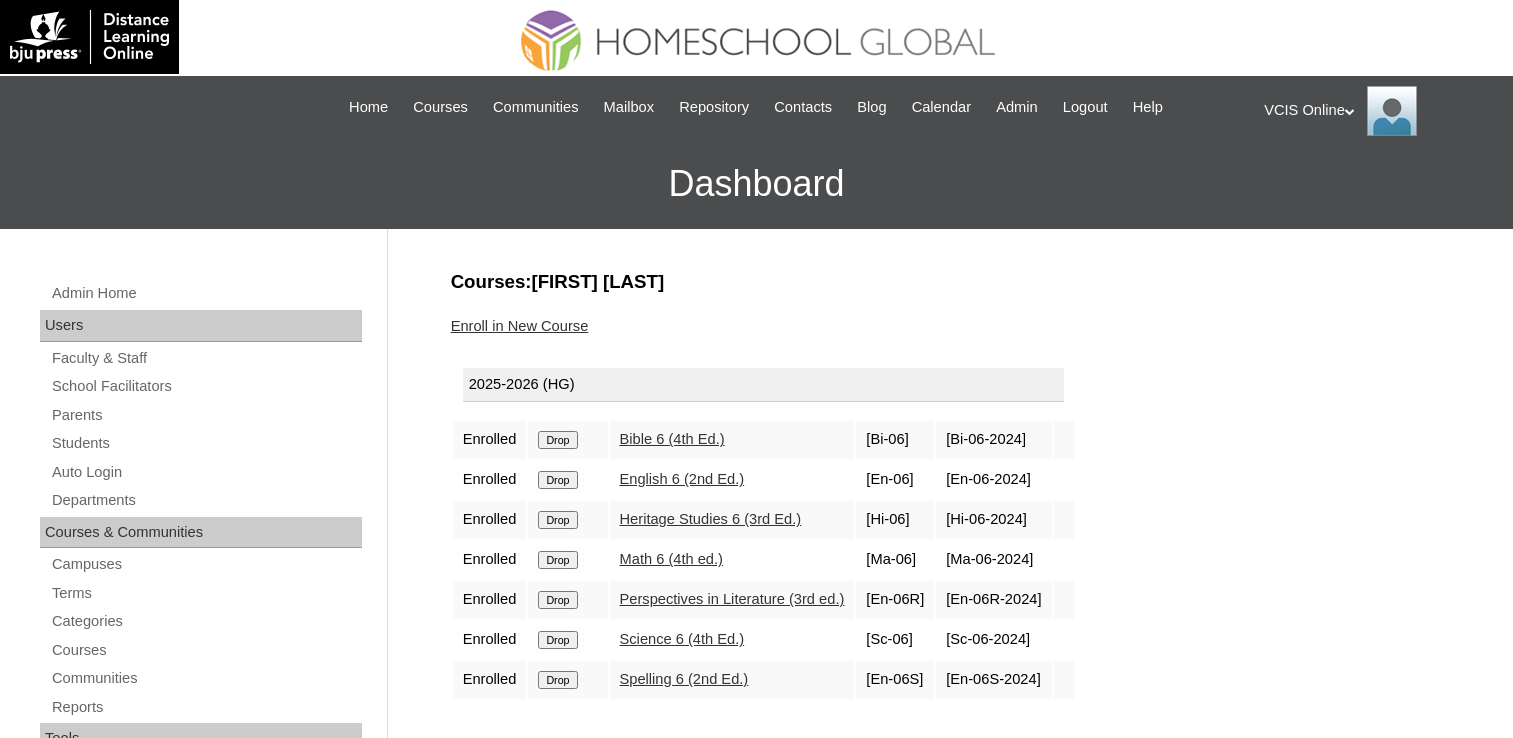 scroll, scrollTop: 0, scrollLeft: 0, axis: both 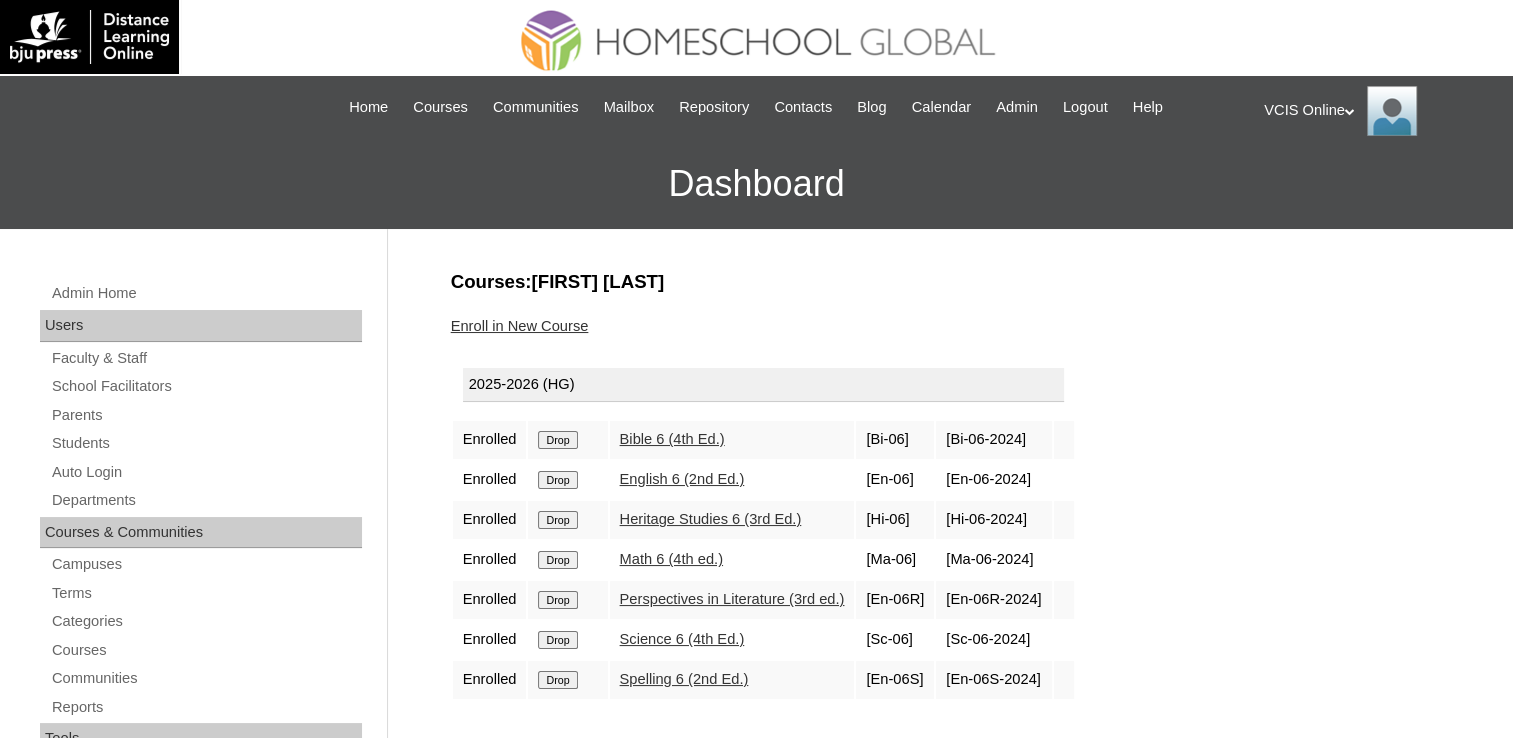 click on "Drop" at bounding box center [557, 440] 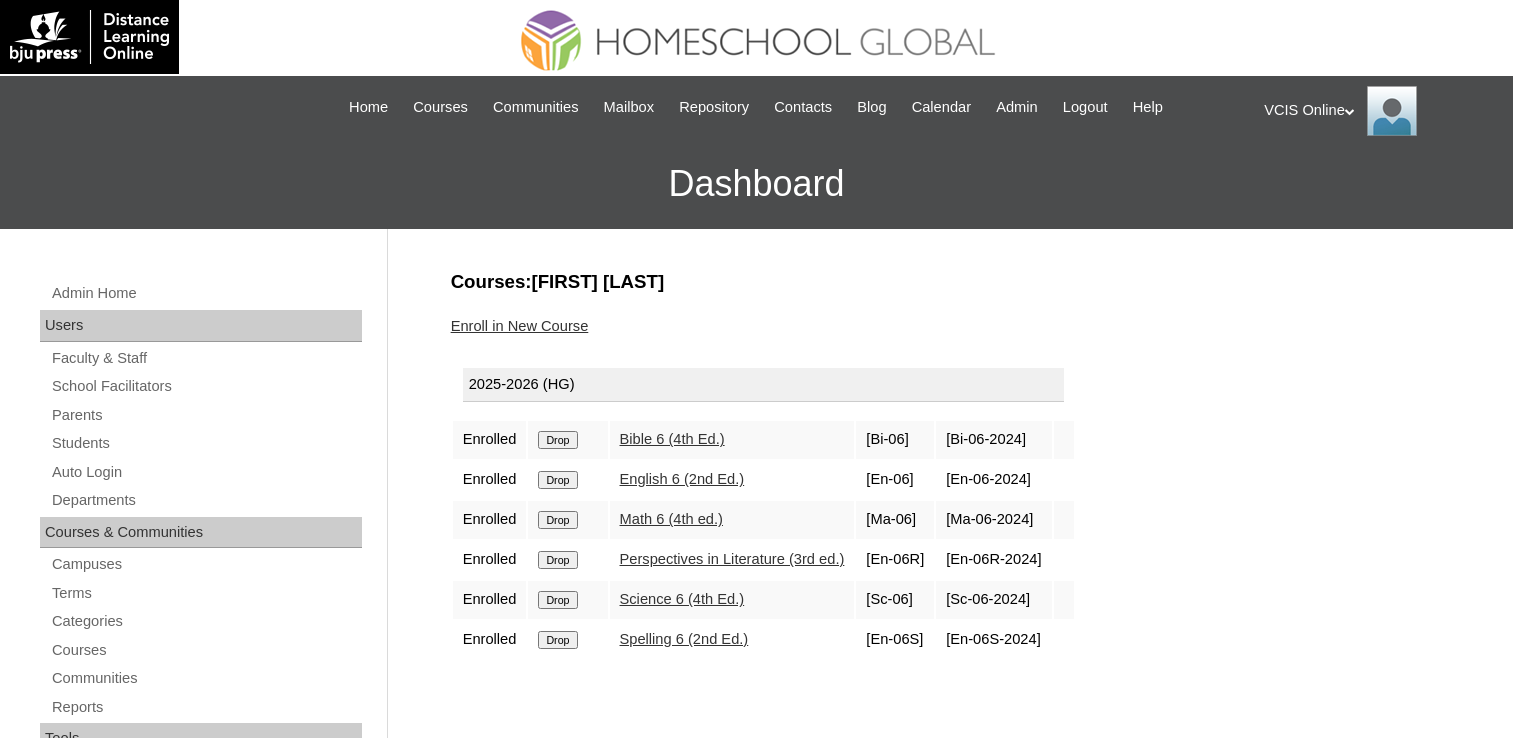 scroll, scrollTop: 0, scrollLeft: 0, axis: both 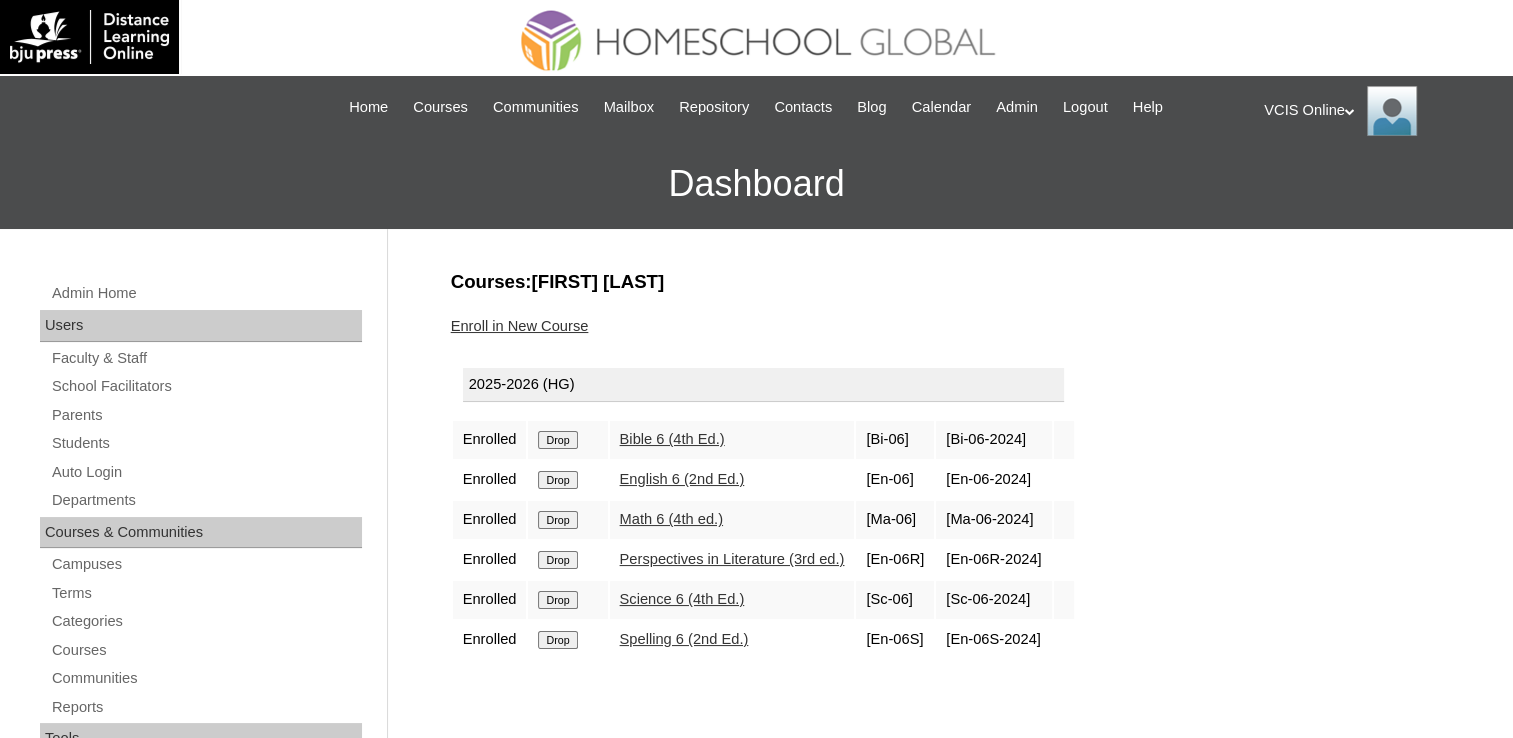 click on "Enroll in New Course" at bounding box center (520, 326) 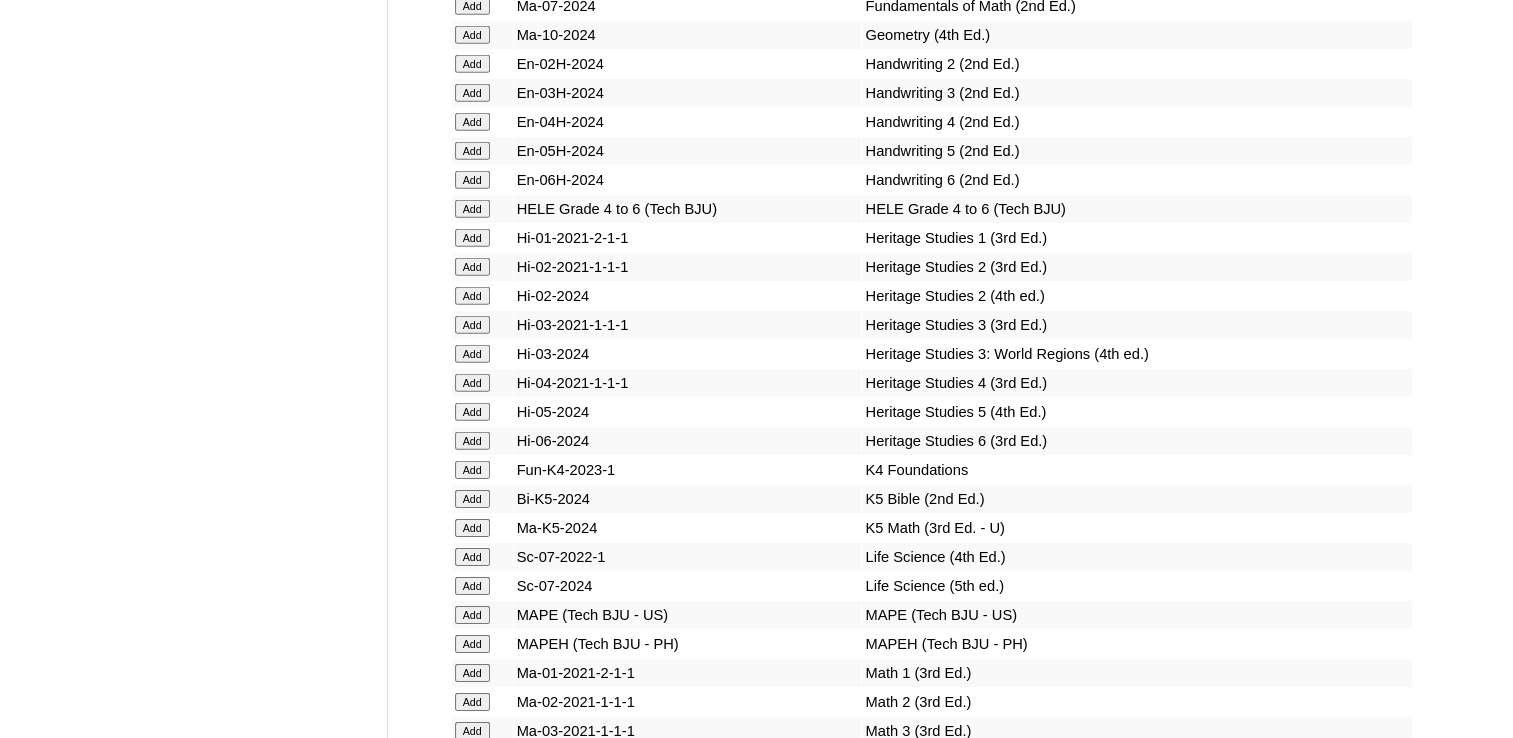scroll, scrollTop: 6300, scrollLeft: 0, axis: vertical 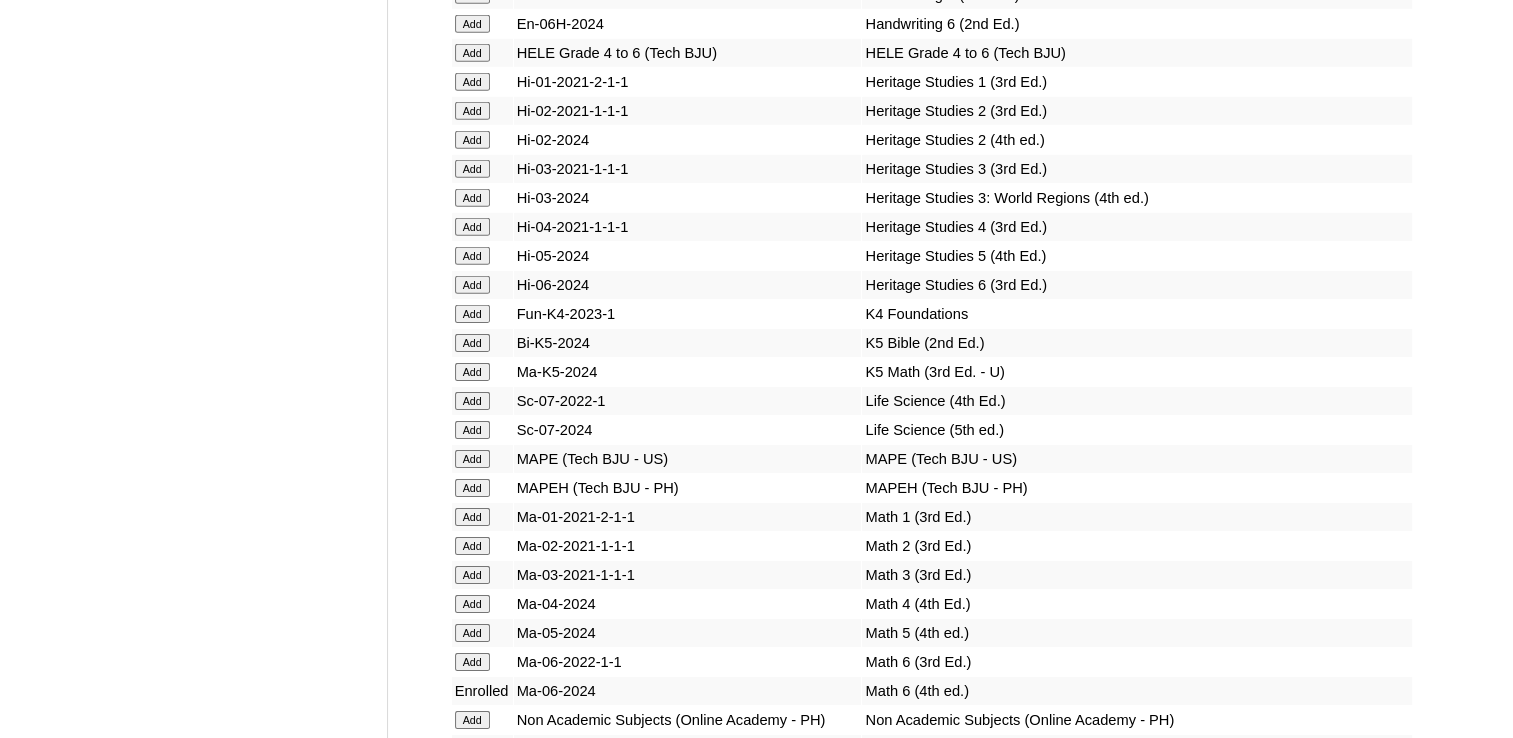 click on "Add" at bounding box center [472, -5924] 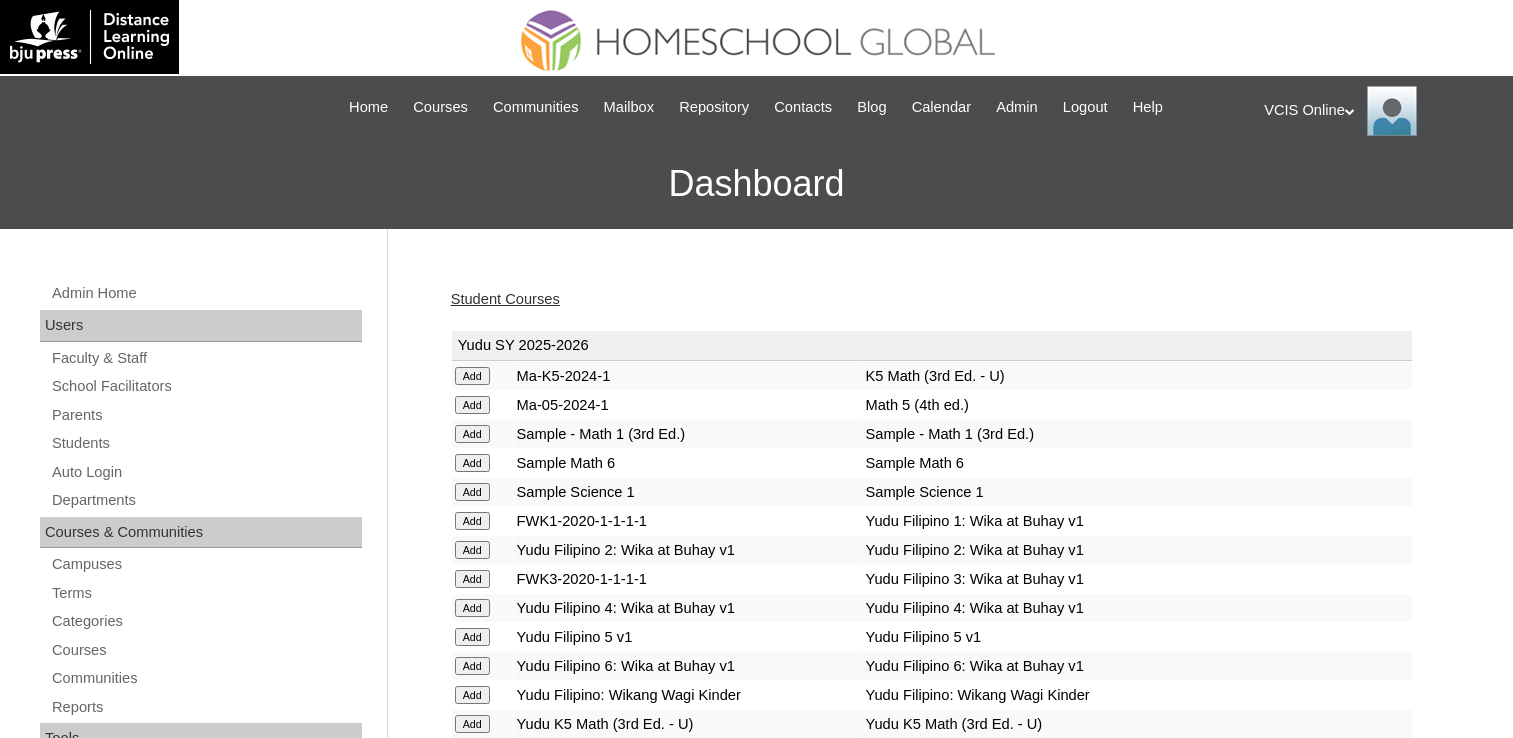 scroll, scrollTop: 0, scrollLeft: 0, axis: both 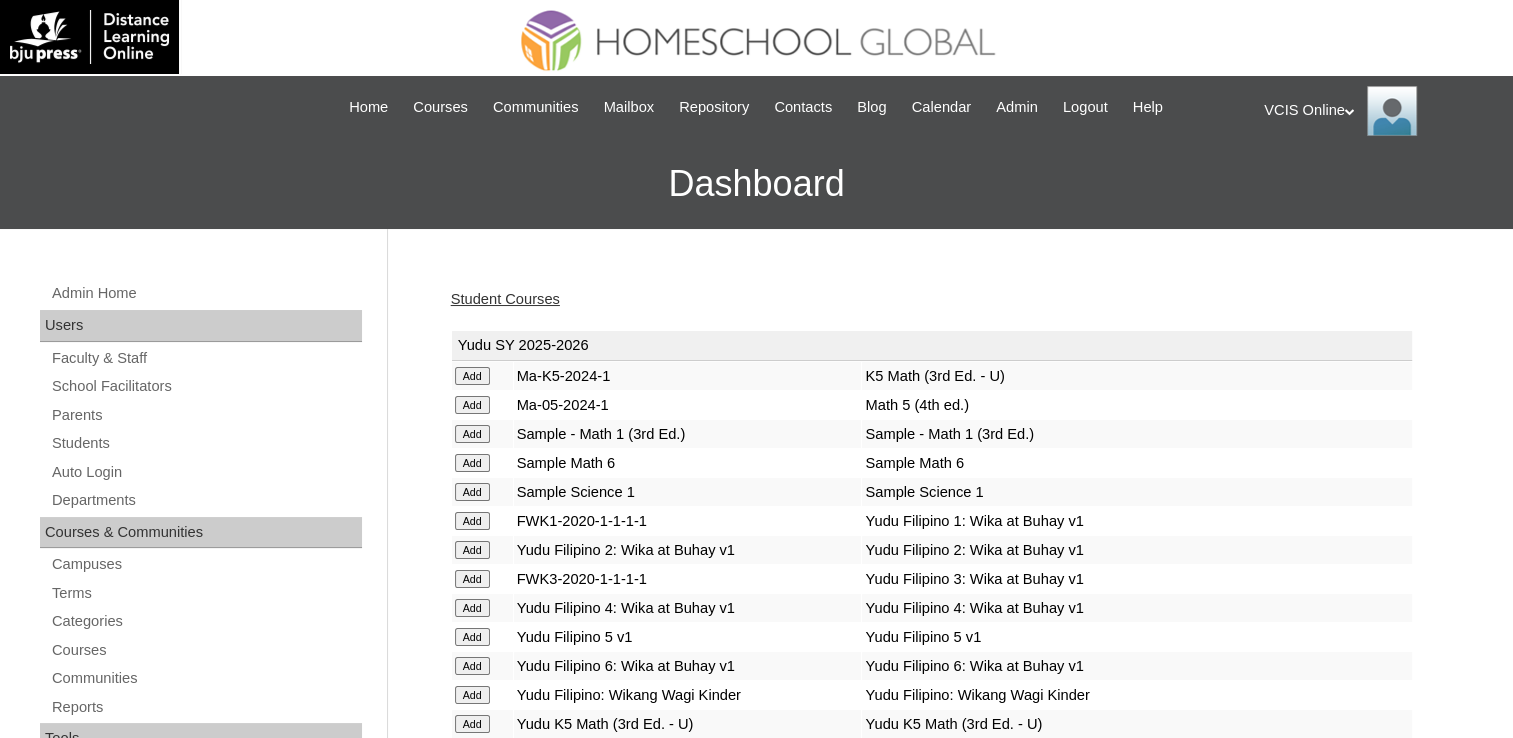 click on "Student Courses" at bounding box center [505, 299] 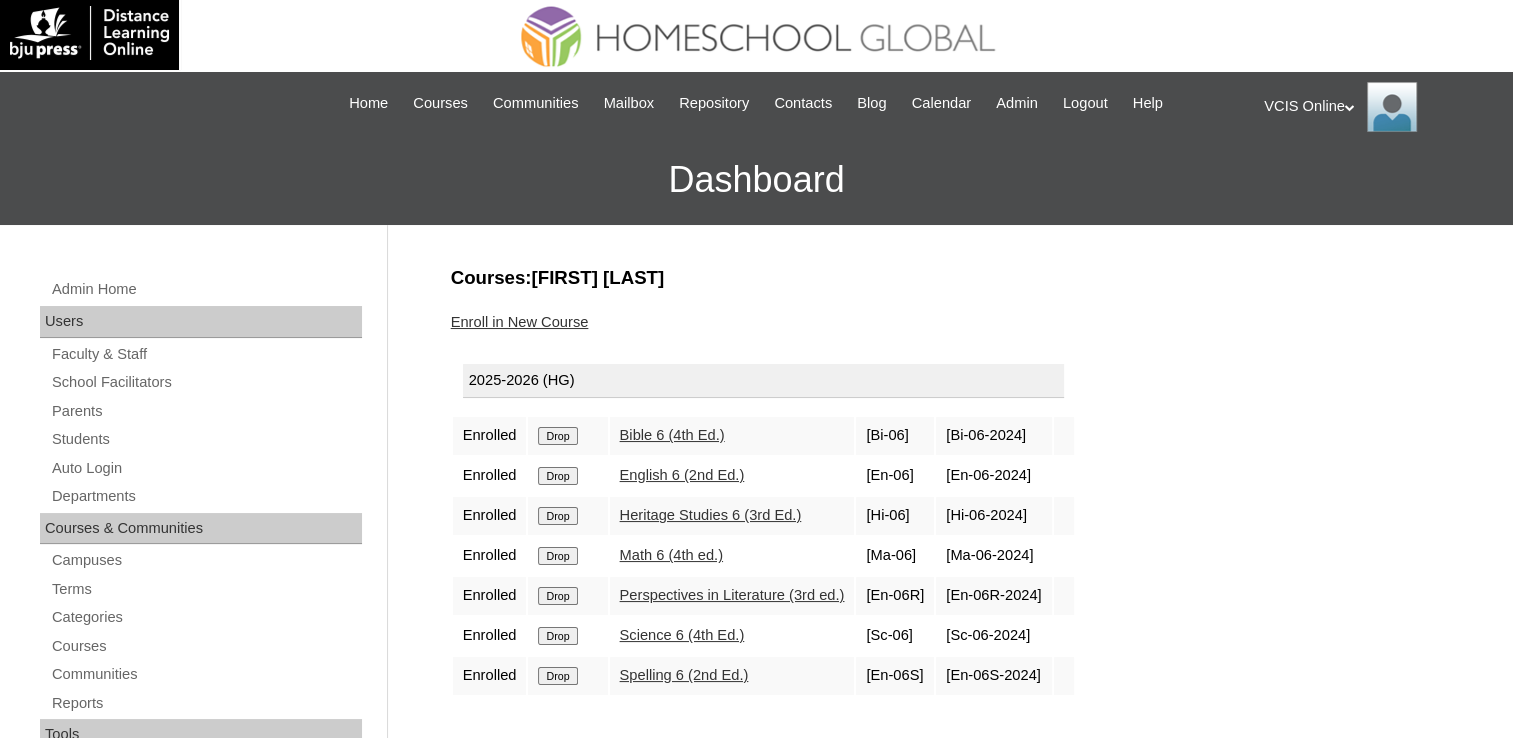 scroll, scrollTop: 0, scrollLeft: 0, axis: both 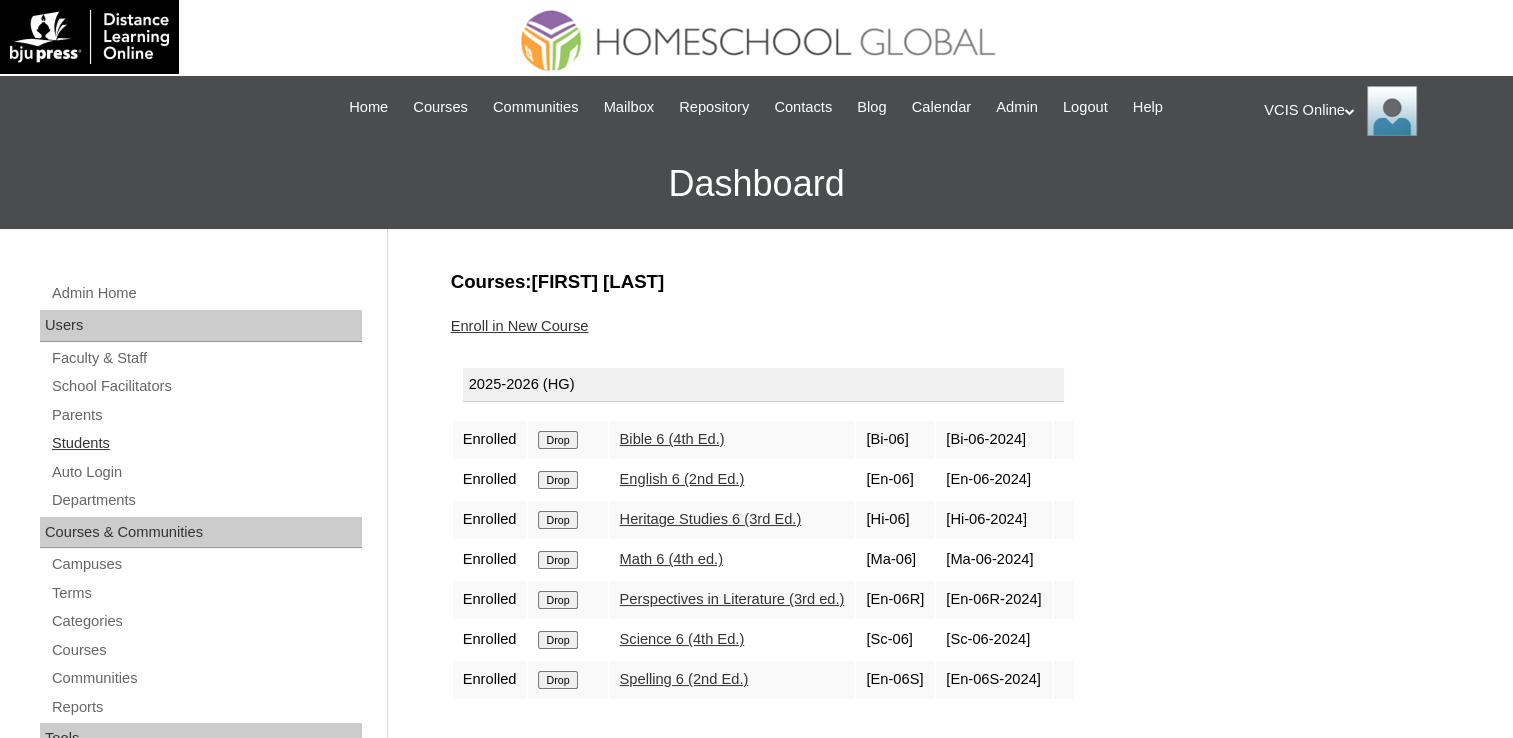 click on "Students" at bounding box center (206, 443) 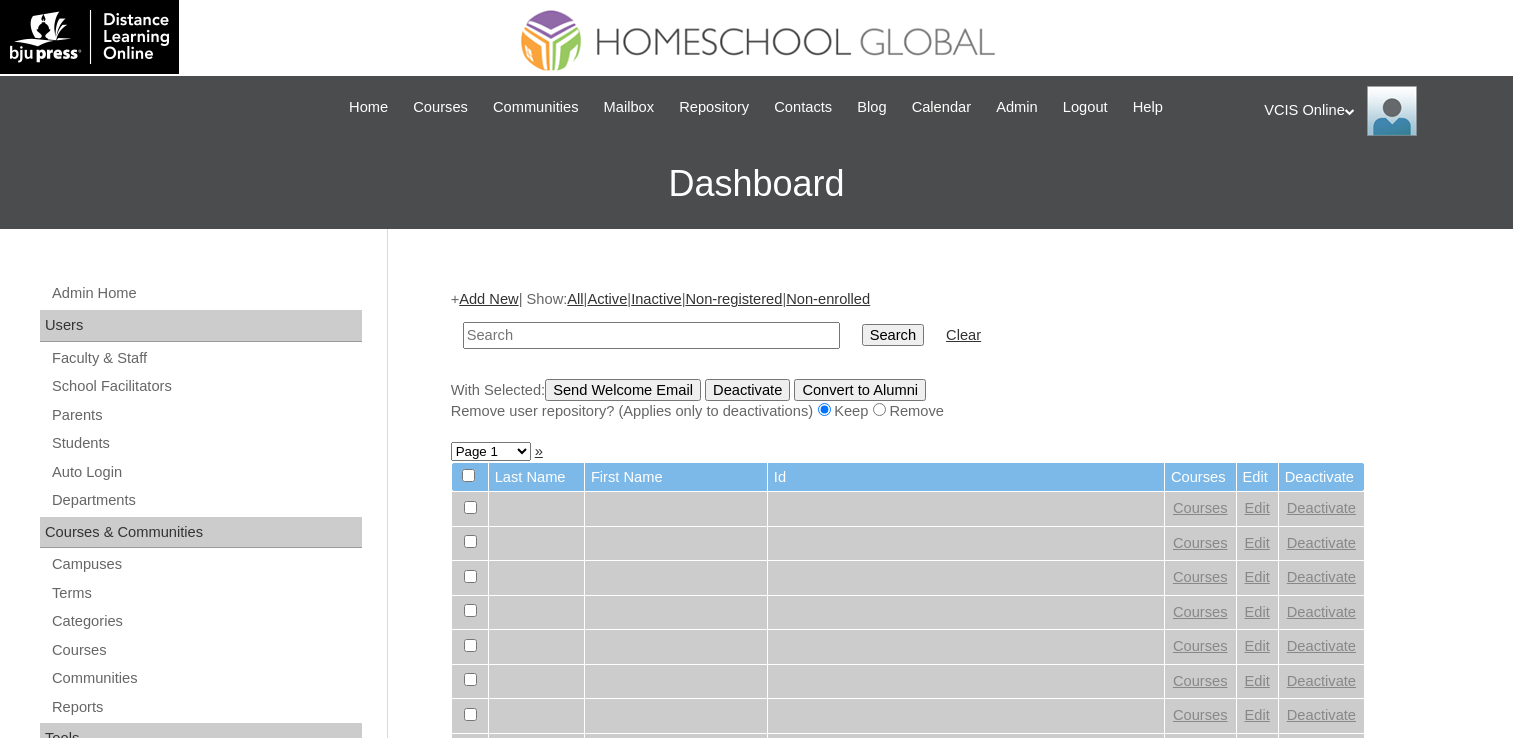 scroll, scrollTop: 0, scrollLeft: 0, axis: both 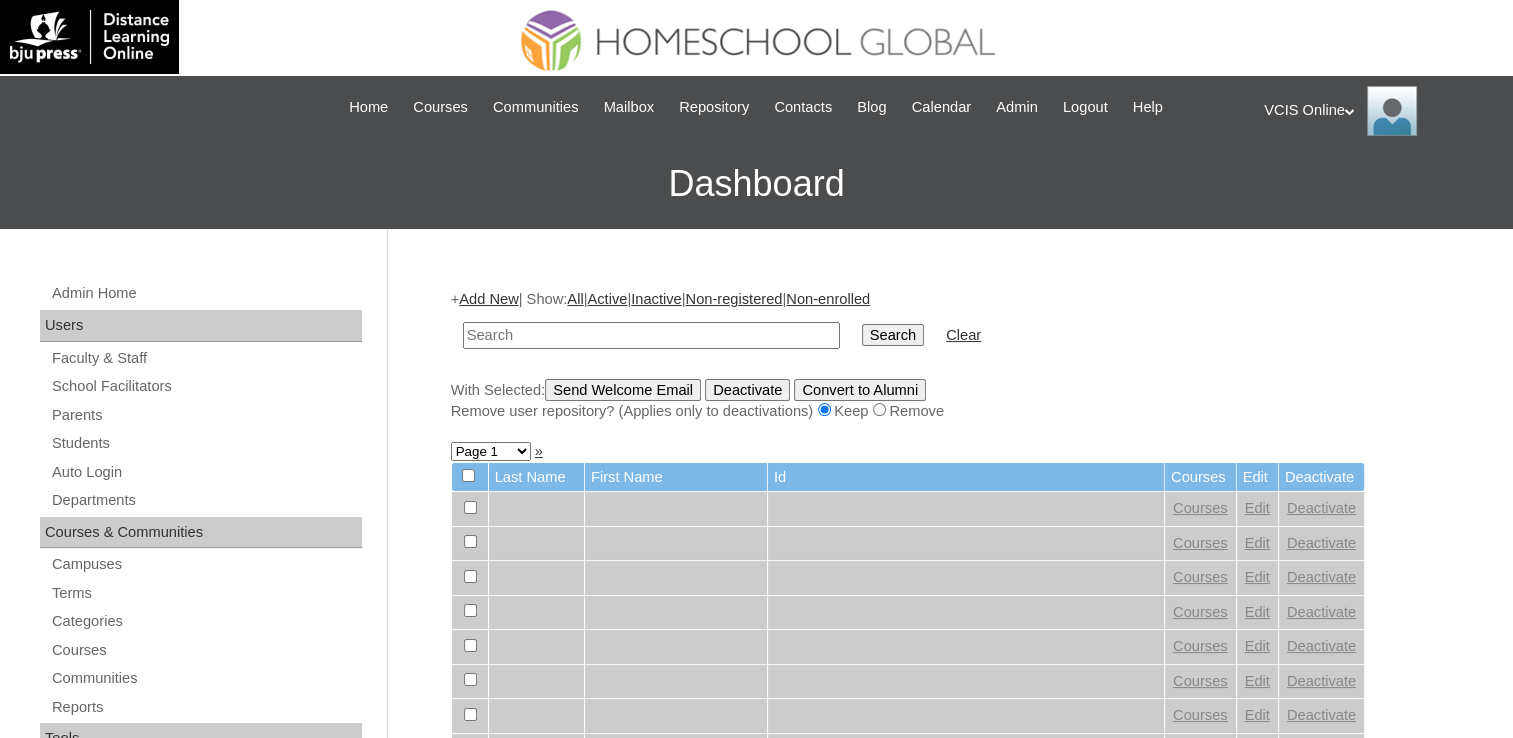 click at bounding box center [651, 335] 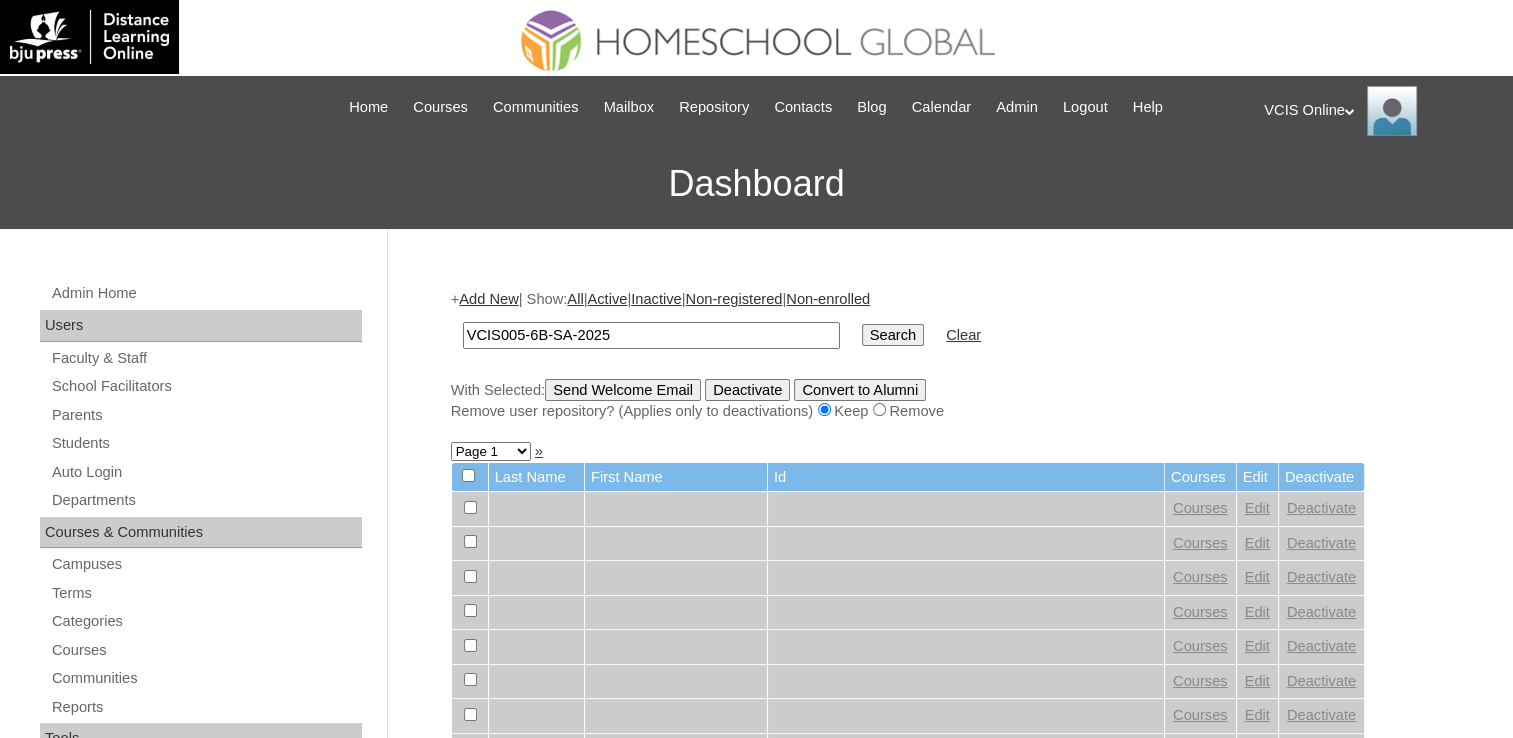 type on "VCIS005-6B-SA-2025" 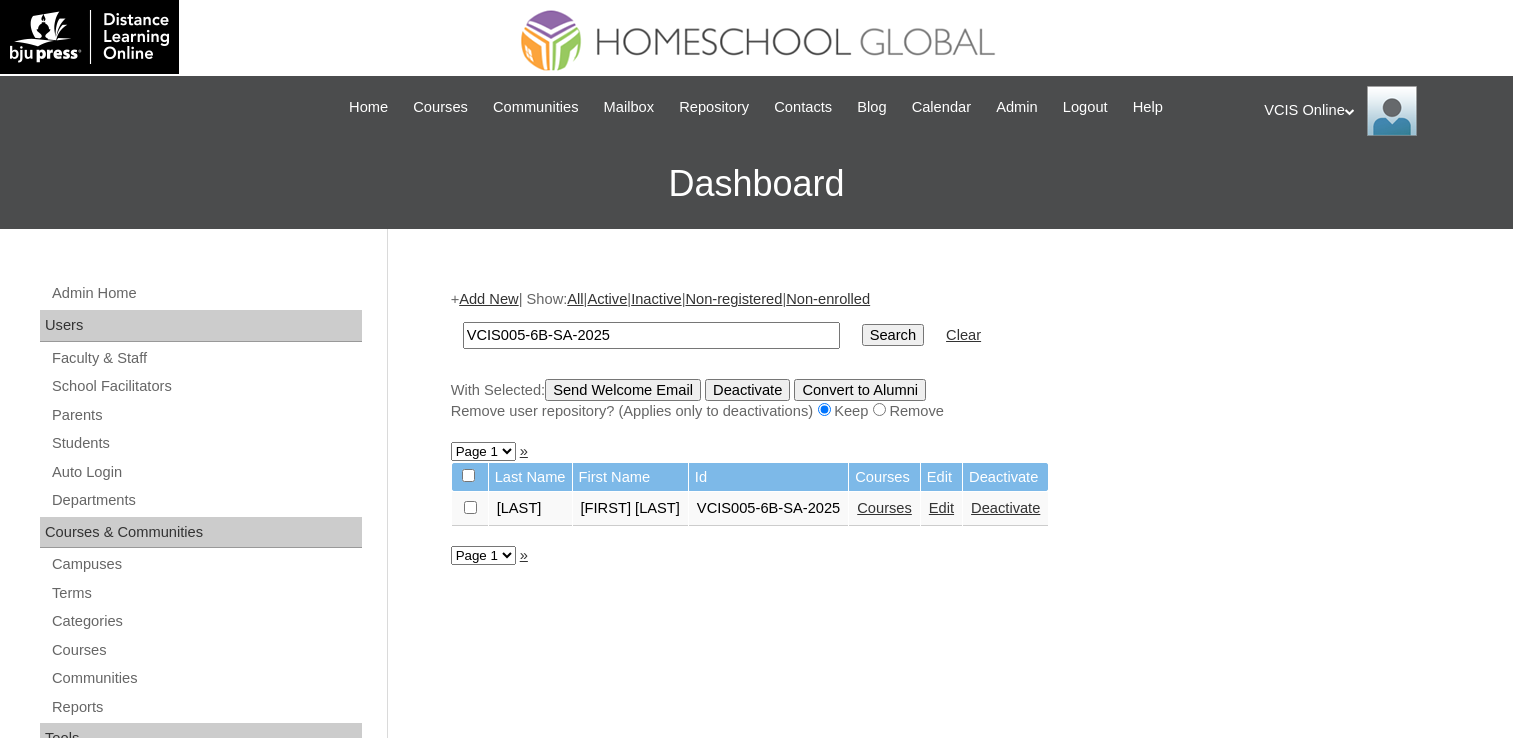scroll, scrollTop: 0, scrollLeft: 0, axis: both 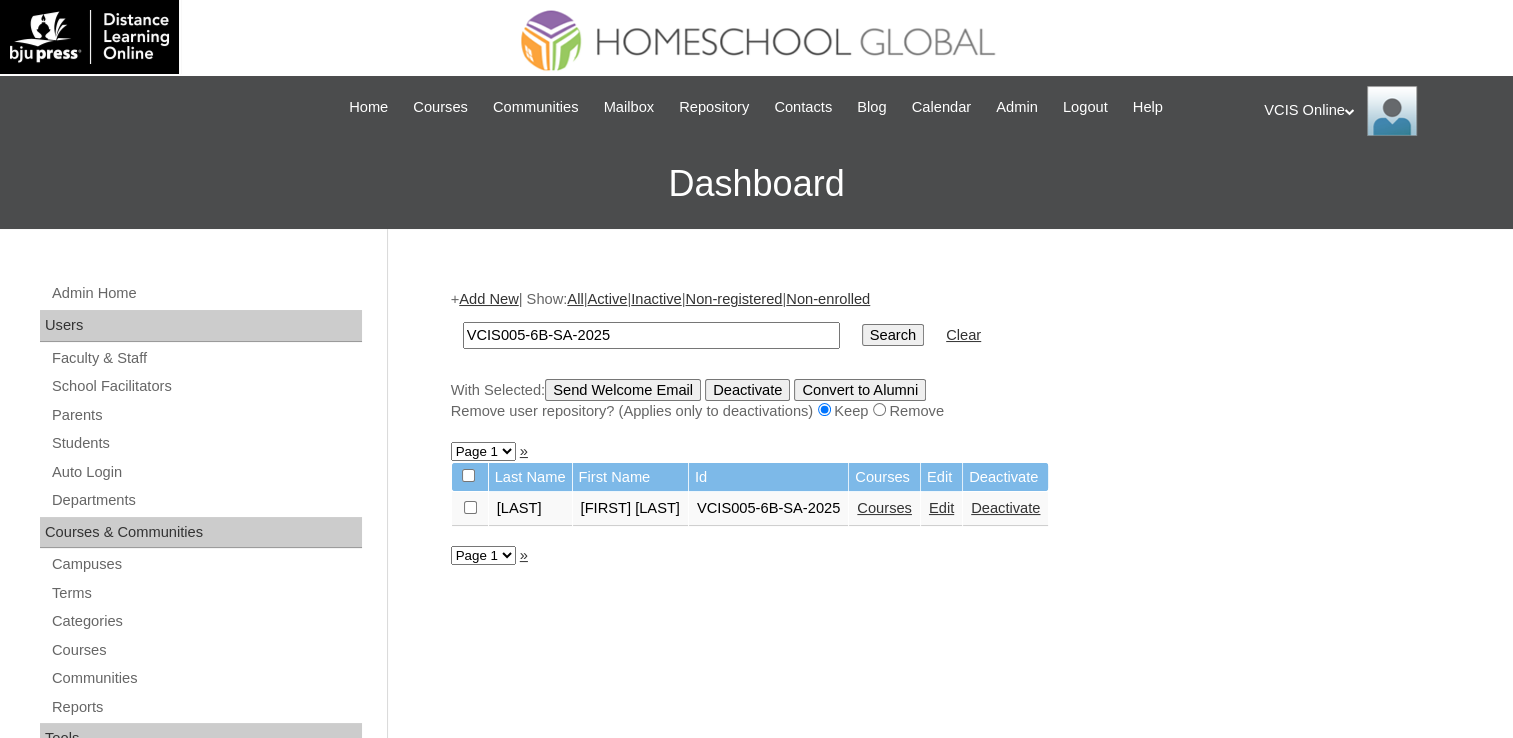 click on "Courses" at bounding box center (884, 508) 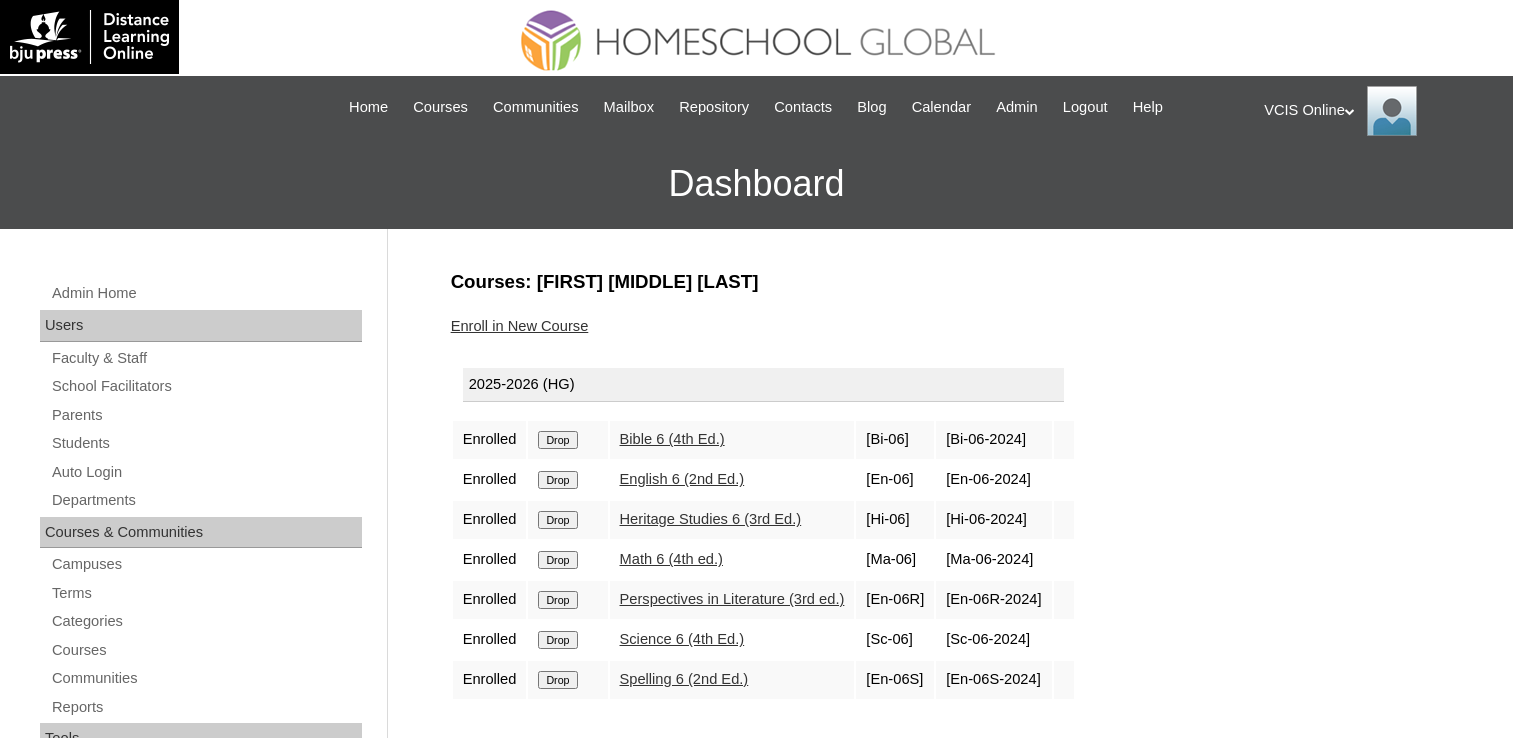 scroll, scrollTop: 0, scrollLeft: 0, axis: both 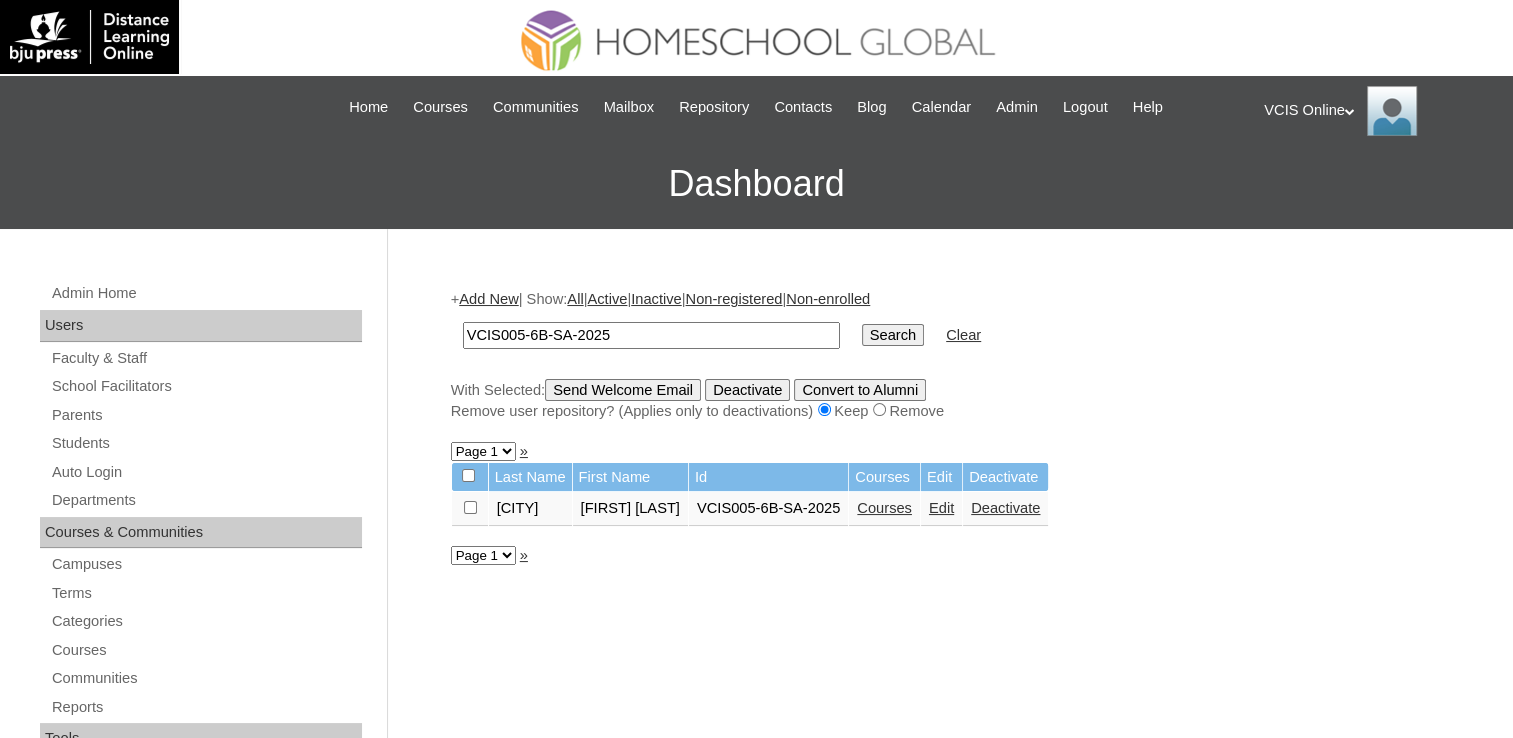 click on "VCIS005-6B-SA-2025" at bounding box center (651, 335) 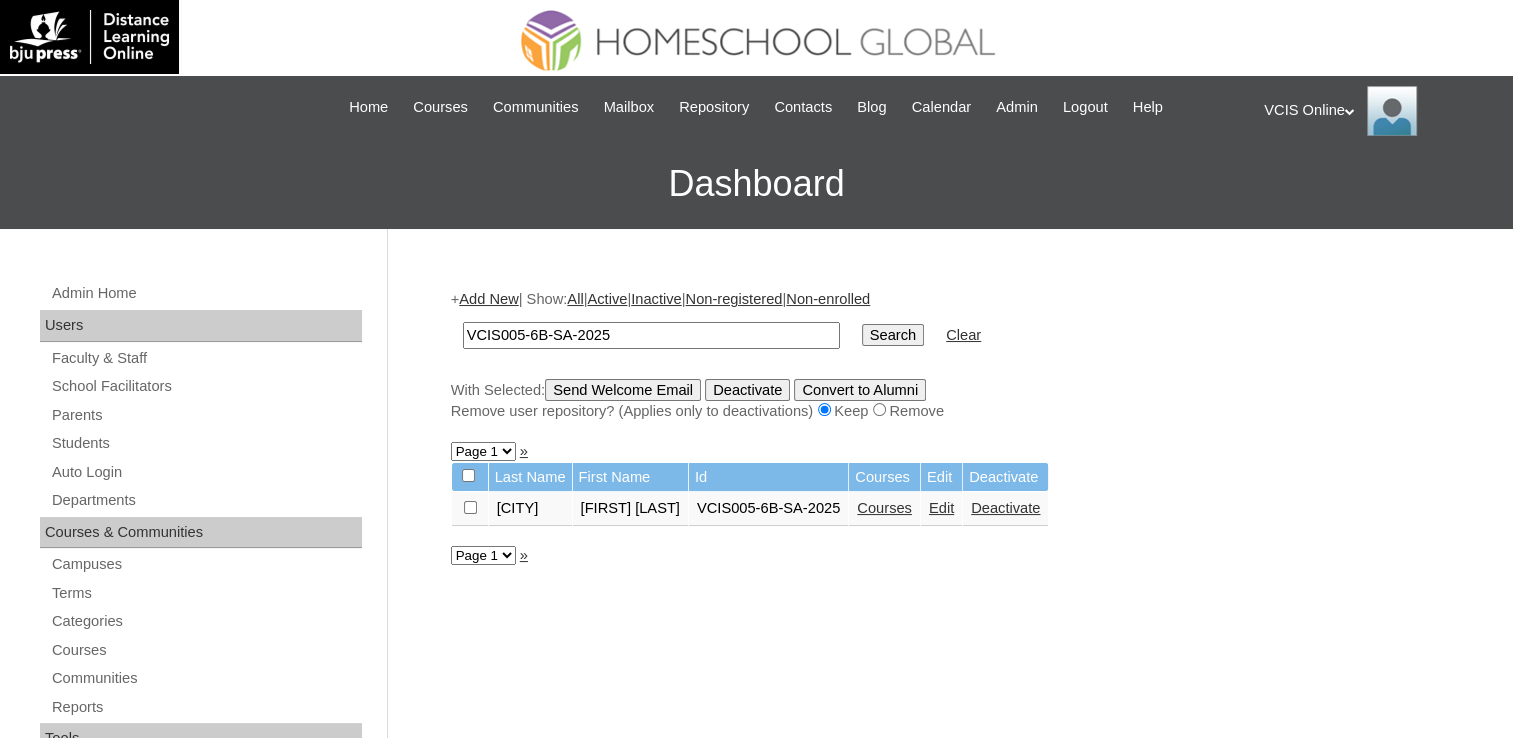 paste on "7-6B-SA" 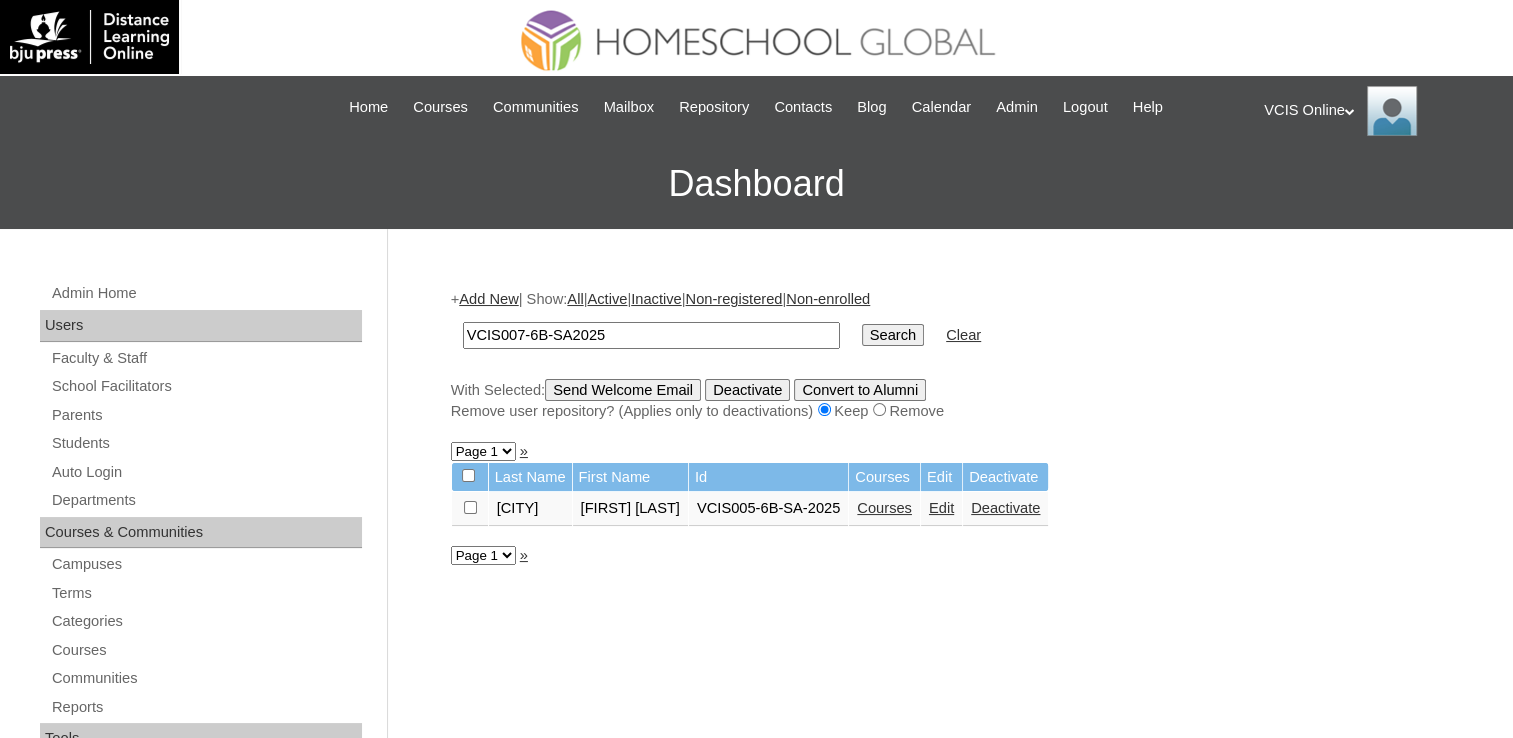 type on "VCIS007-6B-SA2025" 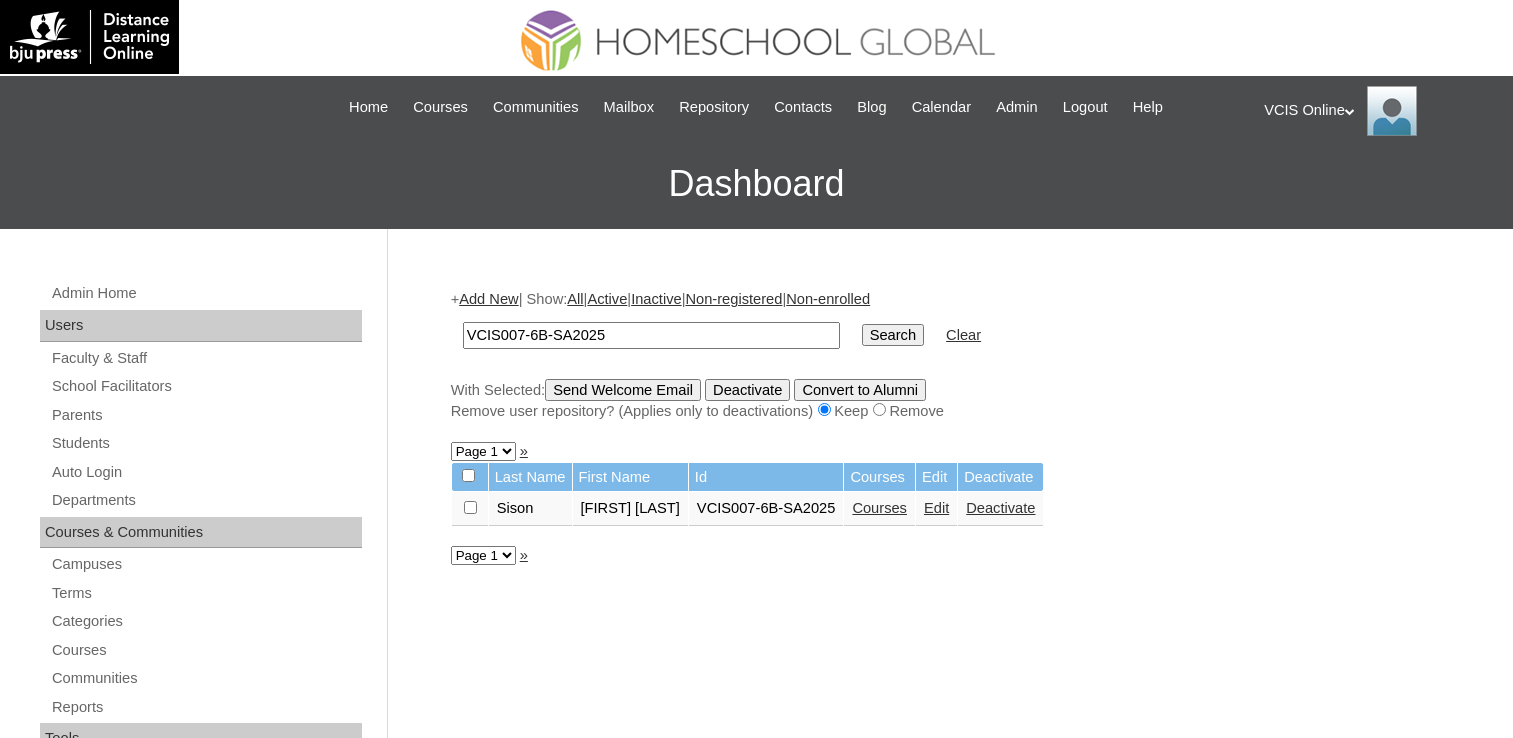 scroll, scrollTop: 0, scrollLeft: 0, axis: both 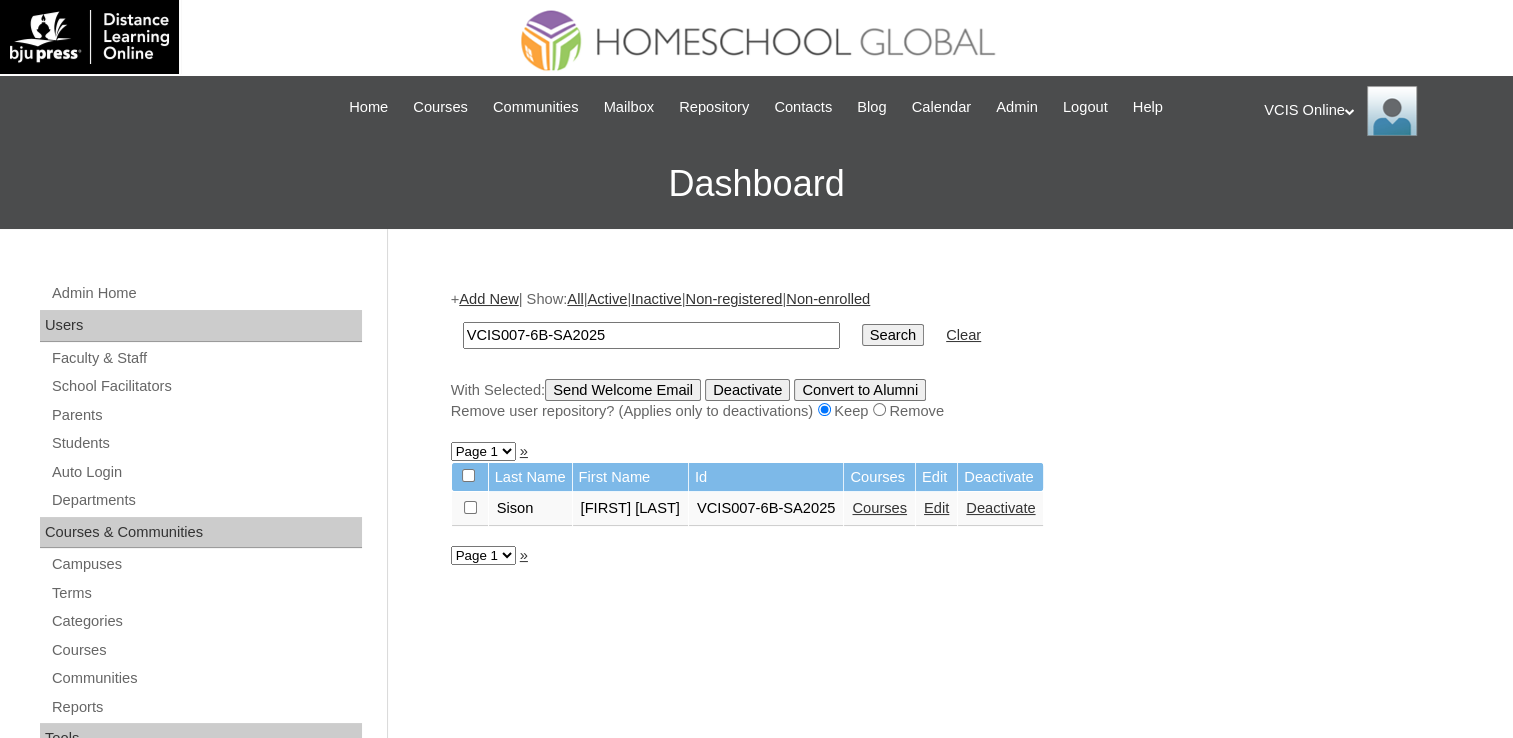 click on "Courses" at bounding box center [879, 508] 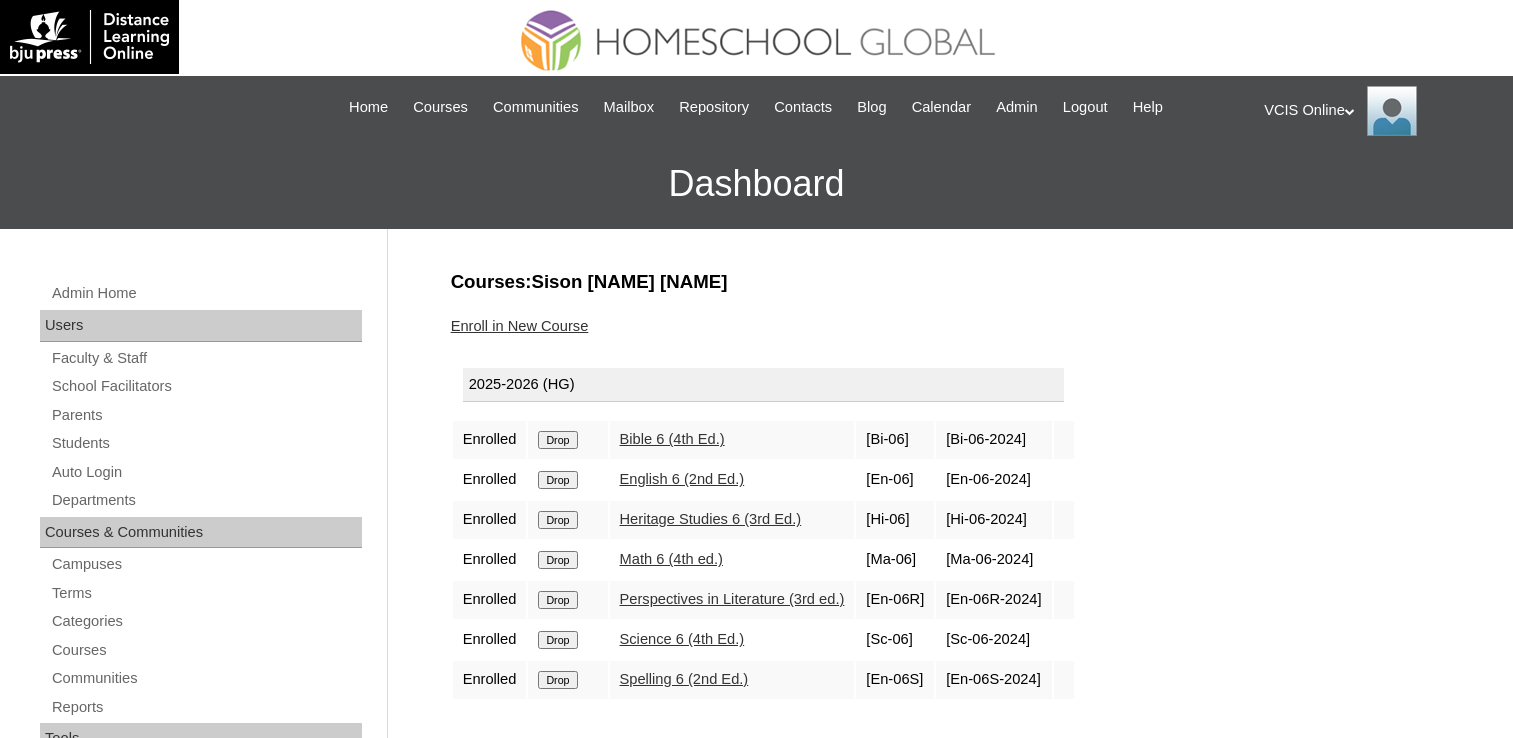 scroll, scrollTop: 0, scrollLeft: 0, axis: both 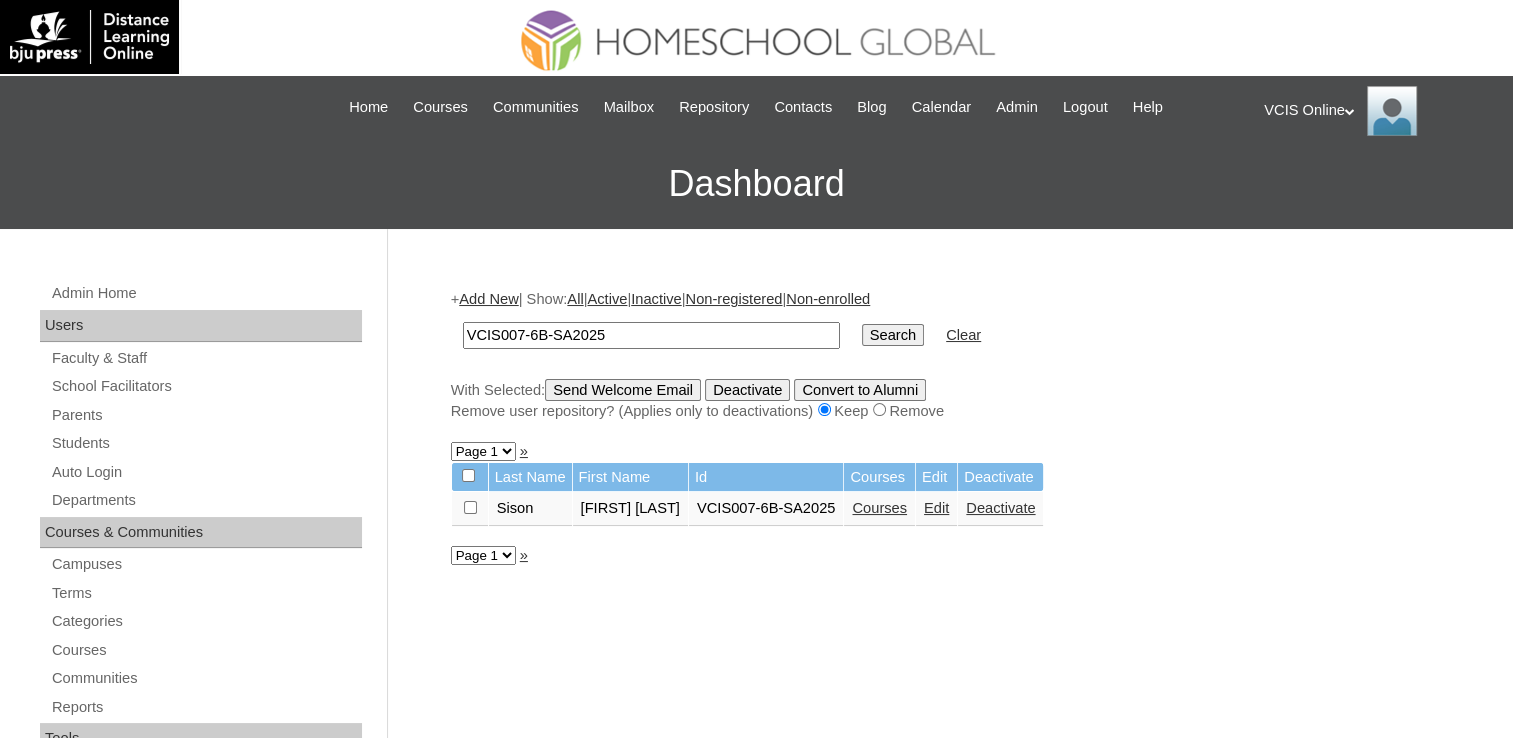 click on "VCIS007-6B-SA2025" at bounding box center [651, 335] 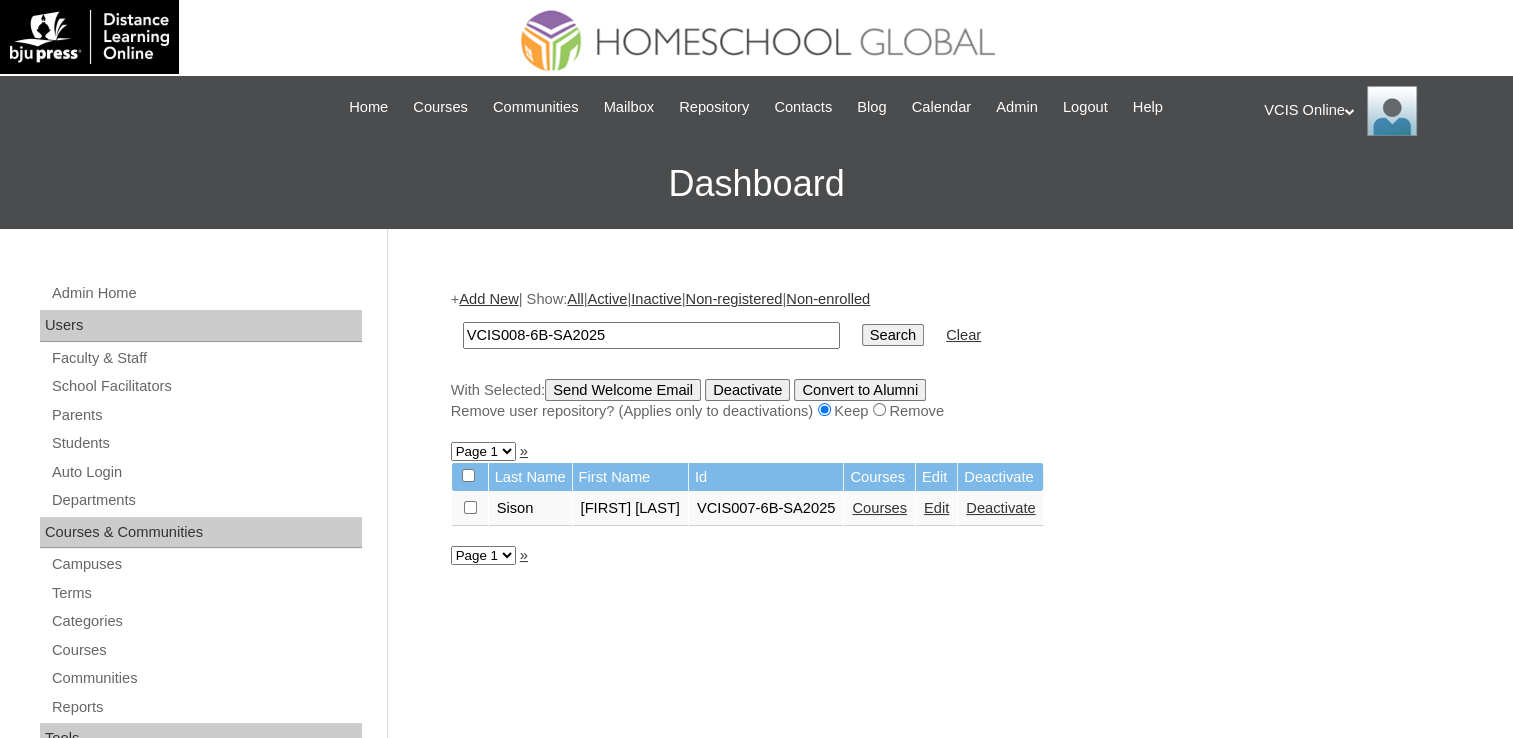 type on "VCIS008-6B-SA2025" 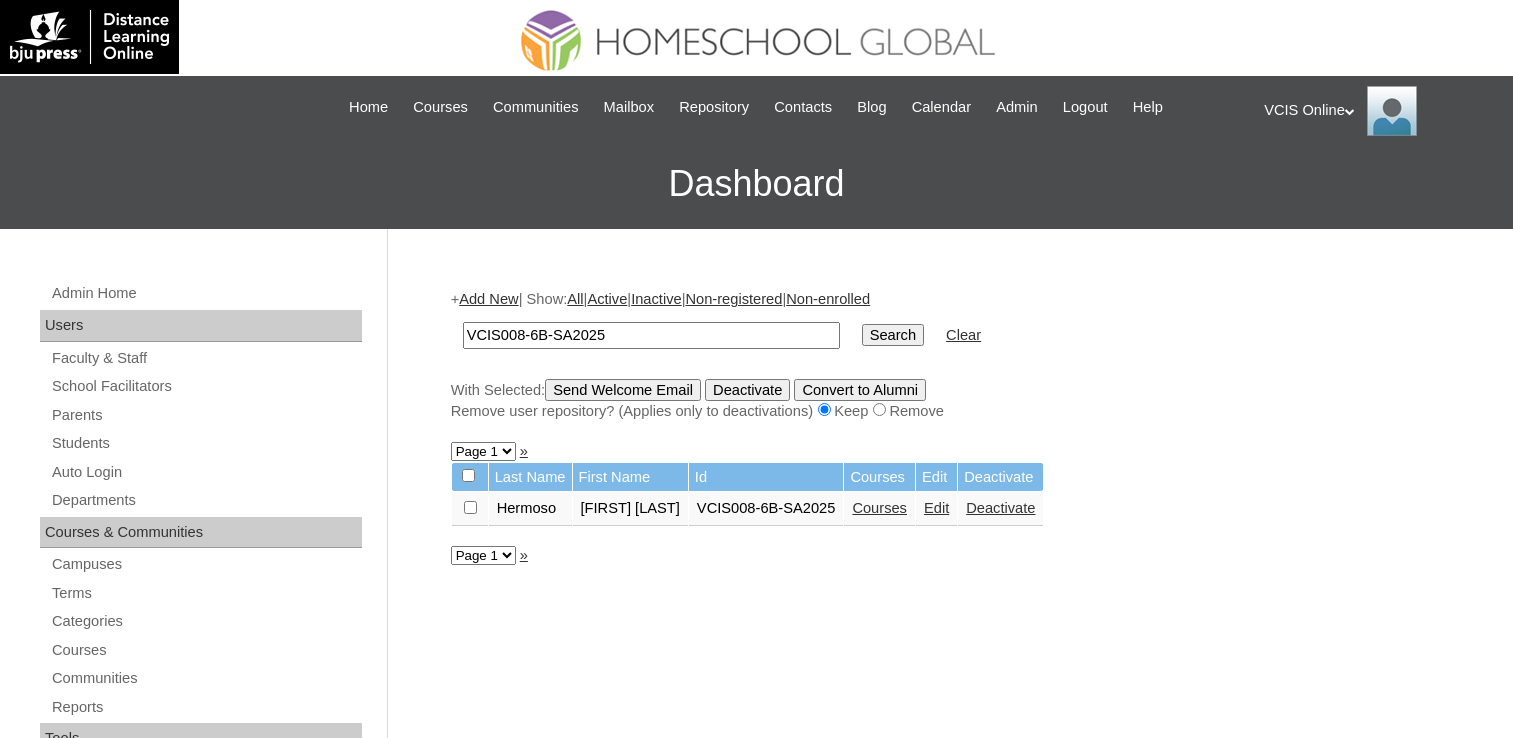 scroll, scrollTop: 0, scrollLeft: 0, axis: both 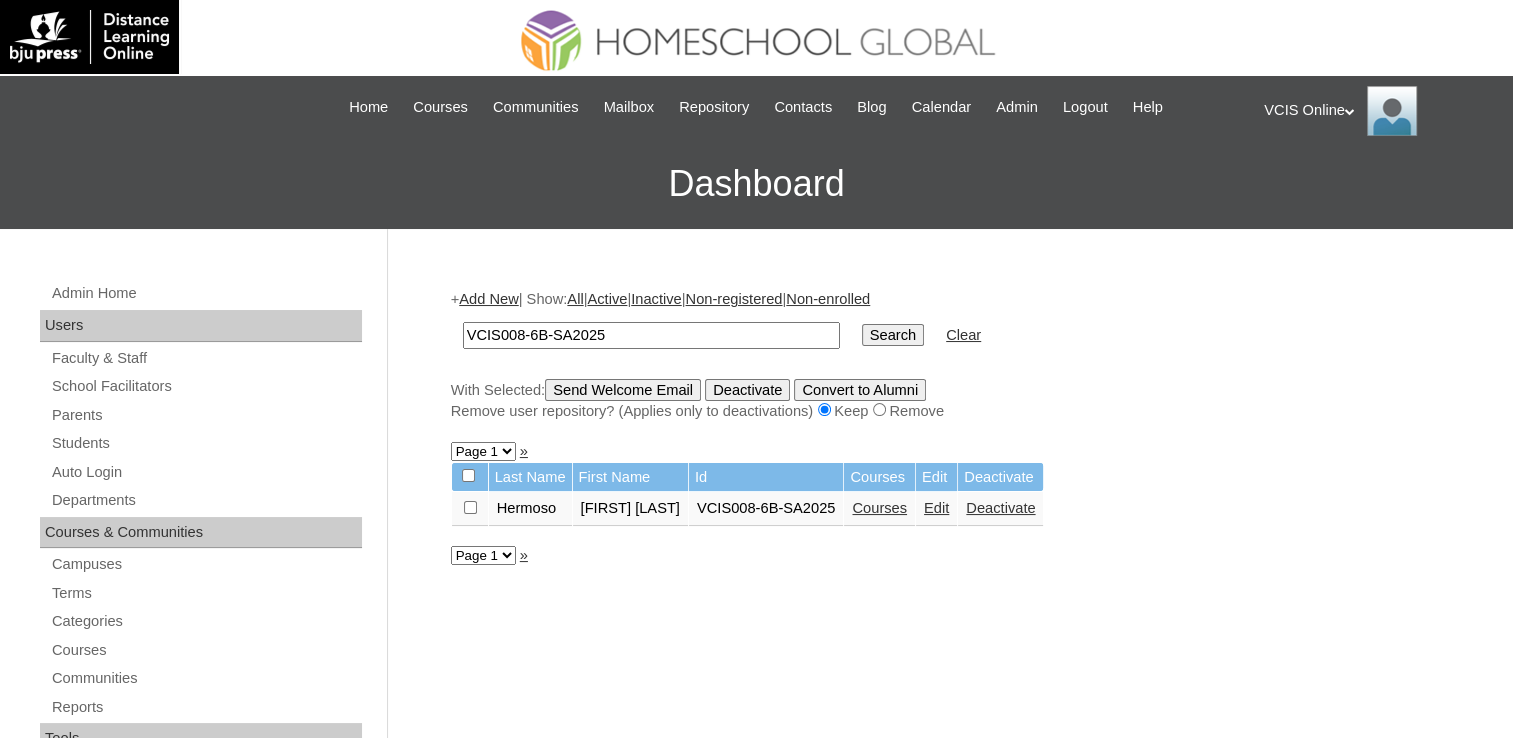click on "Courses" at bounding box center [879, 508] 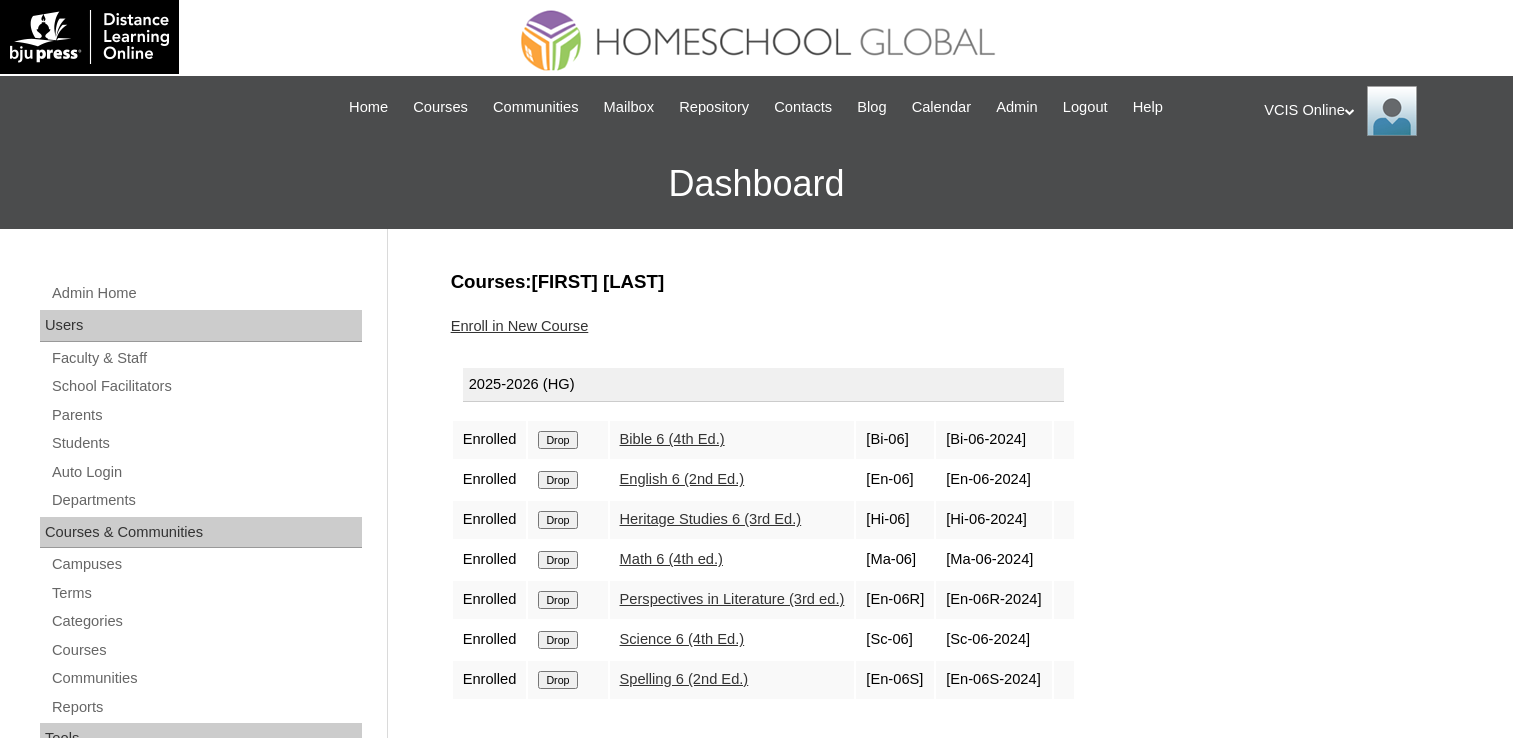 scroll, scrollTop: 0, scrollLeft: 0, axis: both 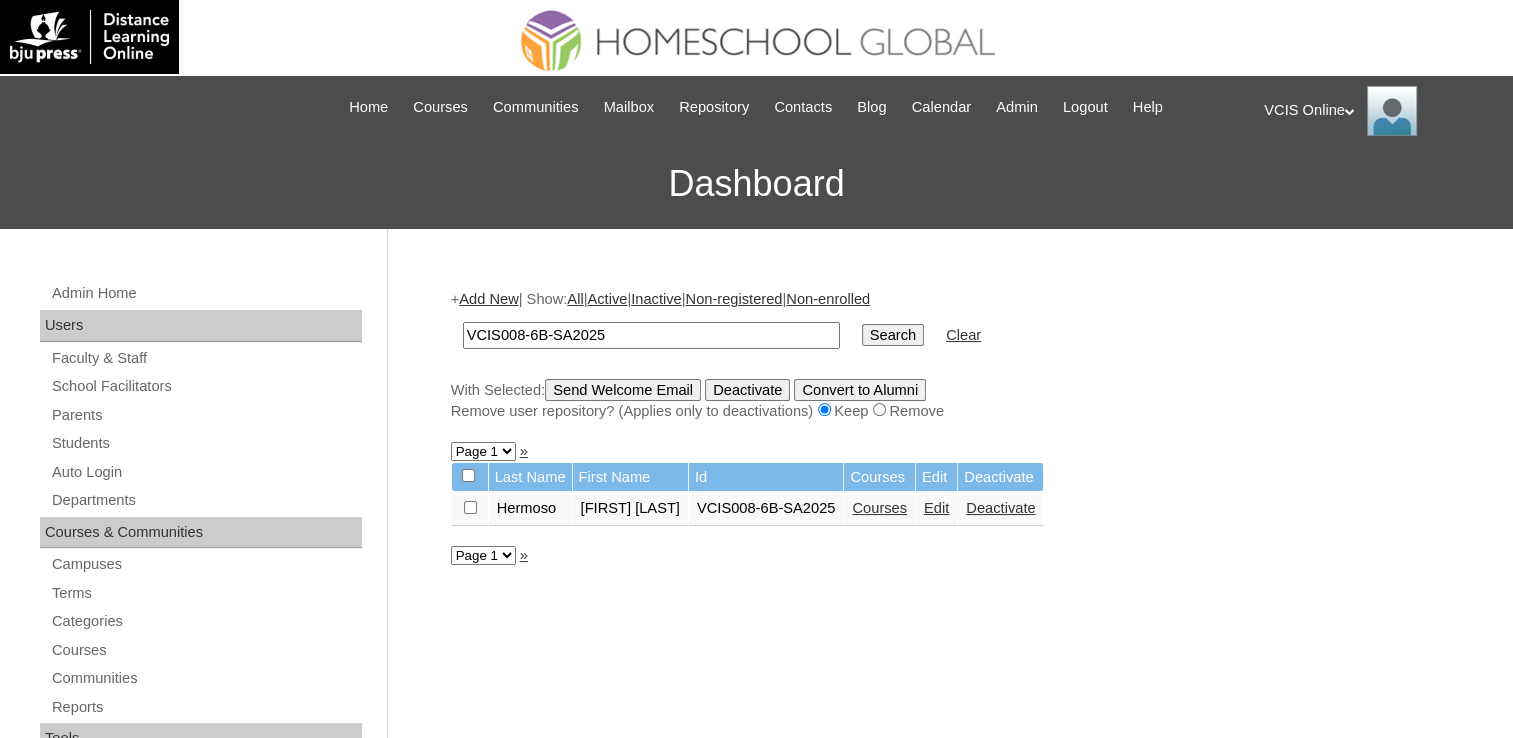 click on "VCIS008-6B-SA2025" at bounding box center (651, 335) 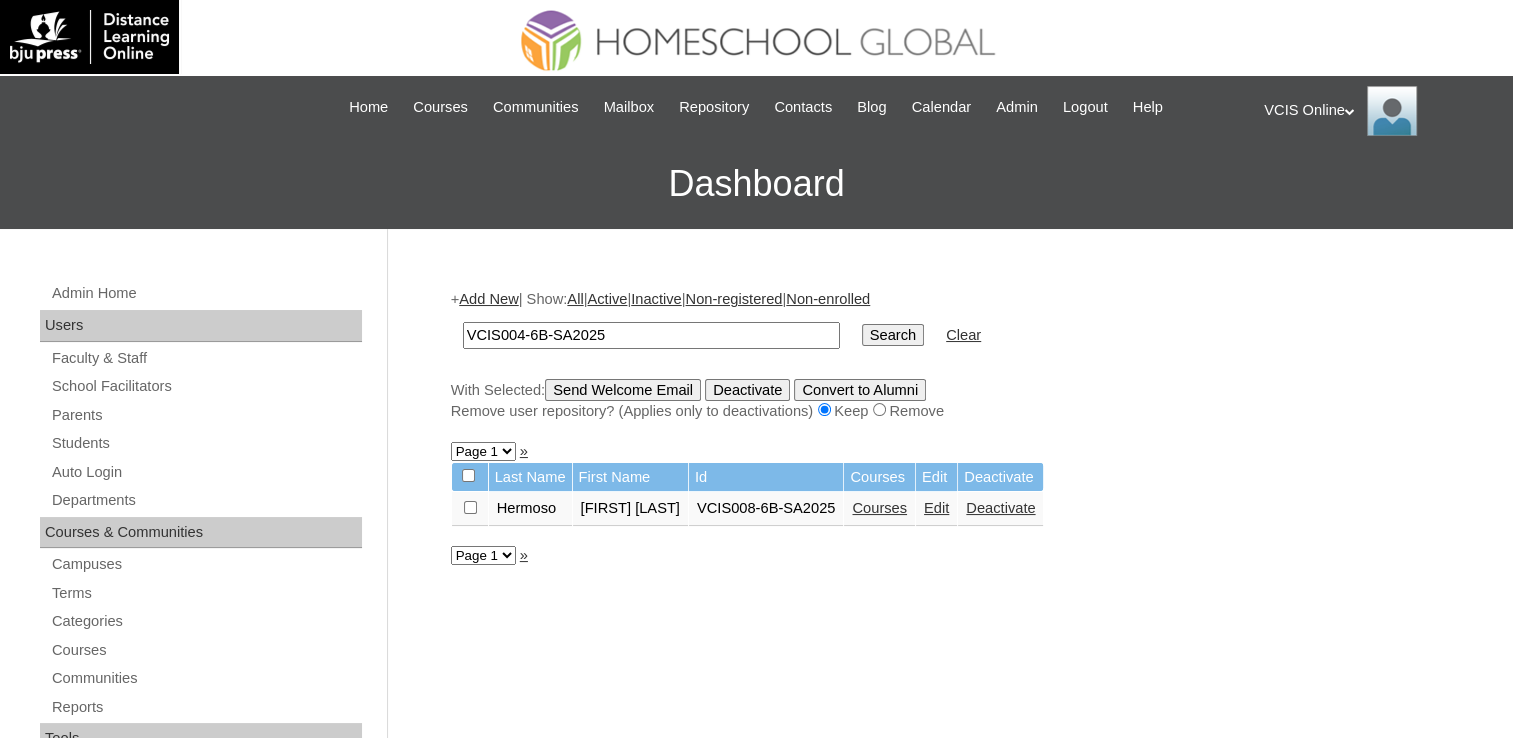 type on "VCIS004-6B-SA2025" 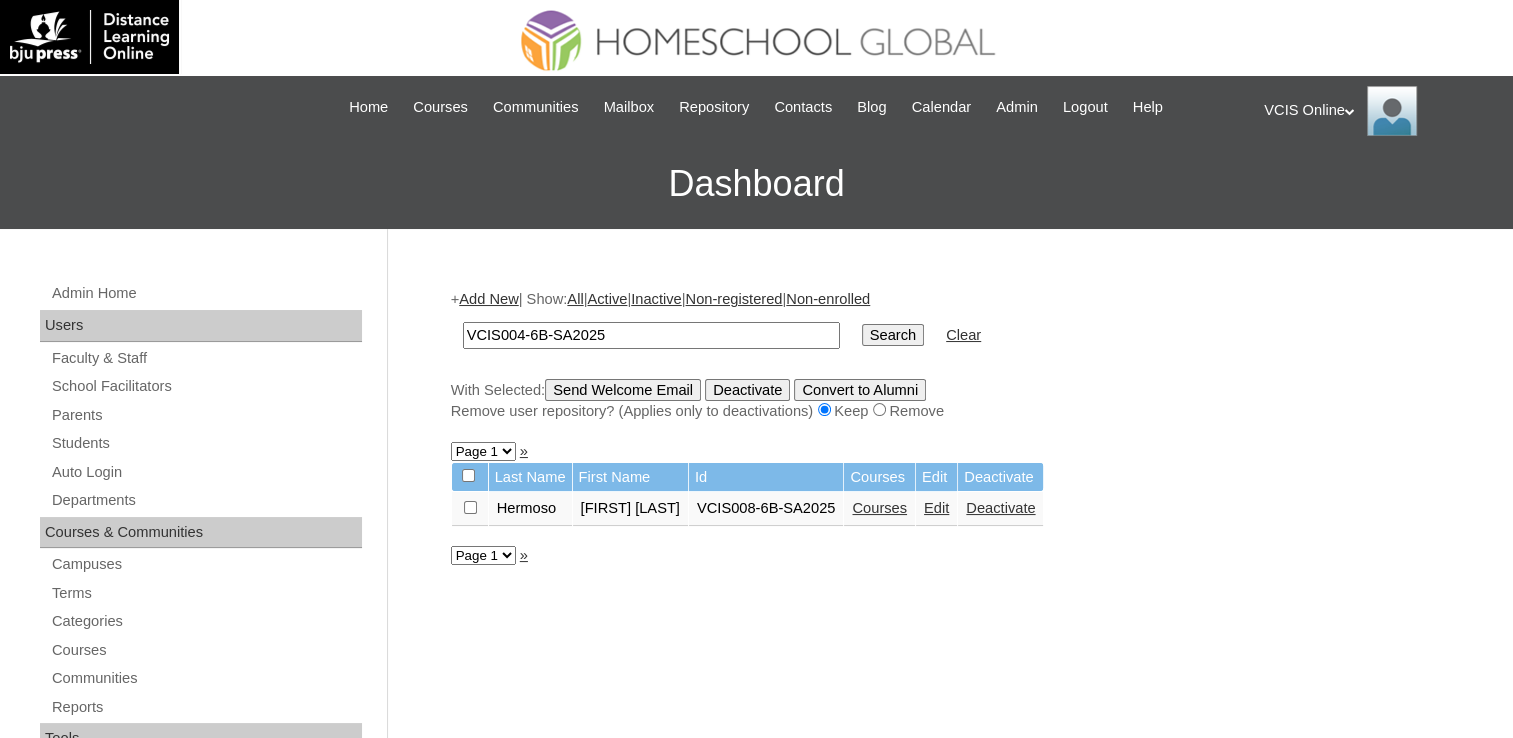 click on "Search" at bounding box center [893, 335] 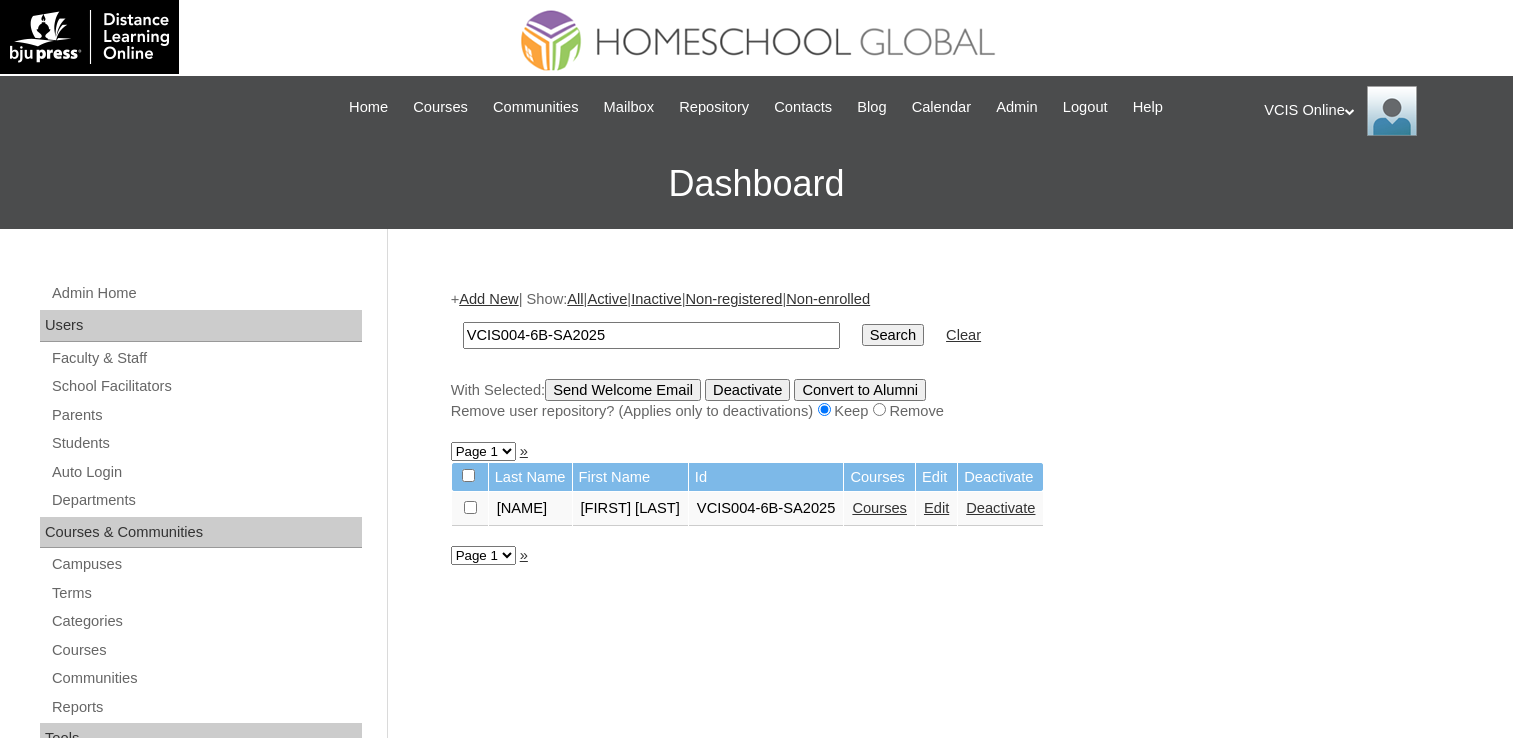 scroll, scrollTop: 0, scrollLeft: 0, axis: both 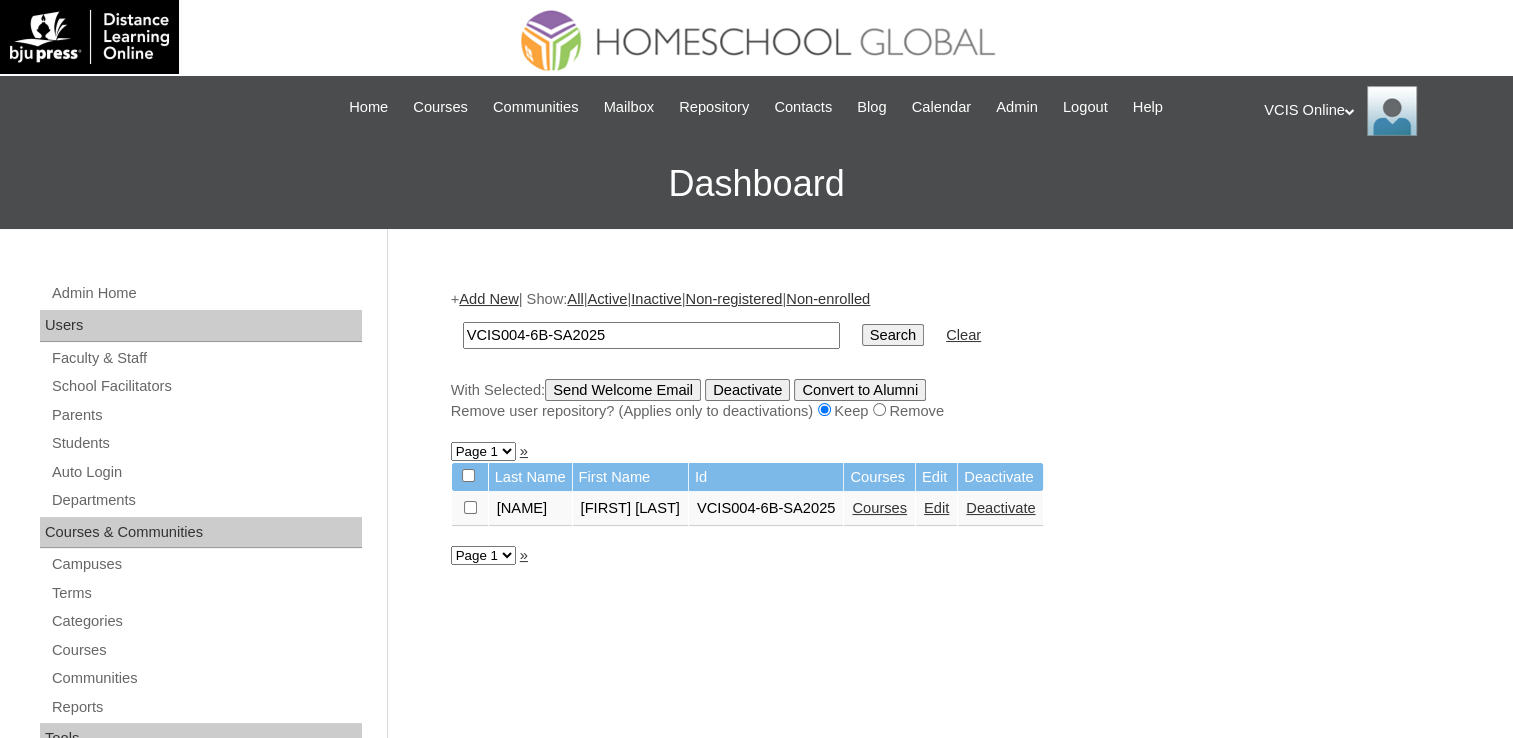 click on "Courses" at bounding box center [879, 508] 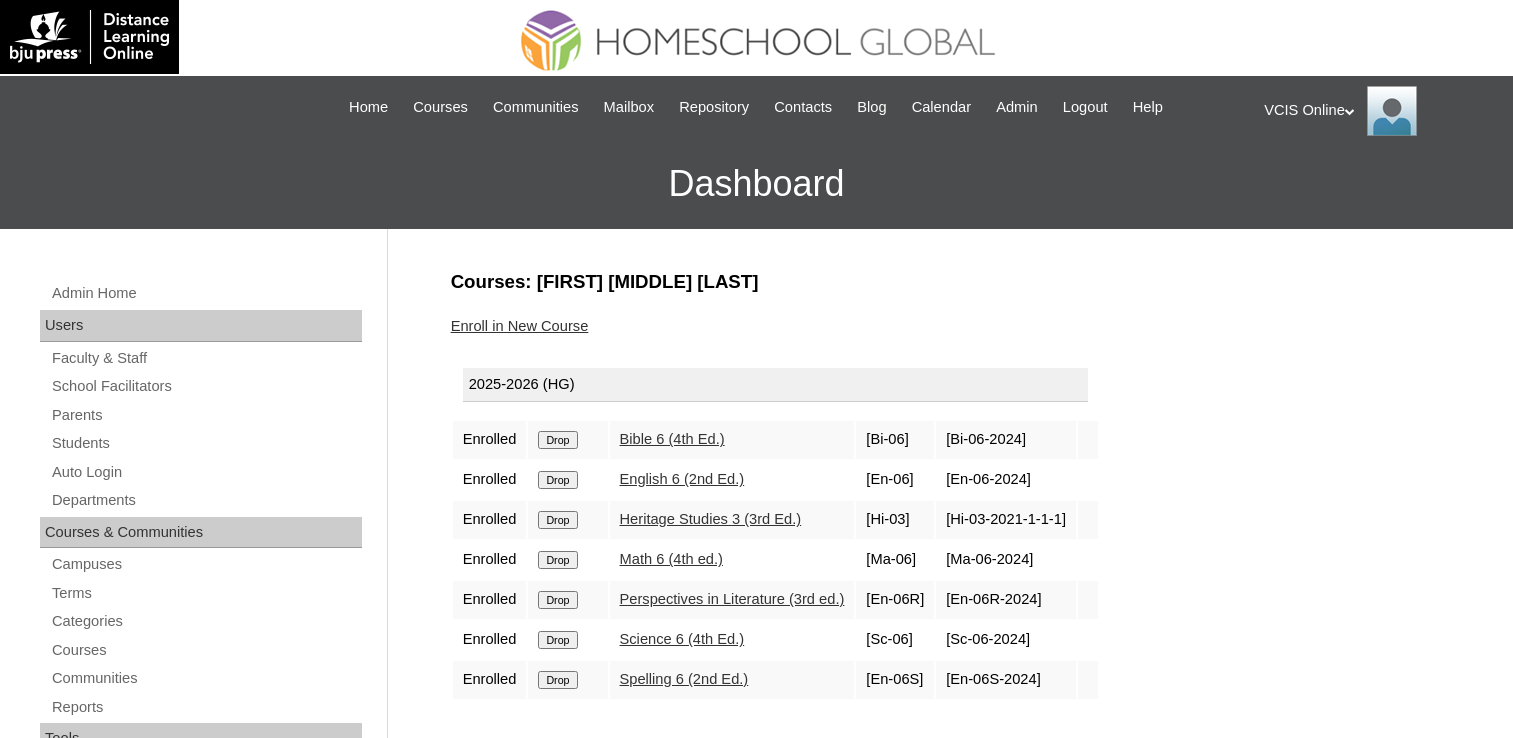 scroll, scrollTop: 0, scrollLeft: 0, axis: both 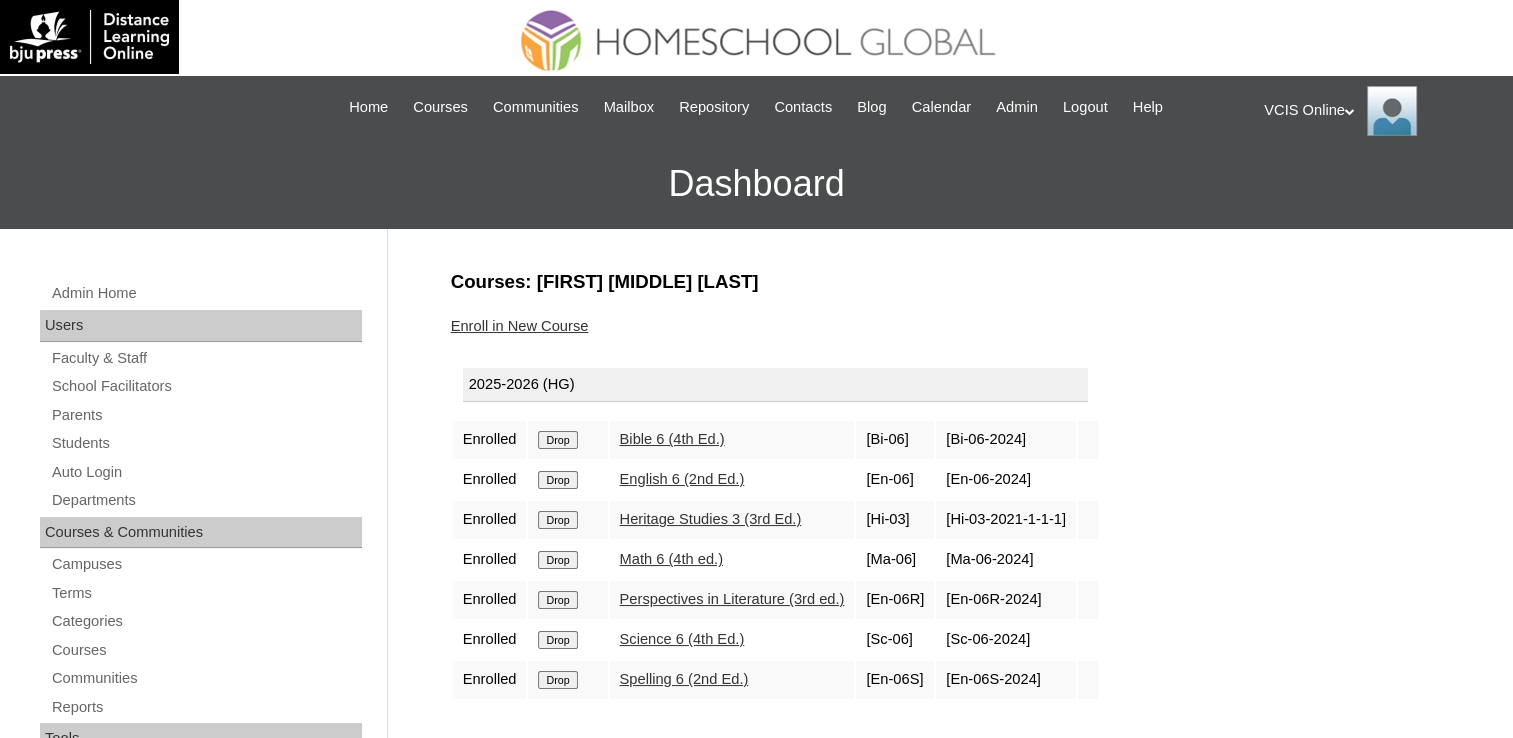 click on "Drop" at bounding box center [557, 440] 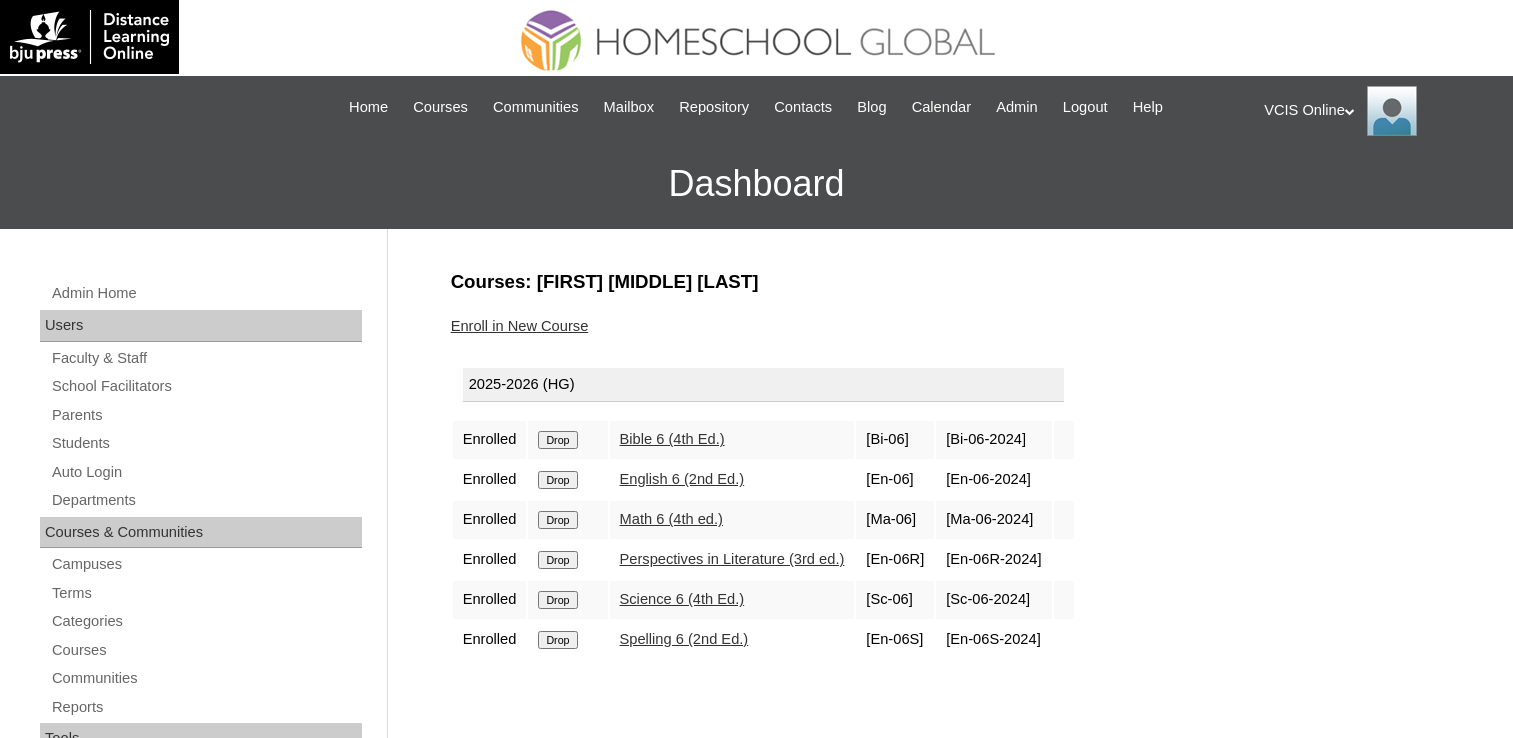 scroll, scrollTop: 0, scrollLeft: 0, axis: both 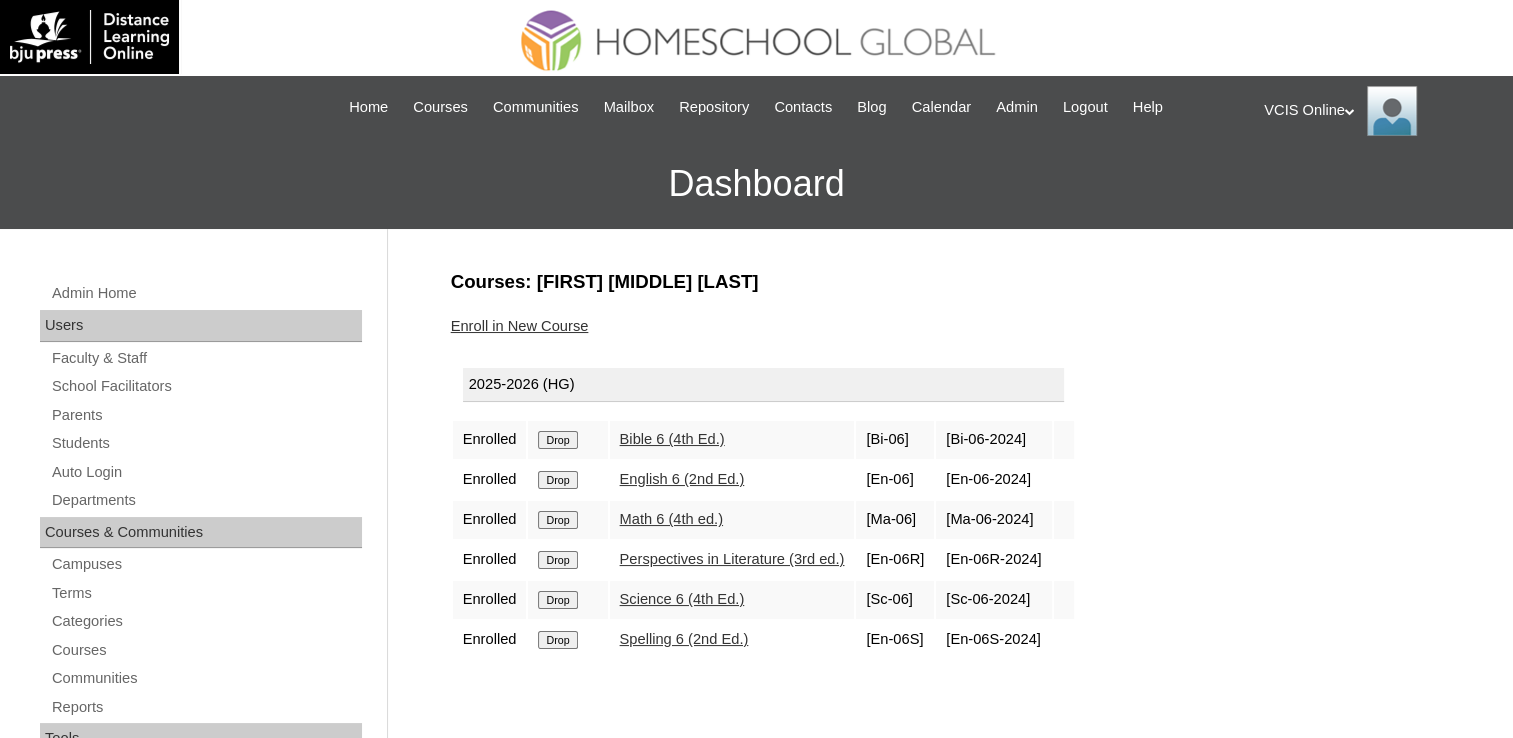 click on "Enroll in New Course" at bounding box center [520, 326] 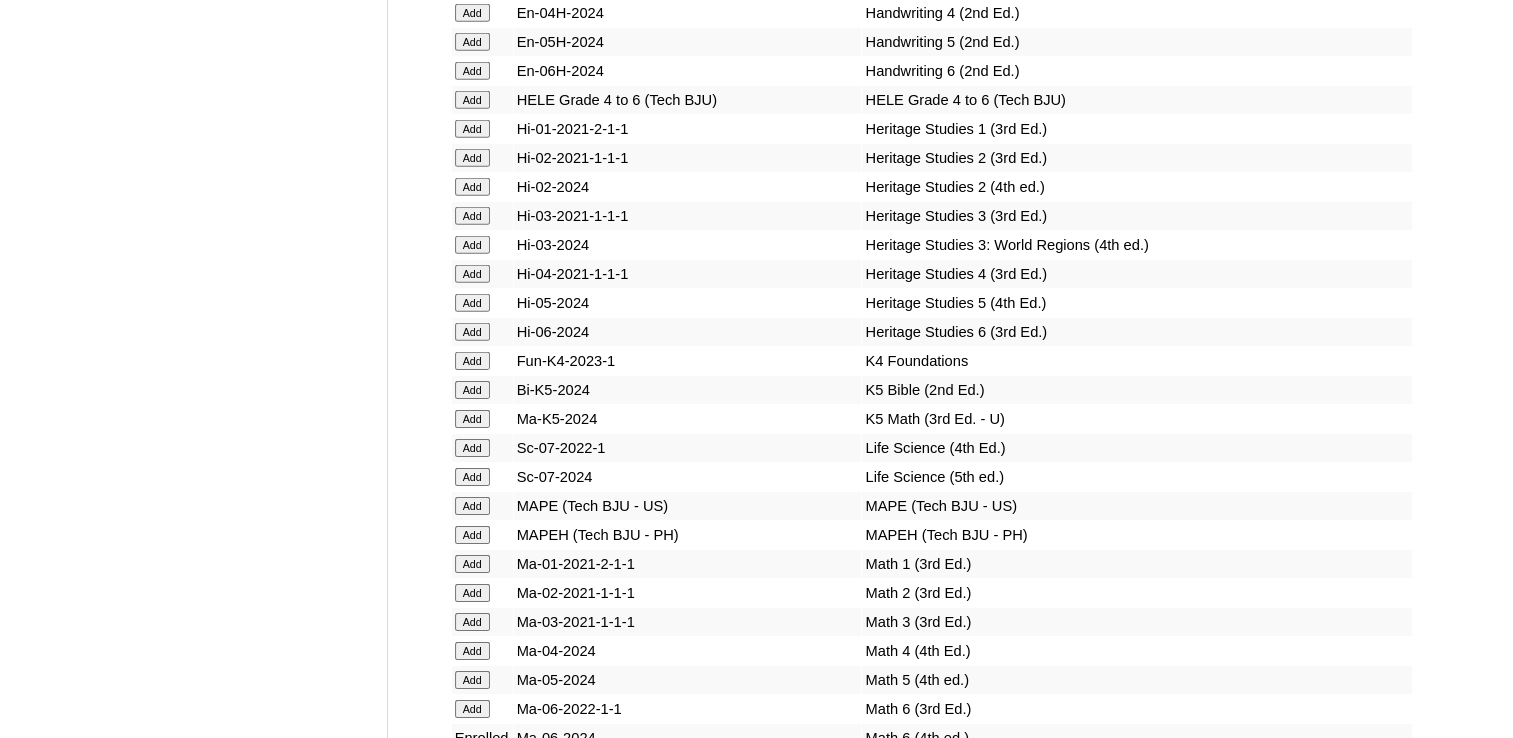 scroll, scrollTop: 6000, scrollLeft: 0, axis: vertical 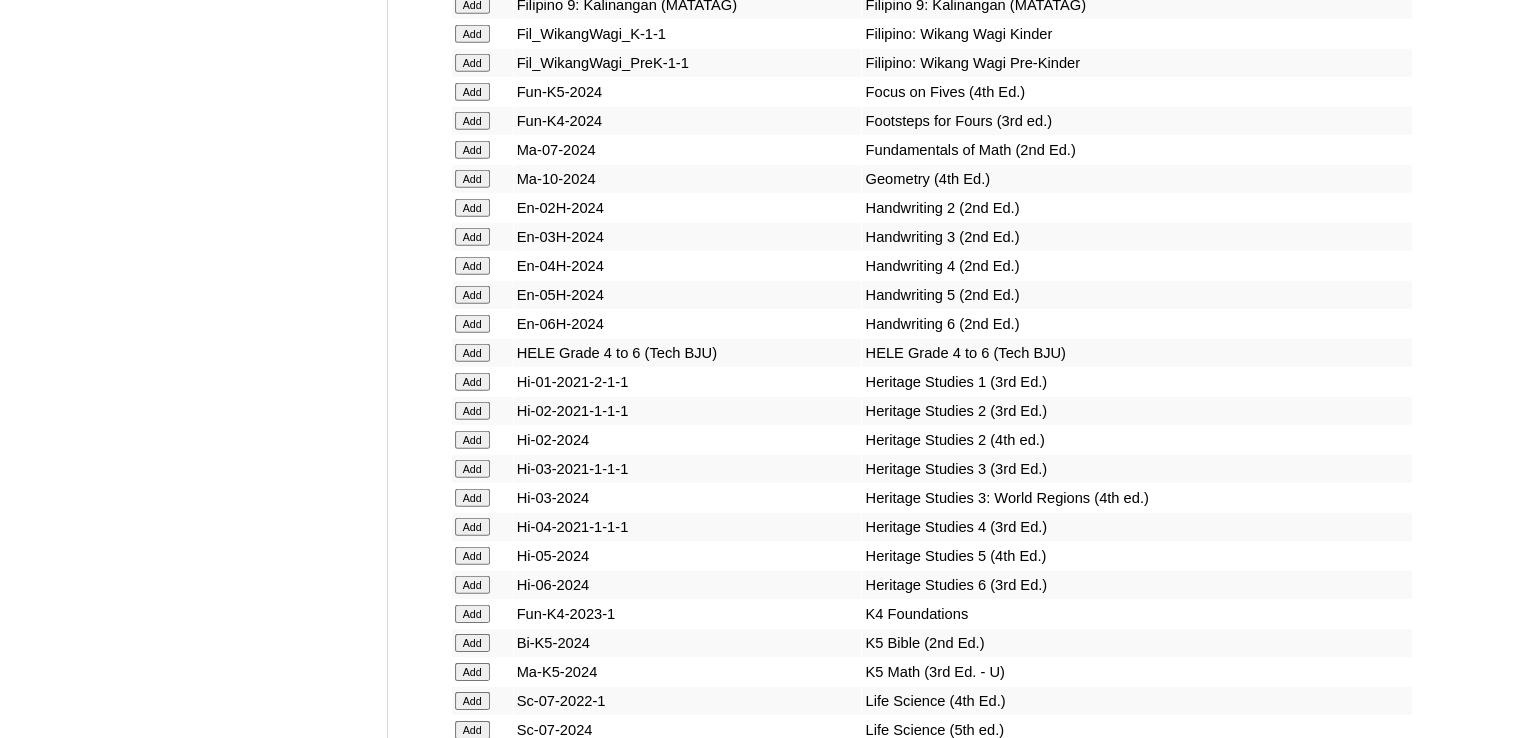 click on "Add" at bounding box center (472, -5624) 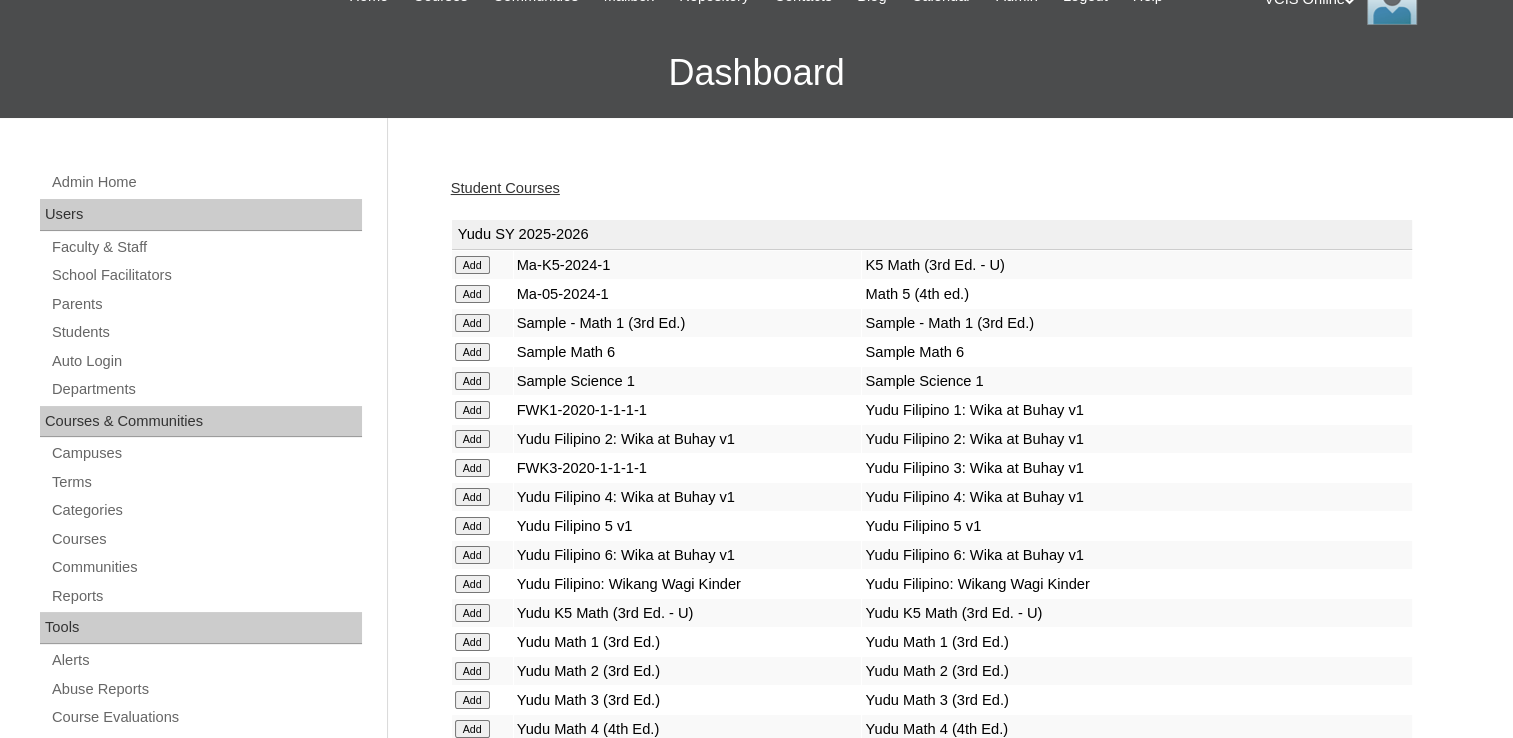scroll, scrollTop: 0, scrollLeft: 0, axis: both 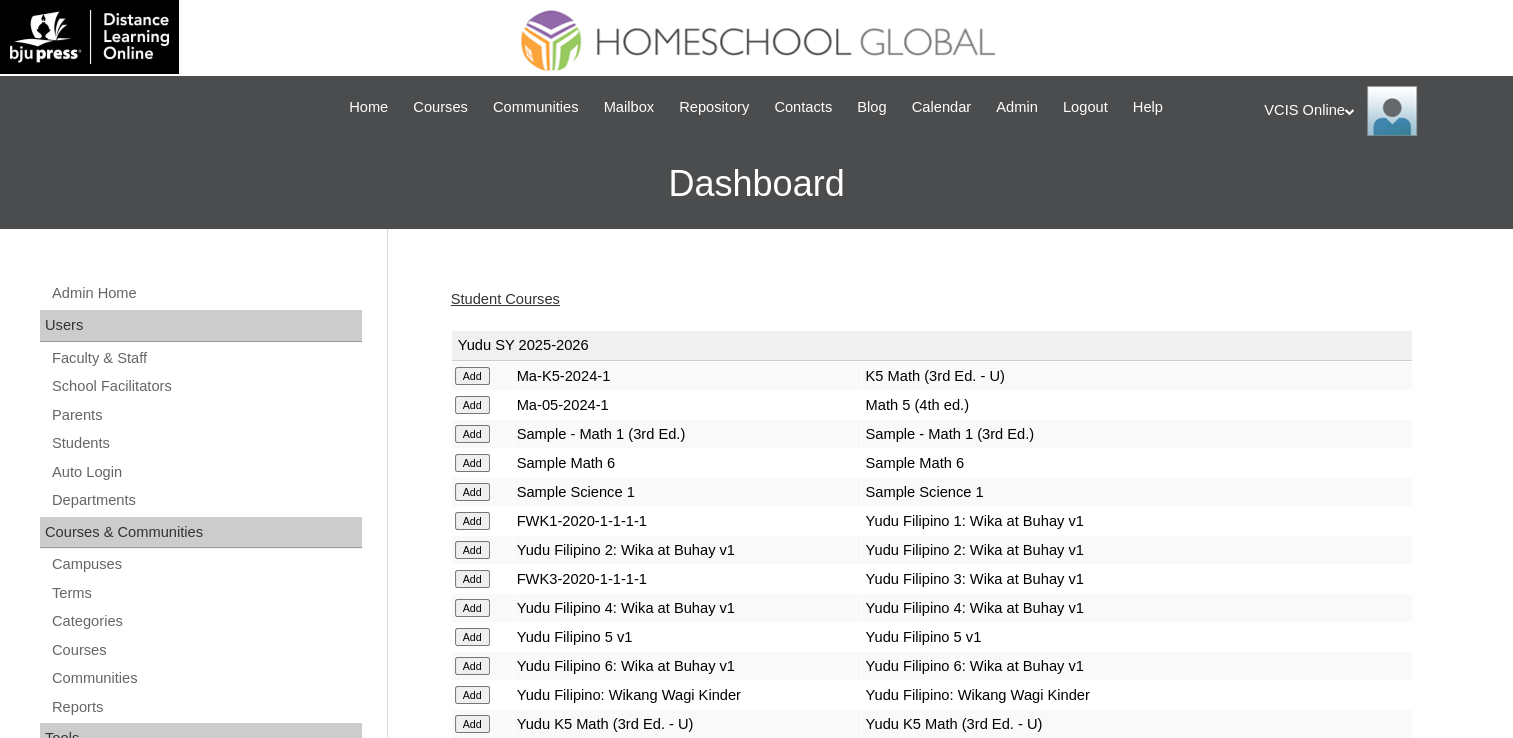 click on "VCIS Online
My Profile
My Settings
Logout" at bounding box center [1378, 111] 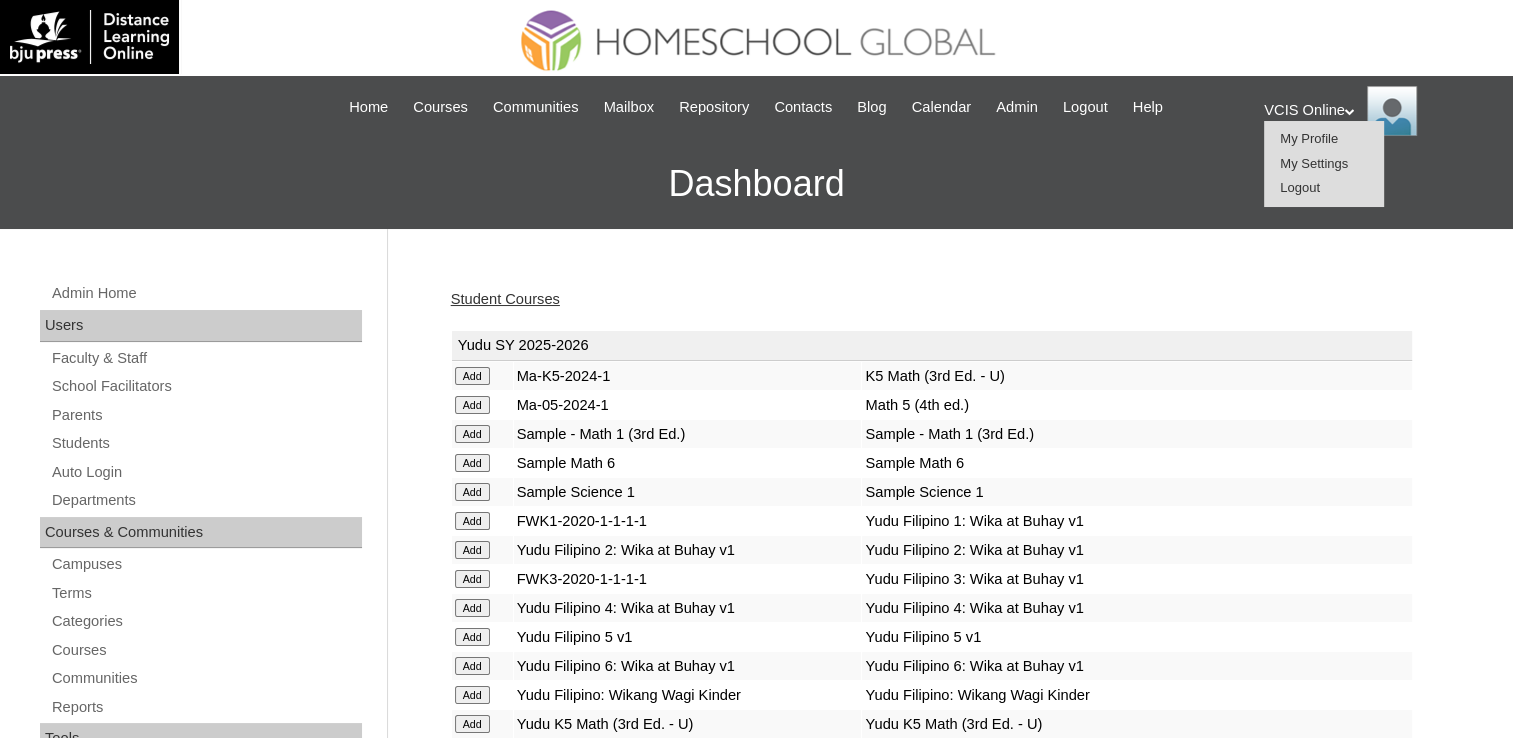 click on "Logout" at bounding box center (1300, 187) 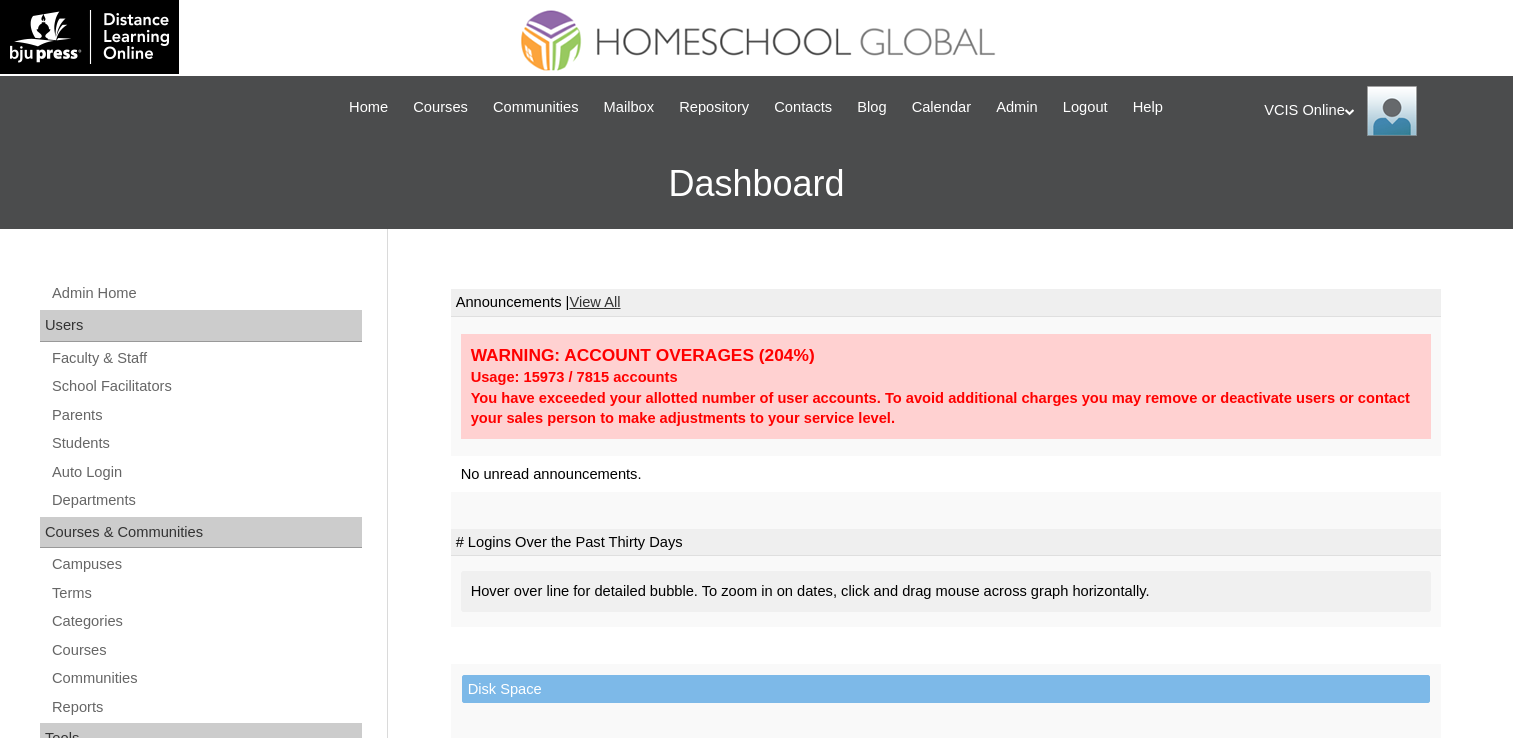 scroll, scrollTop: 0, scrollLeft: 0, axis: both 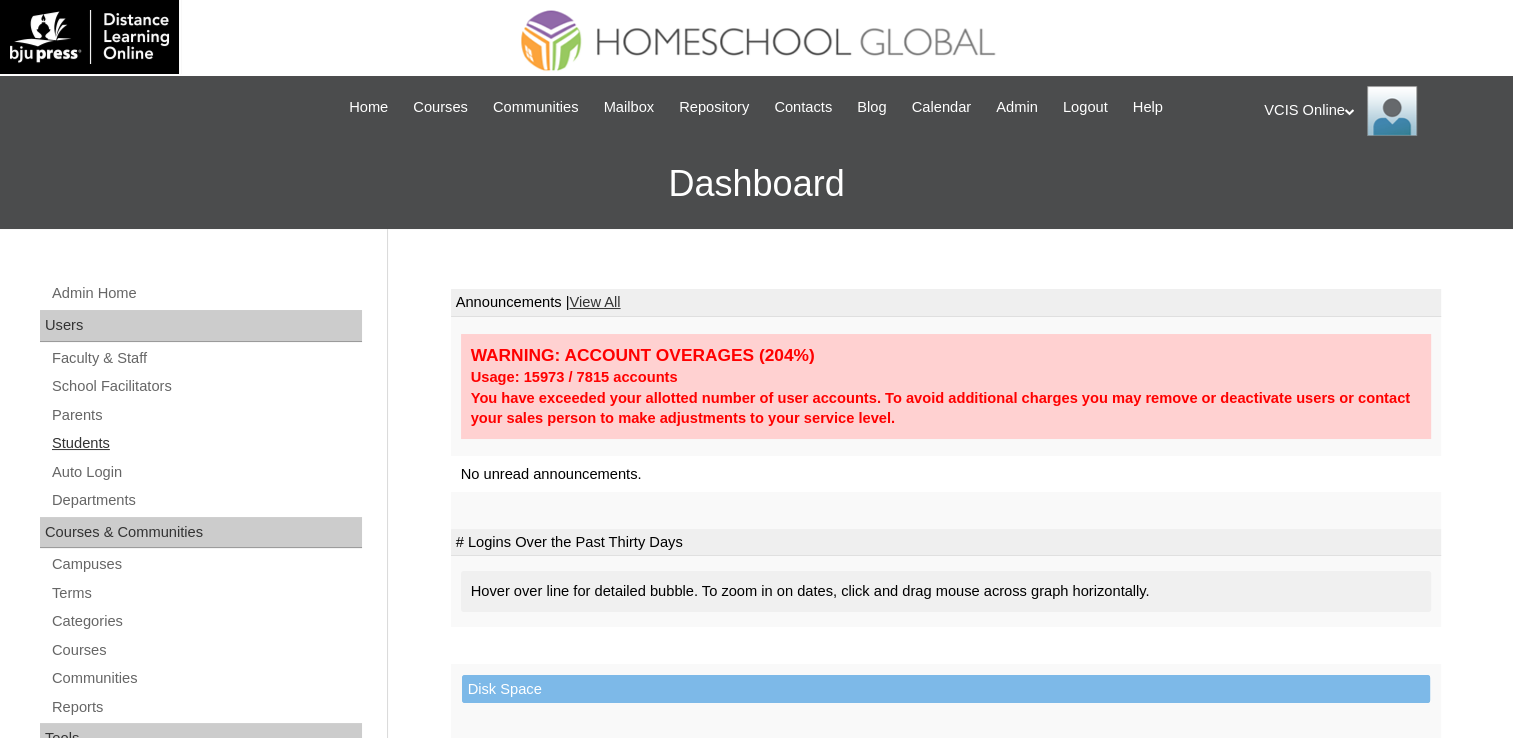 click on "Students" at bounding box center [206, 443] 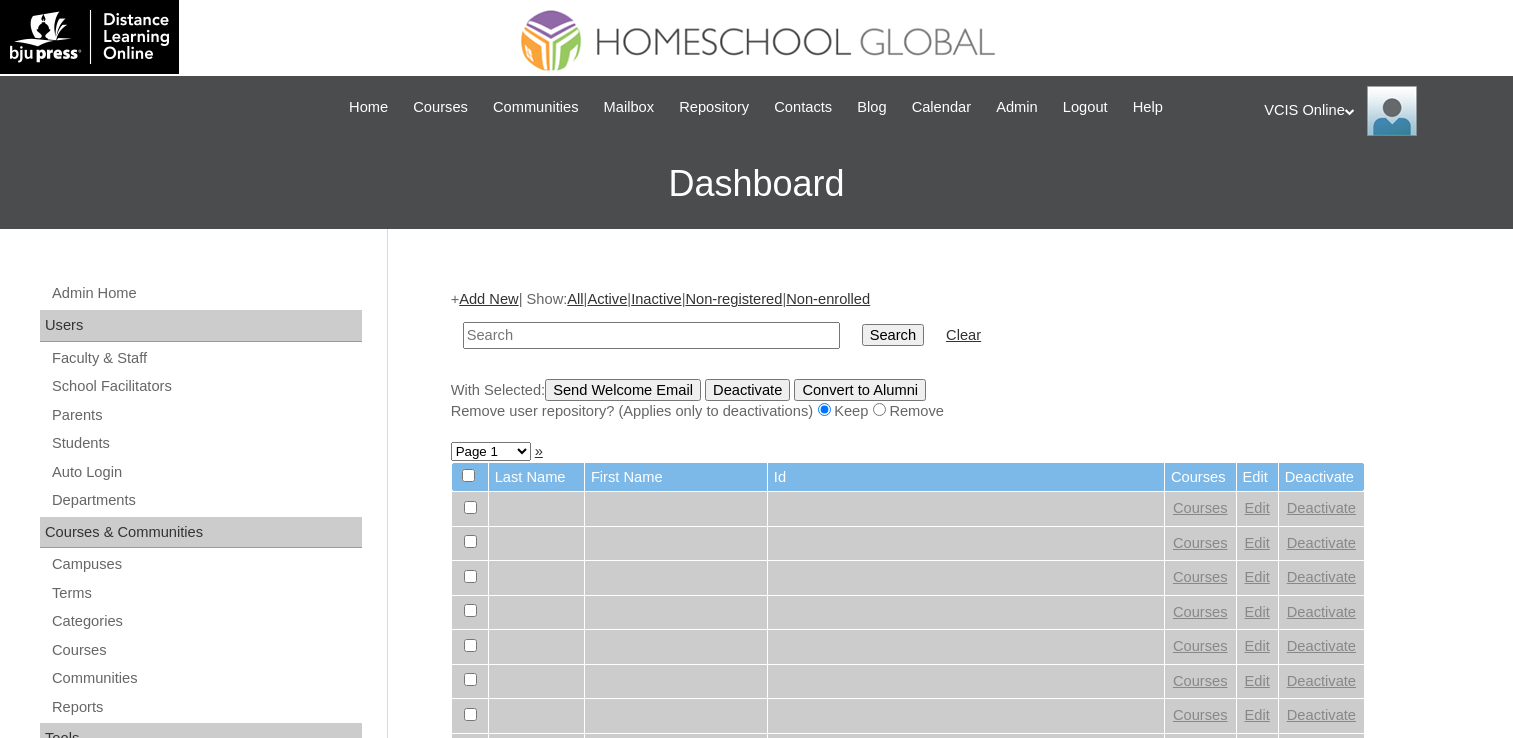 scroll, scrollTop: 0, scrollLeft: 0, axis: both 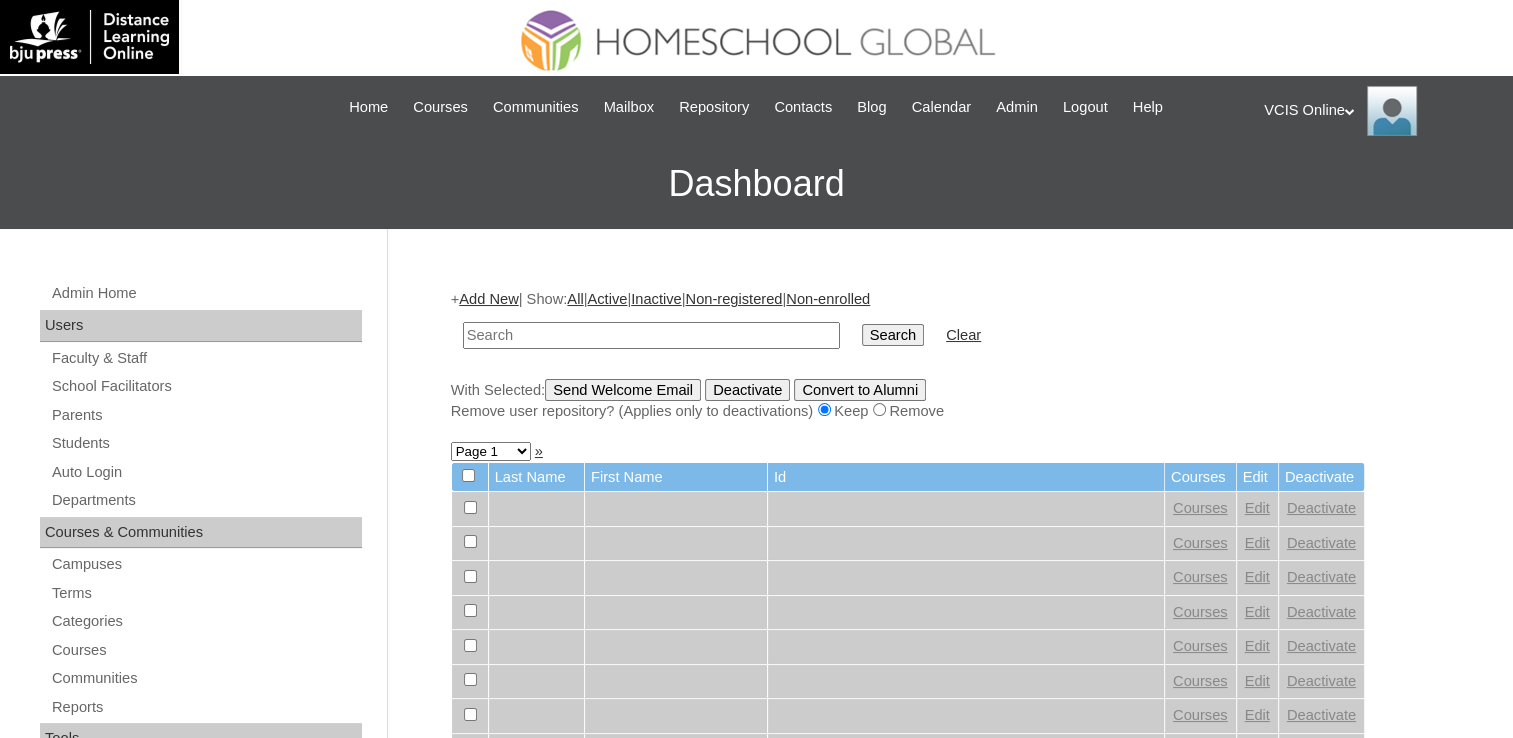 paste on "VCIS004-6B-SA2025" 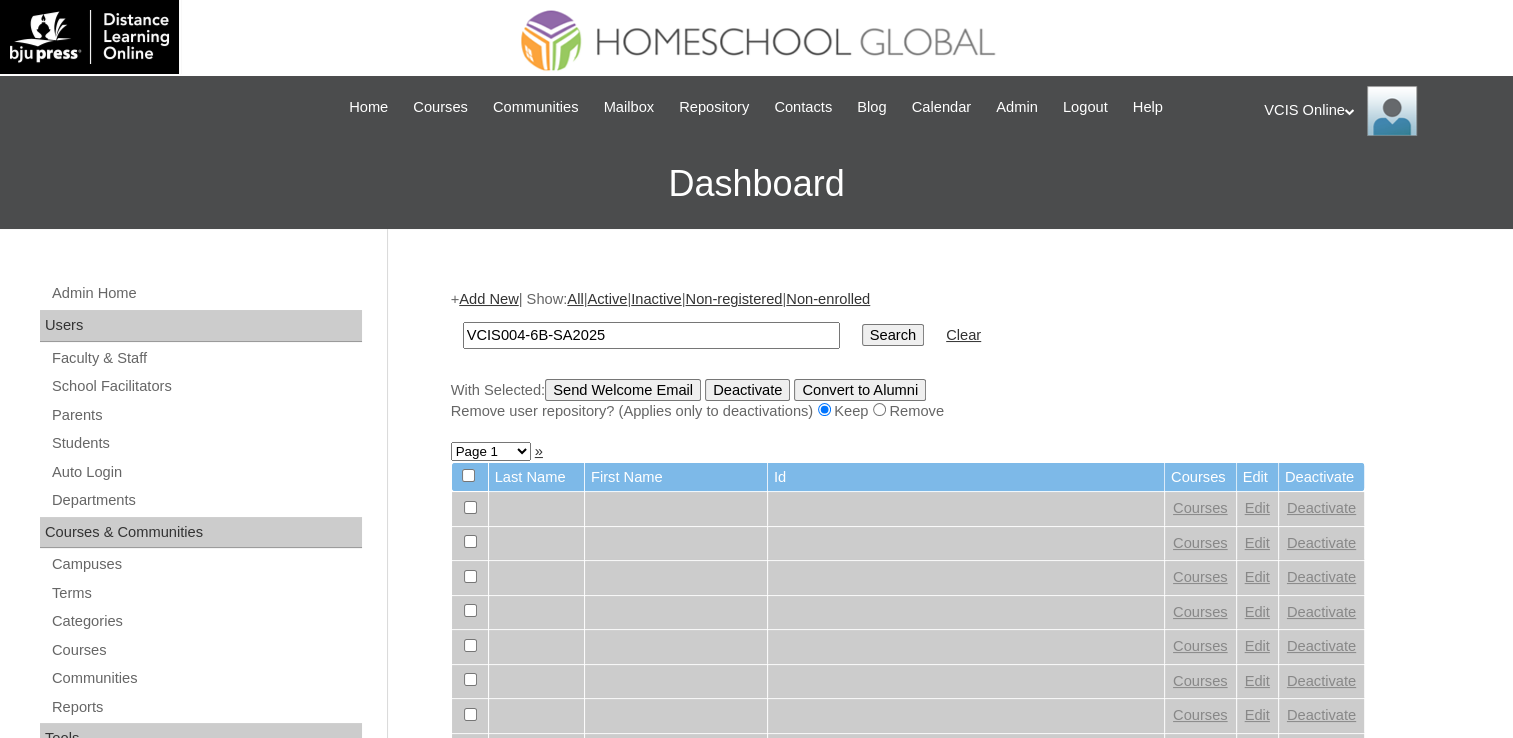 type on "VCIS004-6B-SA2025" 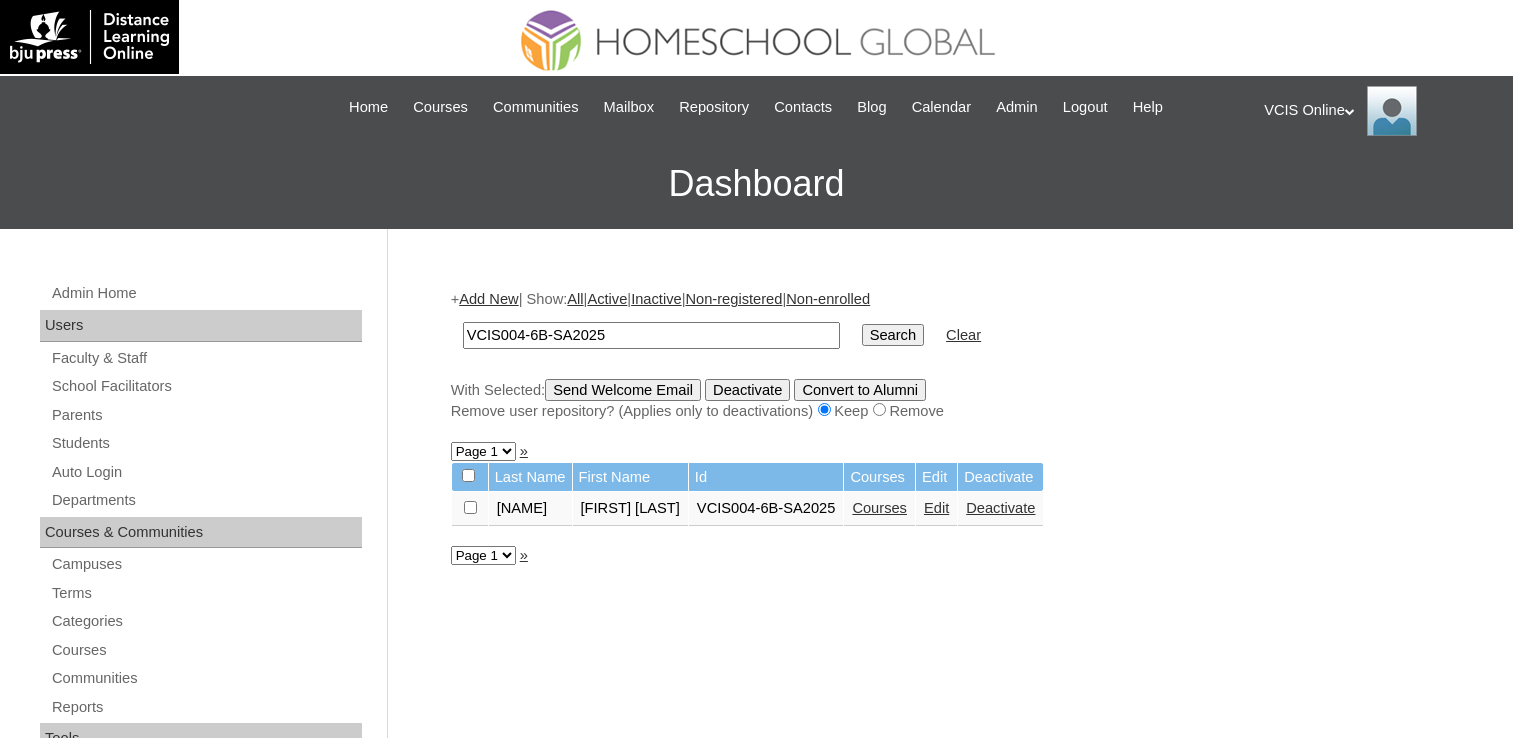 scroll, scrollTop: 0, scrollLeft: 0, axis: both 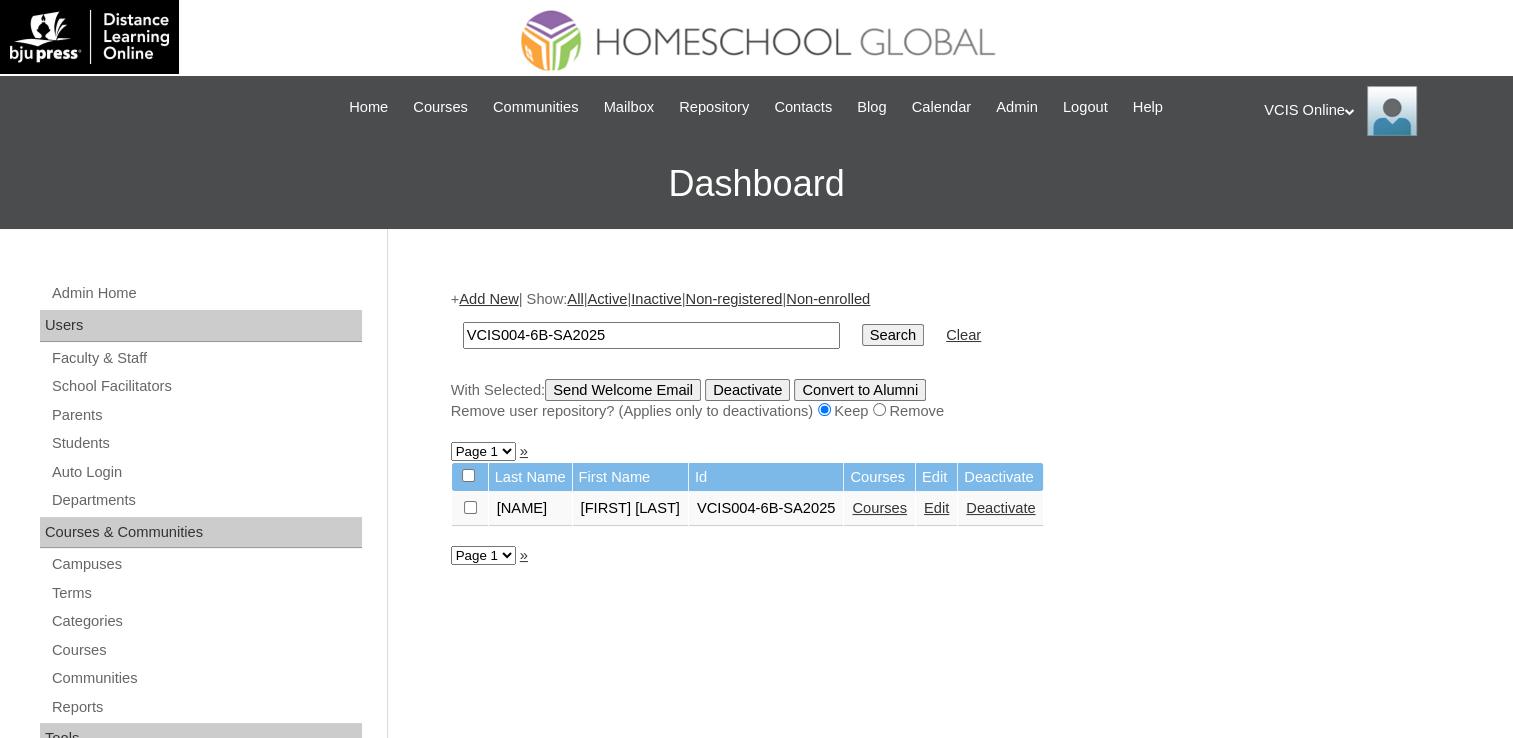 click on "Courses" at bounding box center (879, 508) 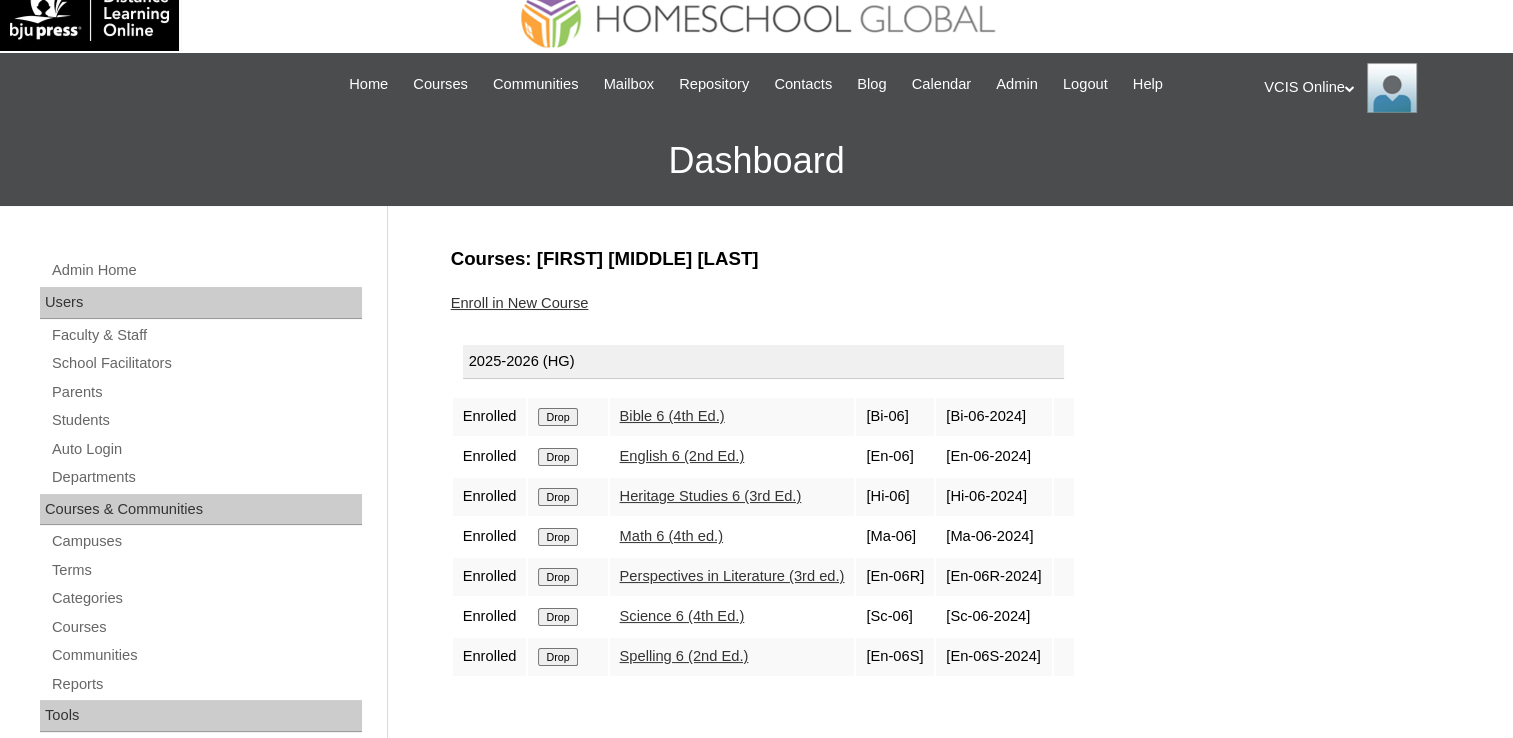 scroll, scrollTop: 0, scrollLeft: 0, axis: both 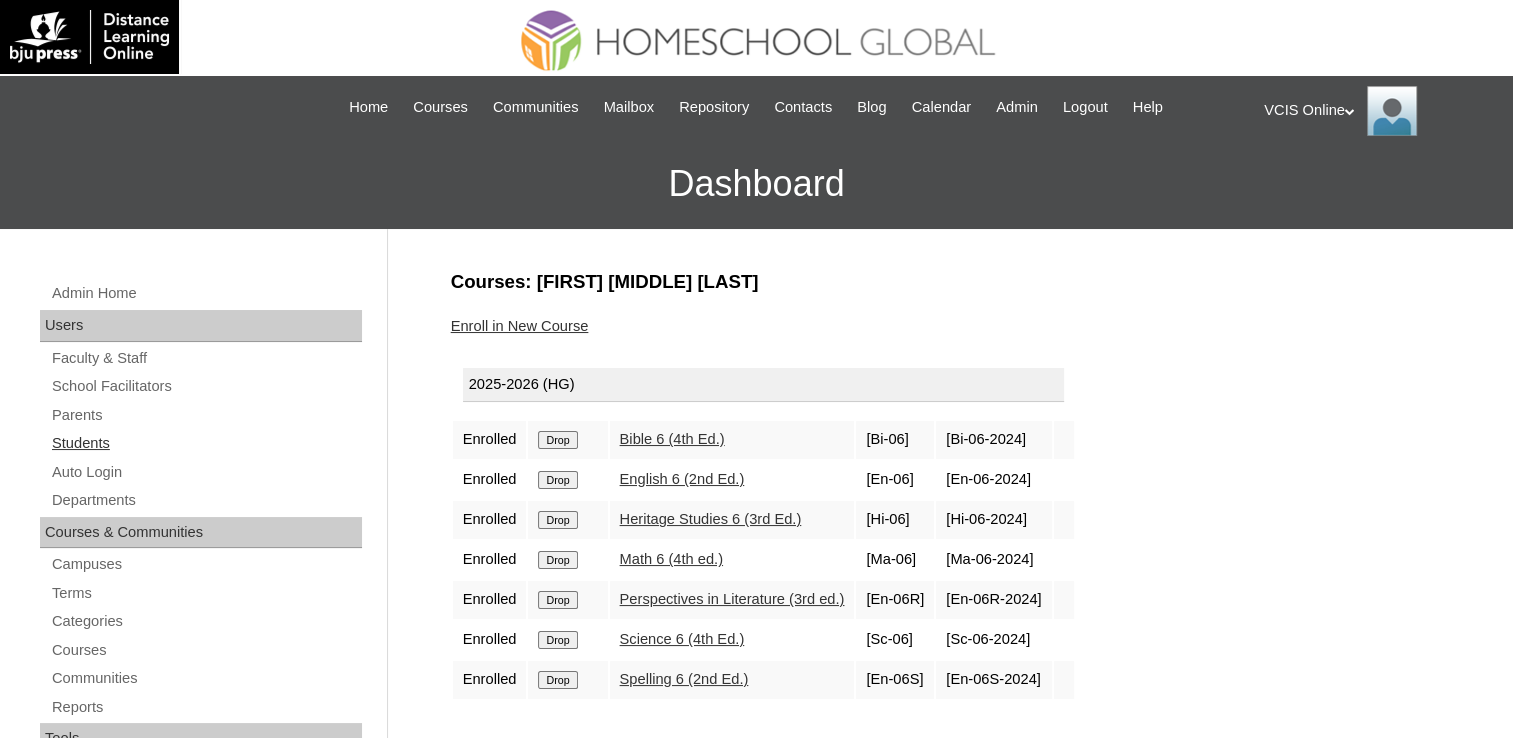 click on "Students" at bounding box center (206, 443) 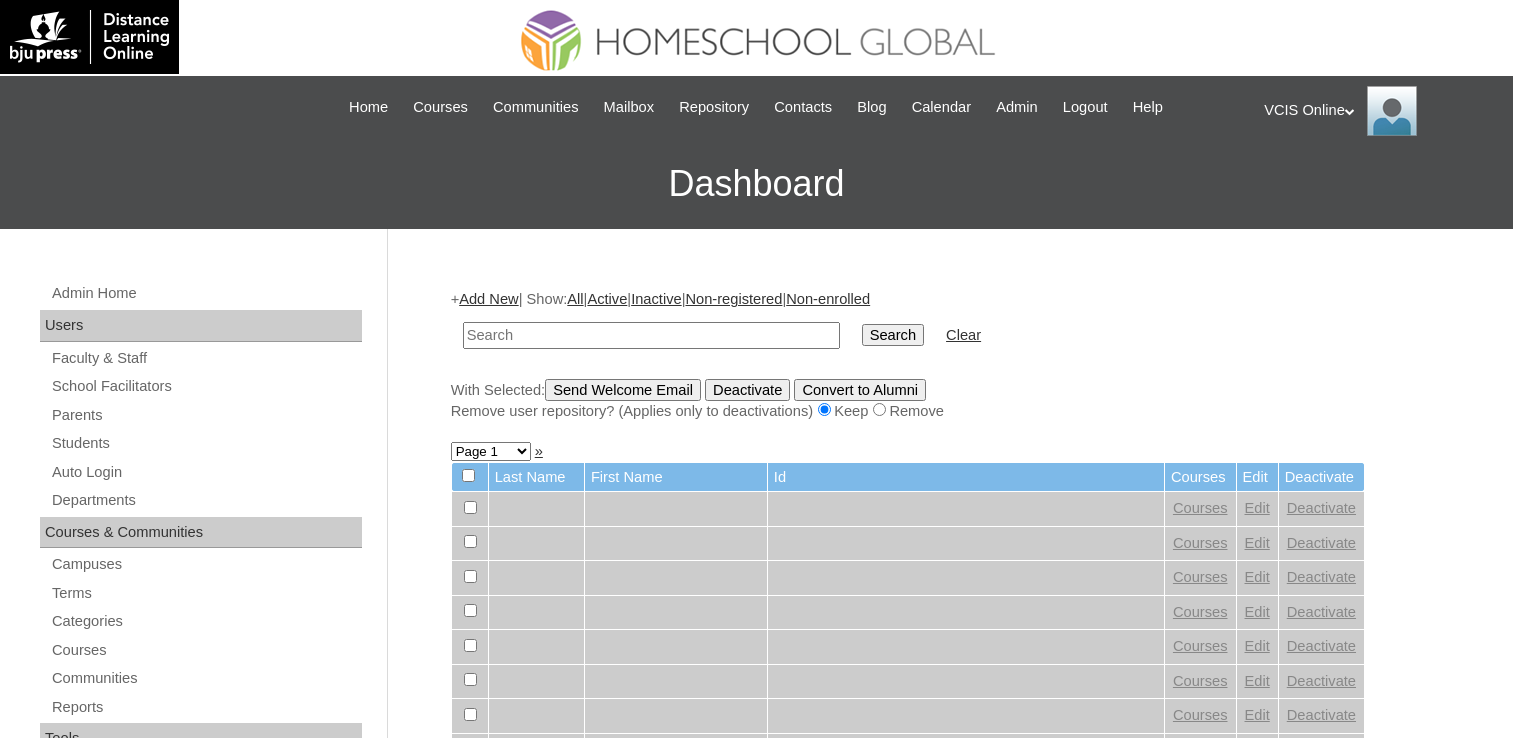 scroll, scrollTop: 0, scrollLeft: 0, axis: both 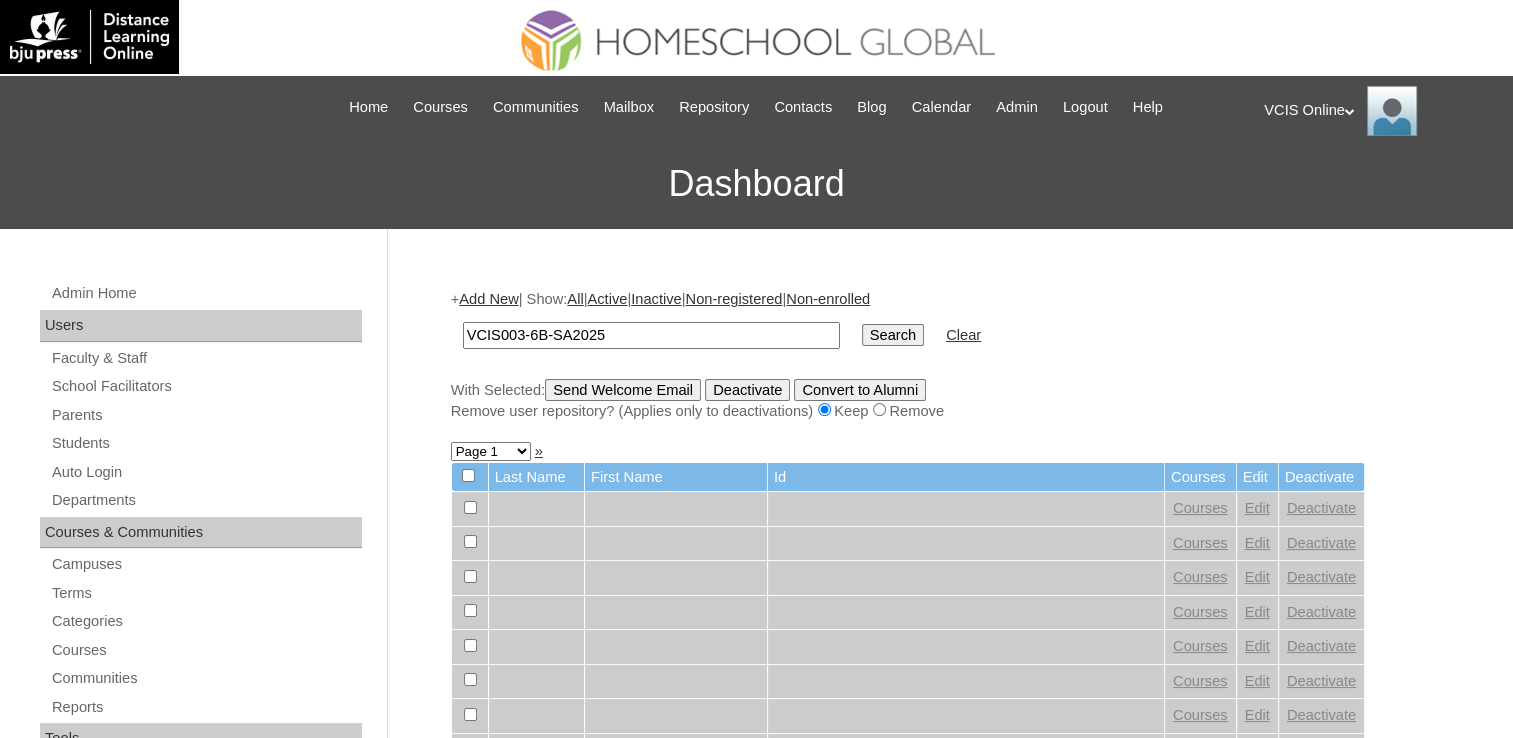type on "VCIS003-6B-SA2025" 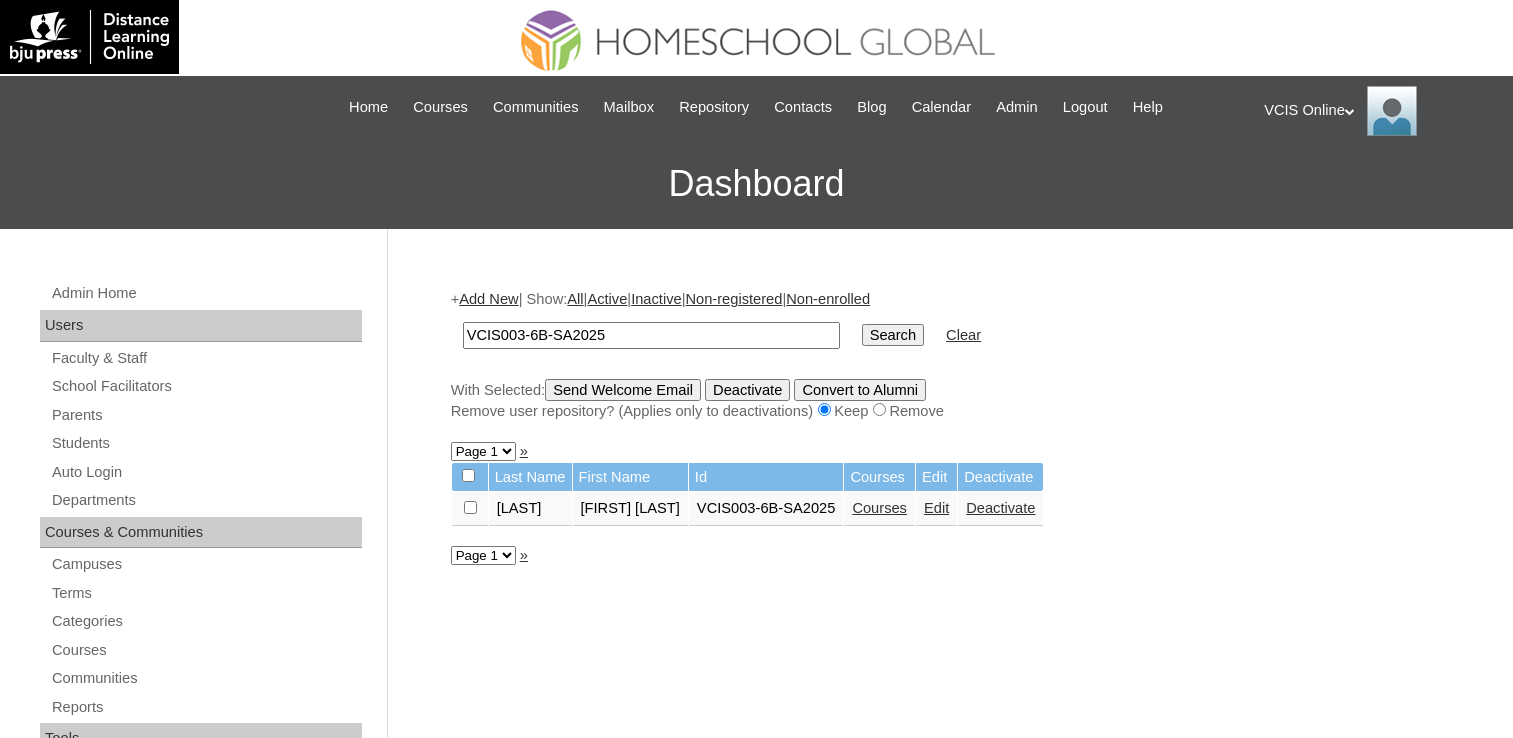 scroll, scrollTop: 0, scrollLeft: 0, axis: both 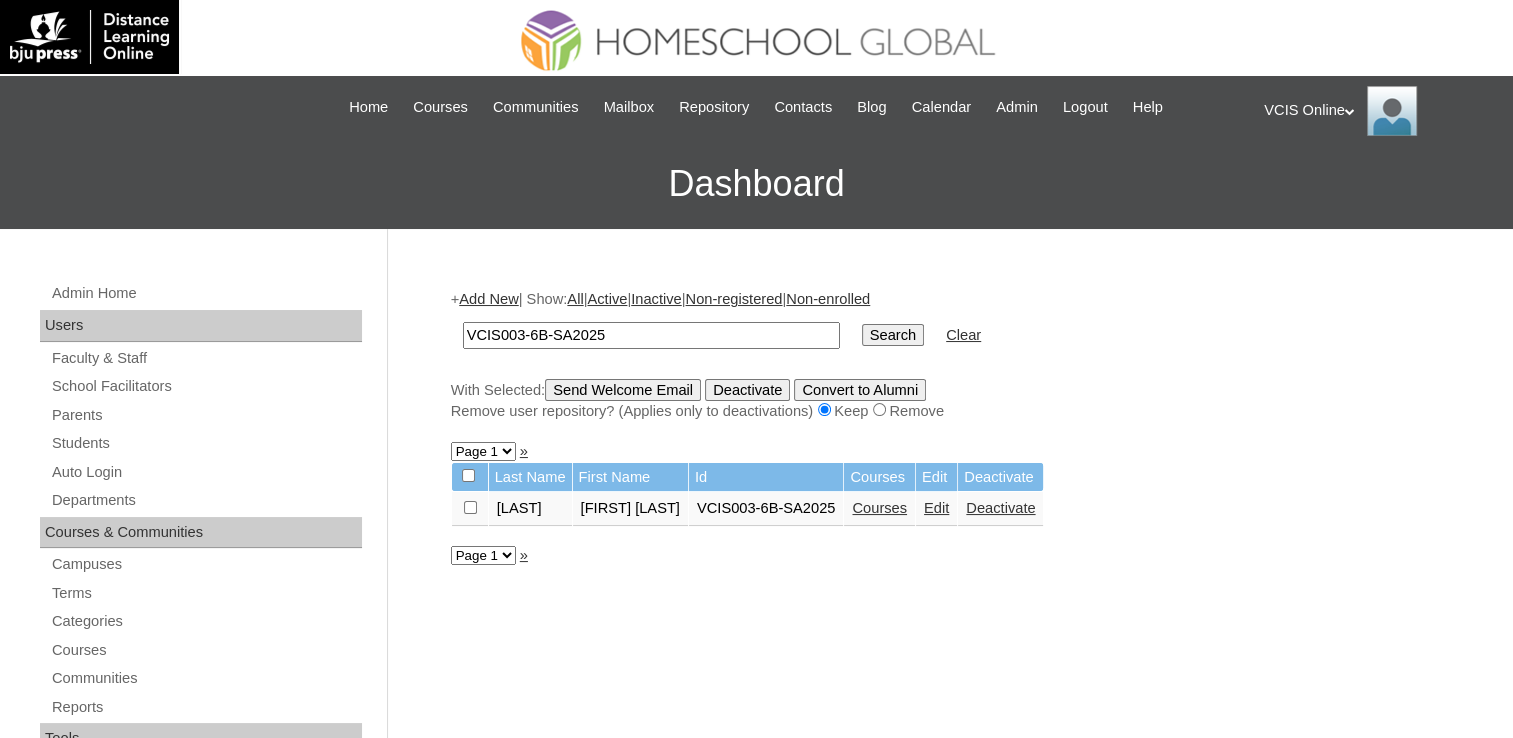 click on "Courses" at bounding box center [879, 508] 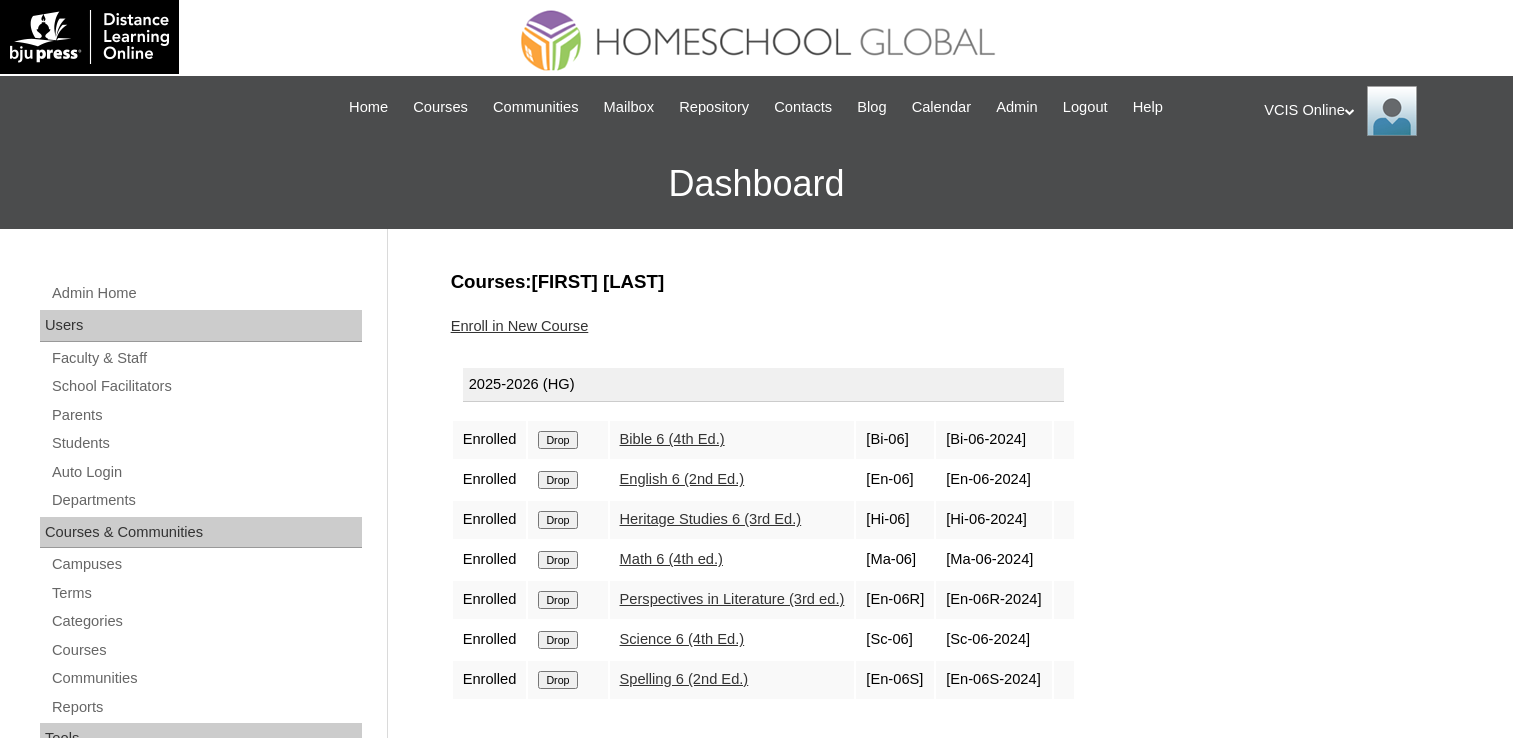 scroll, scrollTop: 0, scrollLeft: 0, axis: both 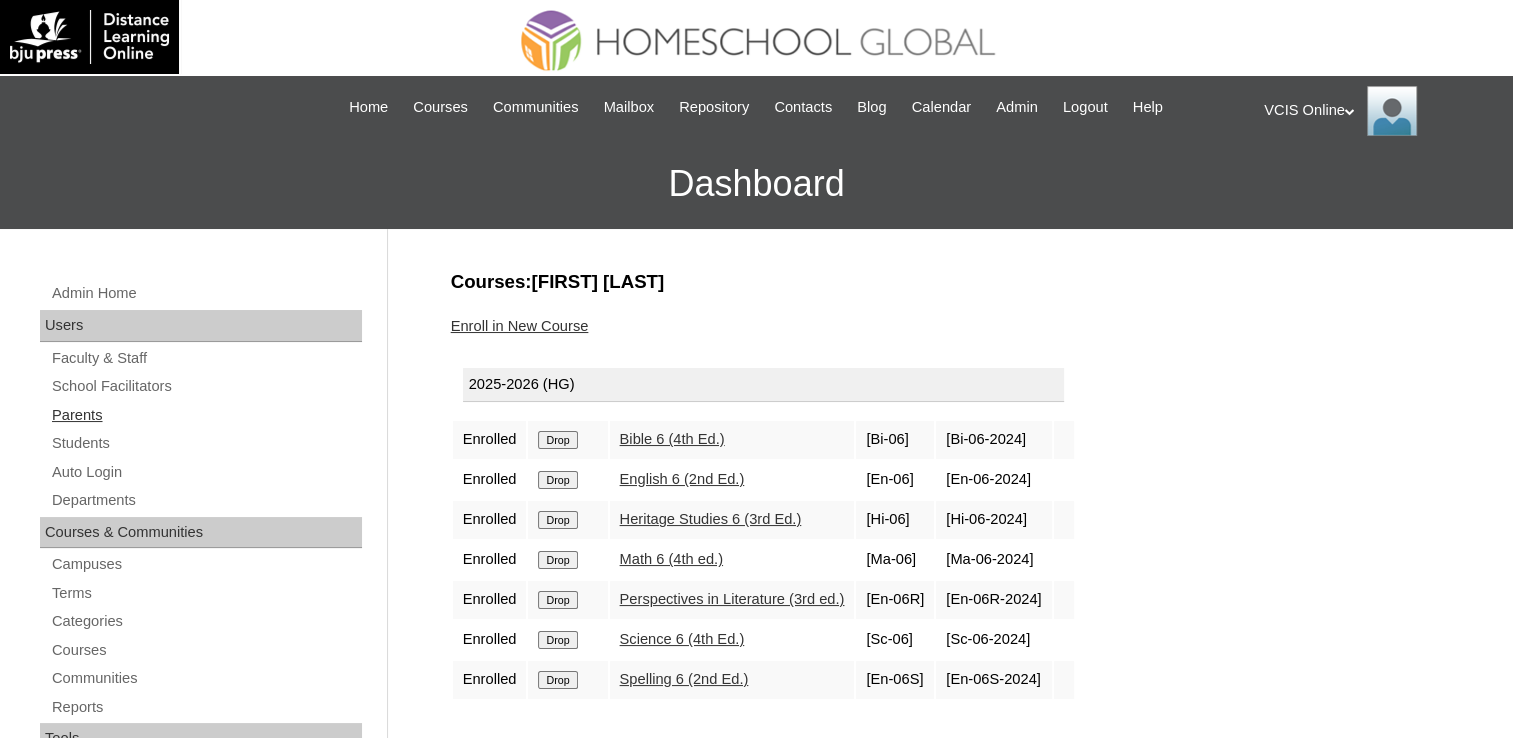 click on "Parents" at bounding box center (206, 415) 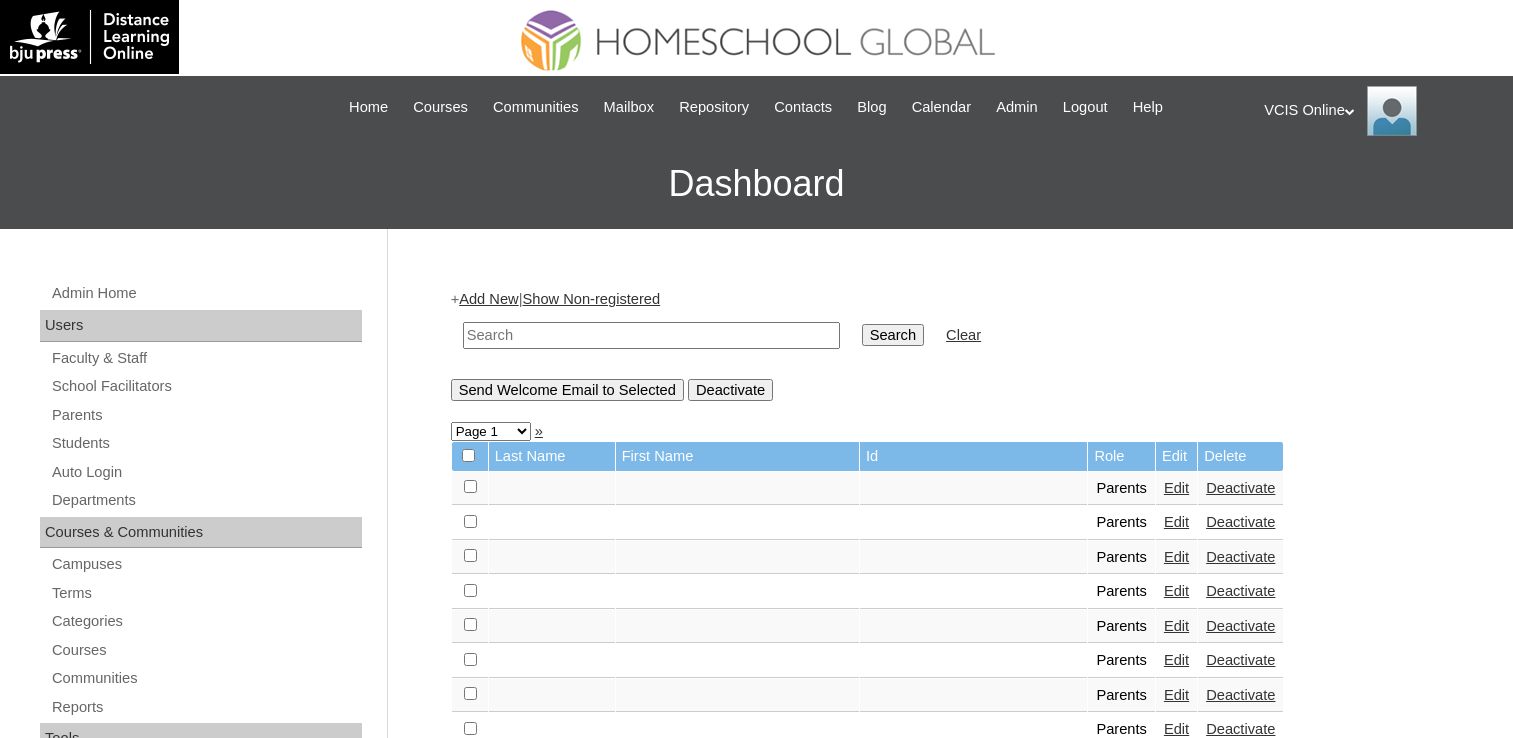 scroll, scrollTop: 0, scrollLeft: 0, axis: both 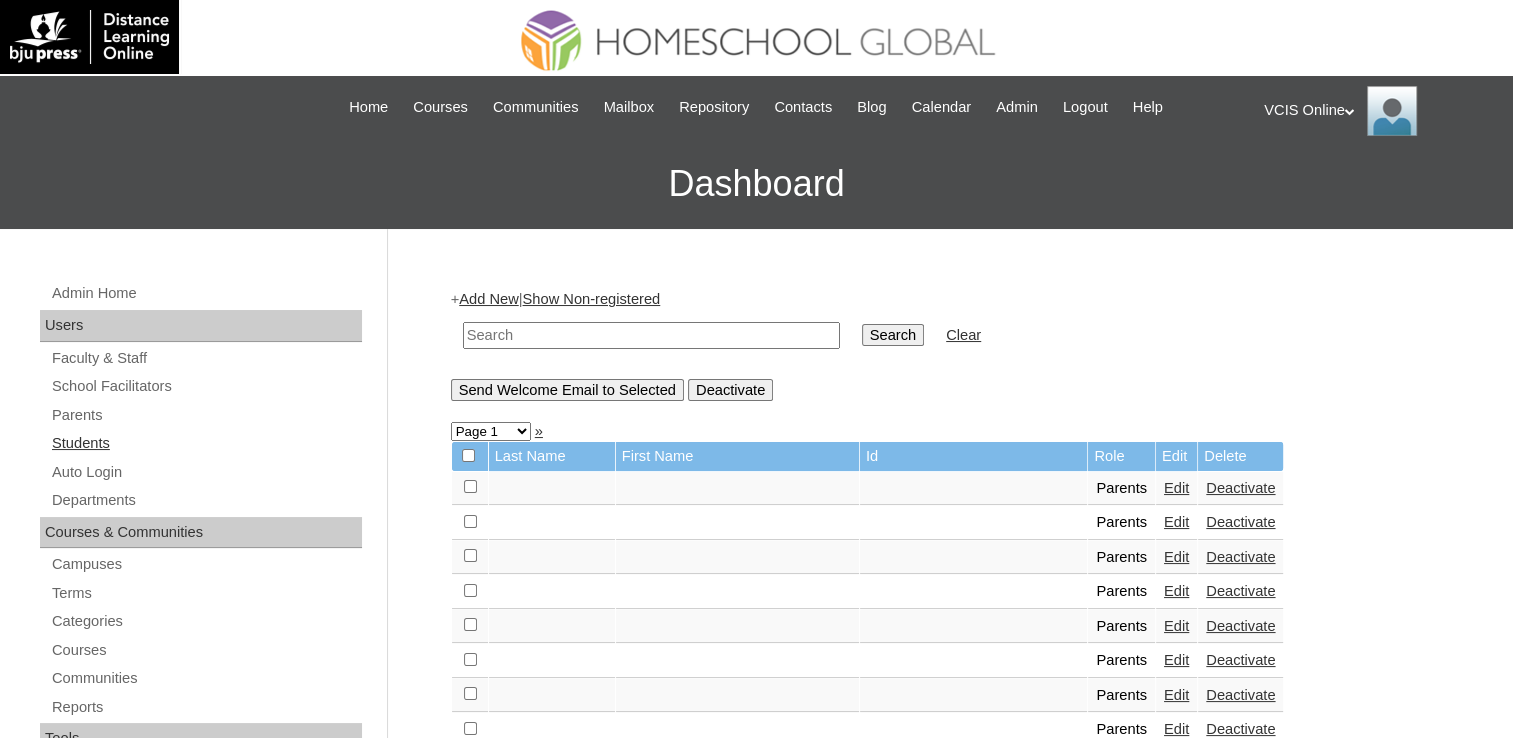 click on "Students" at bounding box center [206, 443] 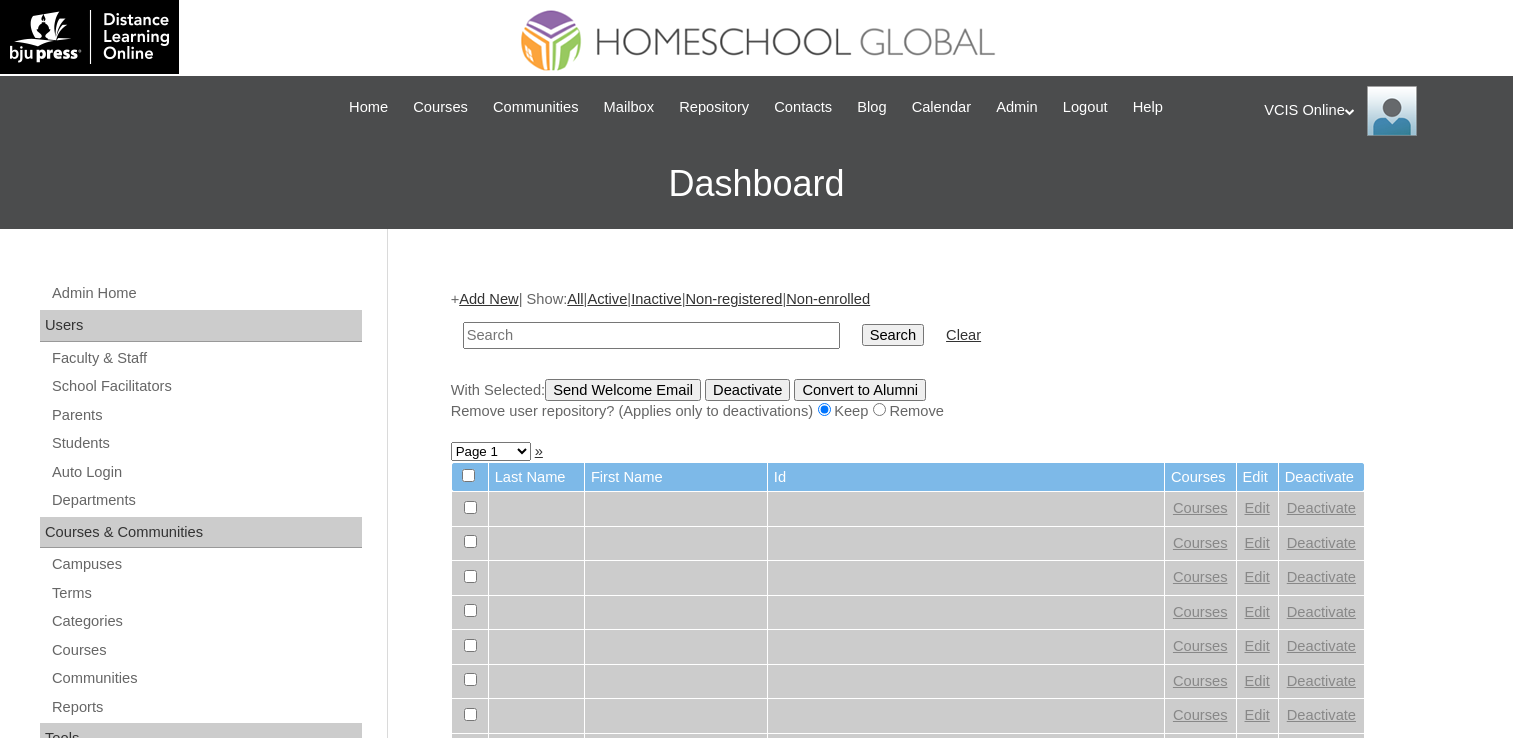 scroll, scrollTop: 0, scrollLeft: 0, axis: both 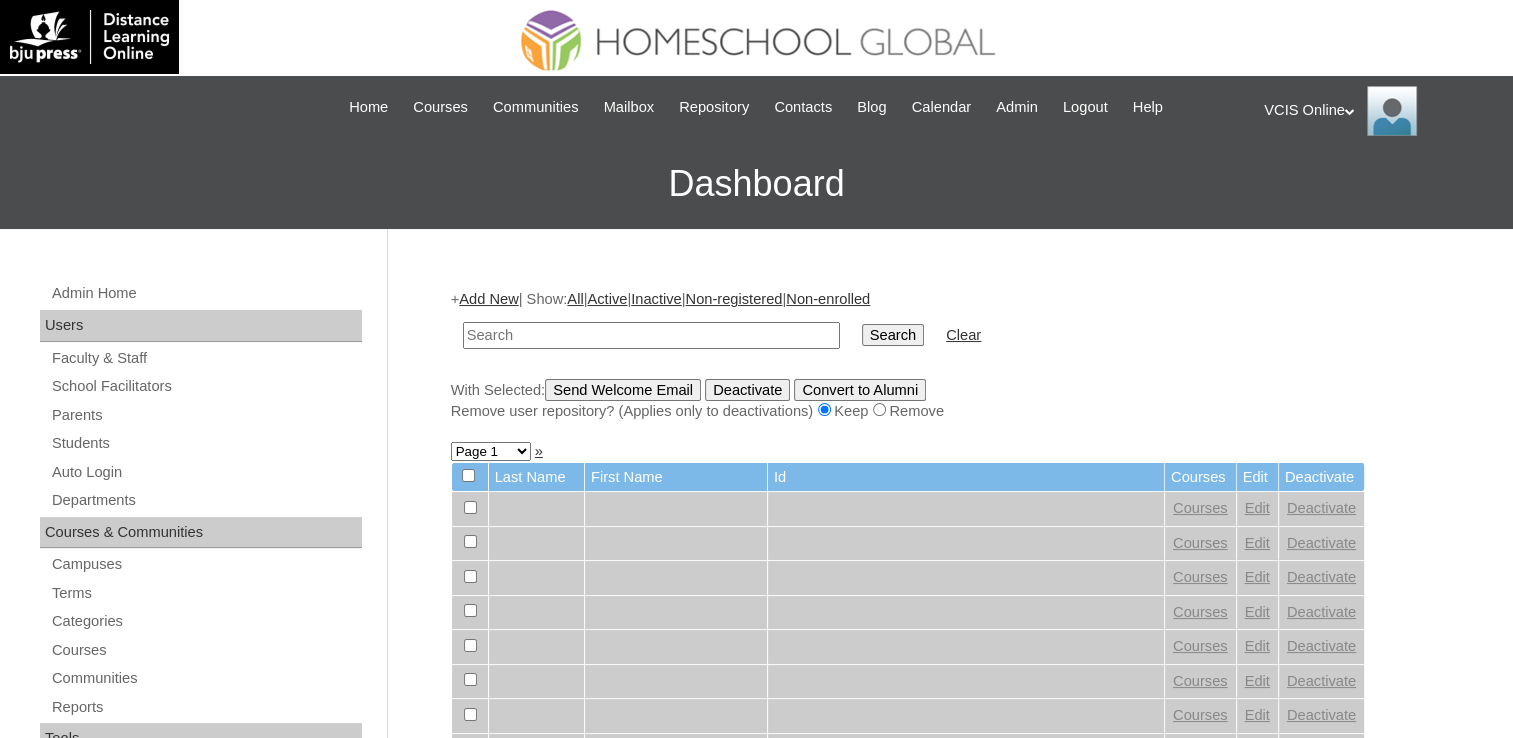 click at bounding box center (651, 335) 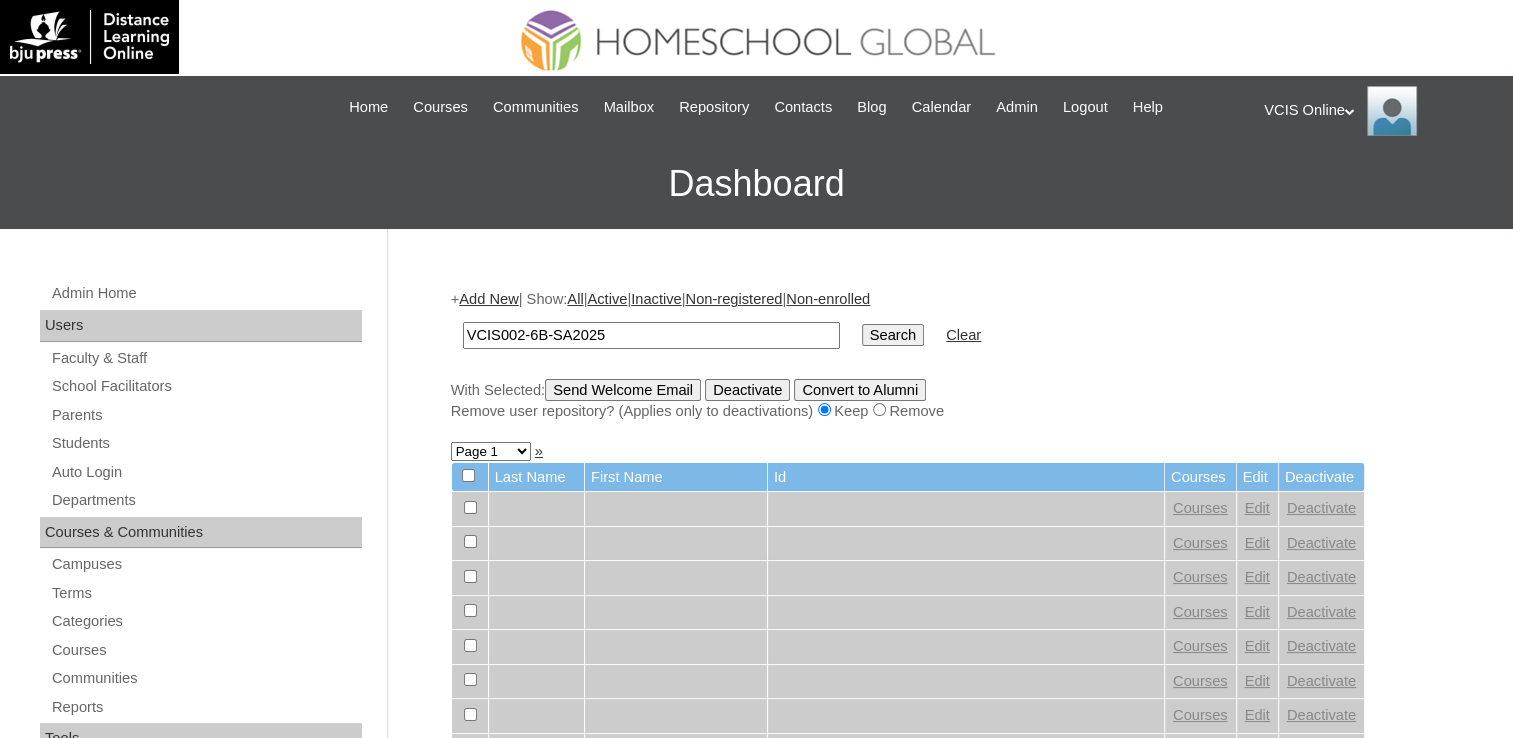 type on "VCIS002-6B-SA2025" 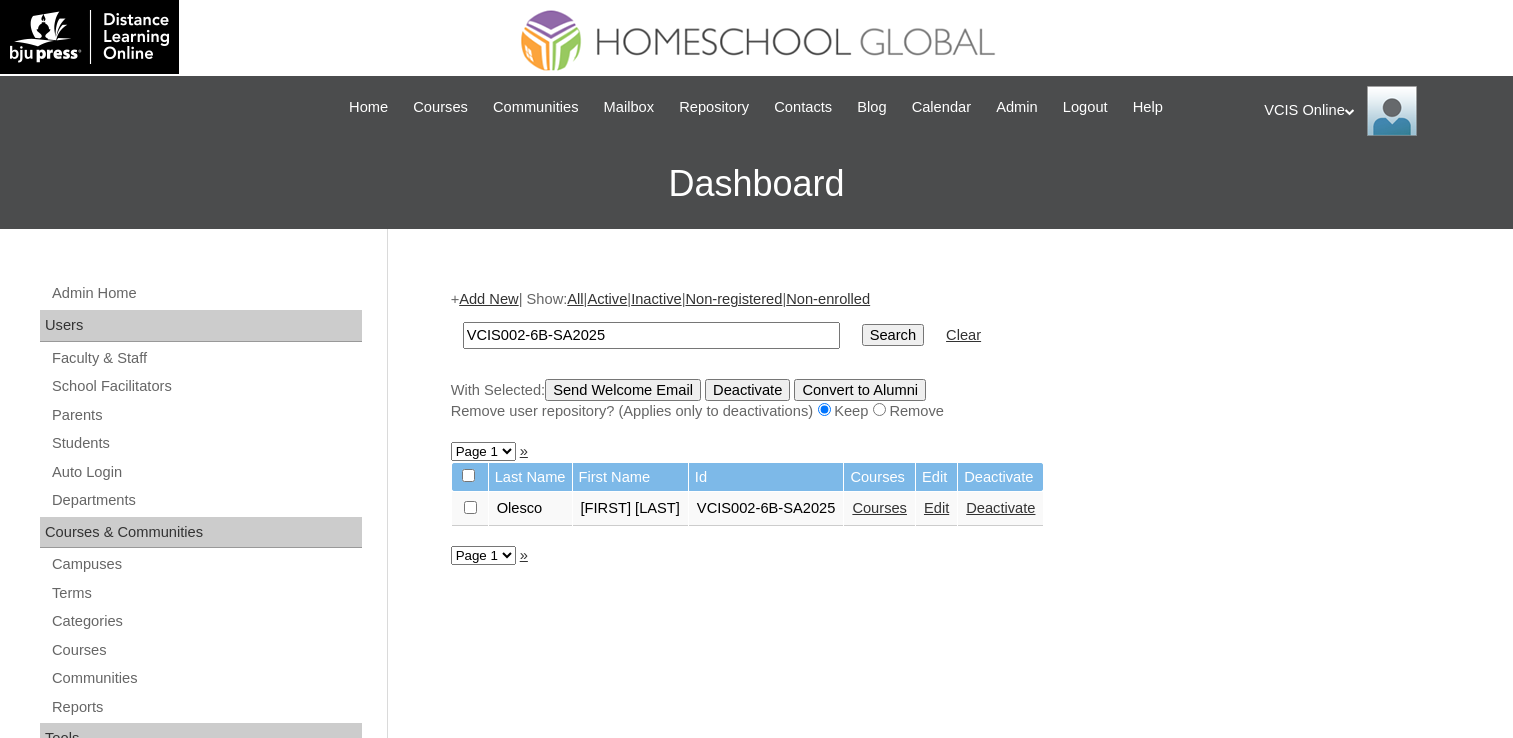 scroll, scrollTop: 0, scrollLeft: 0, axis: both 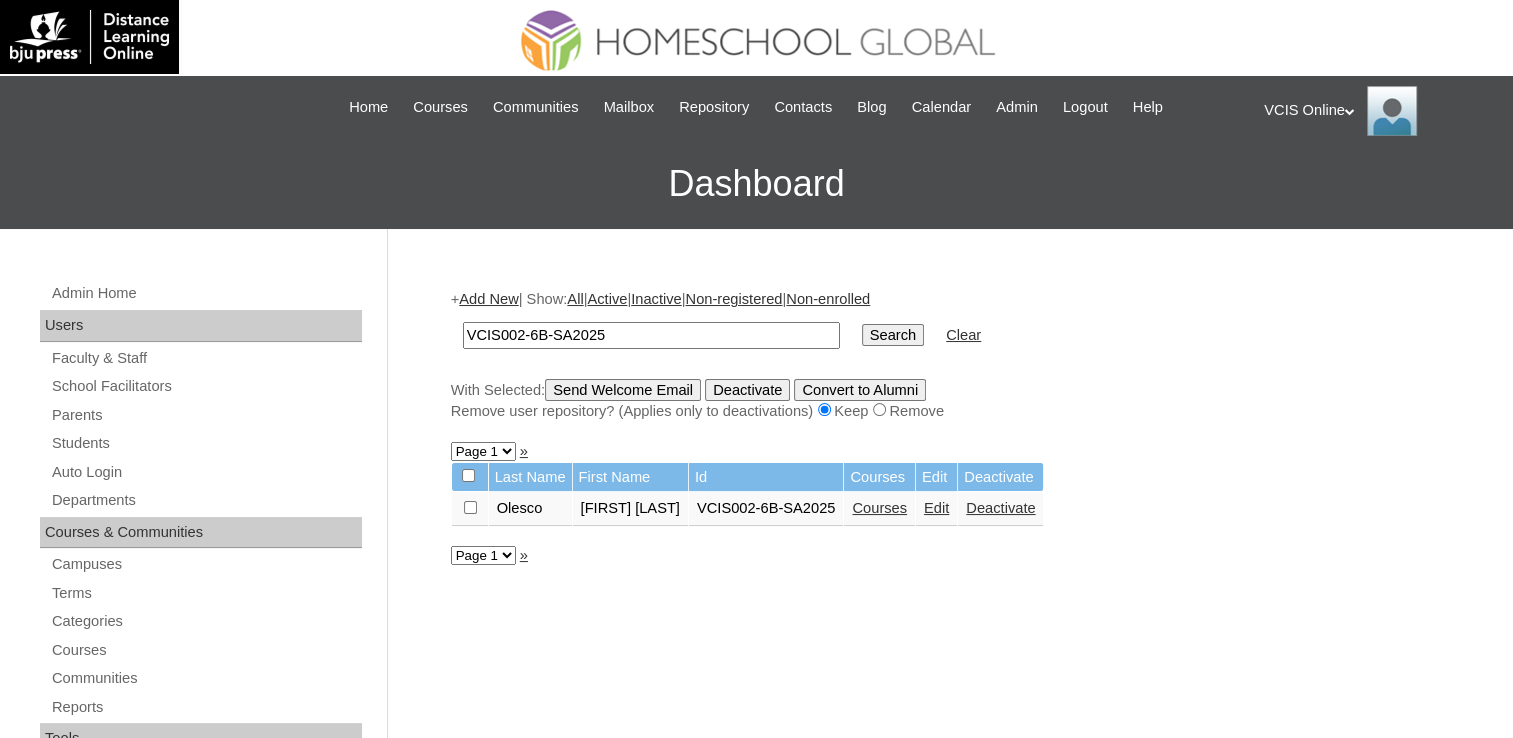 click on "Courses" at bounding box center (879, 508) 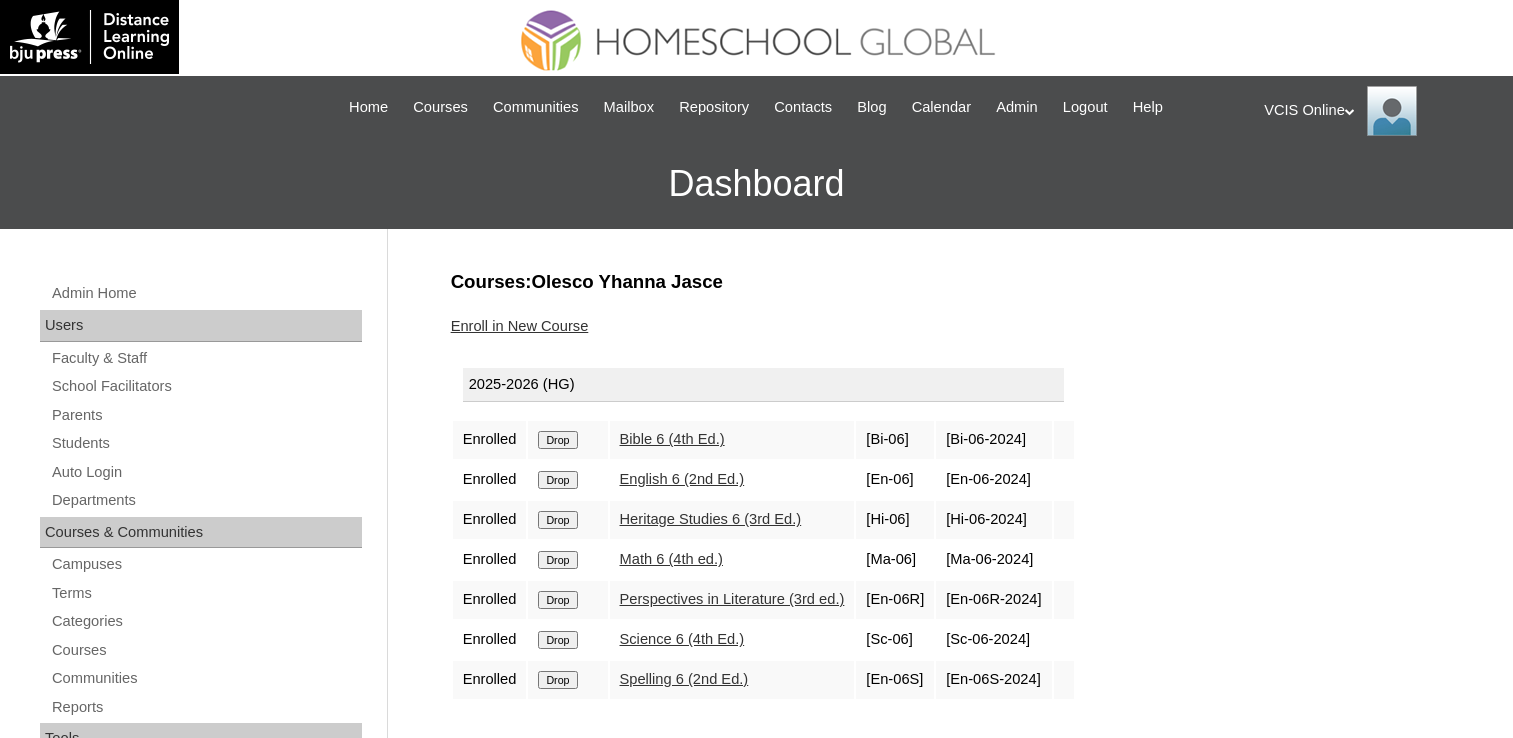 scroll, scrollTop: 0, scrollLeft: 0, axis: both 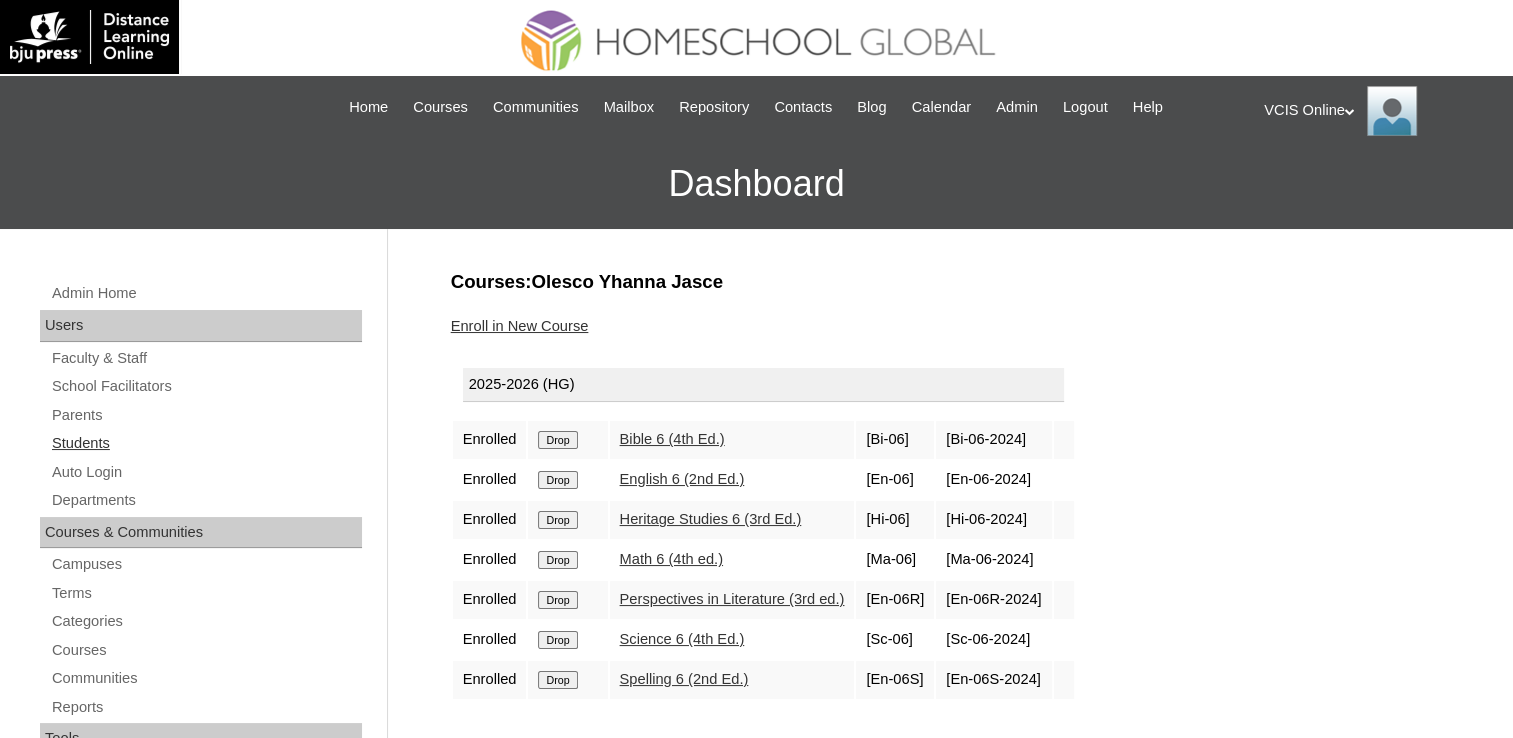 click on "Students" at bounding box center (206, 443) 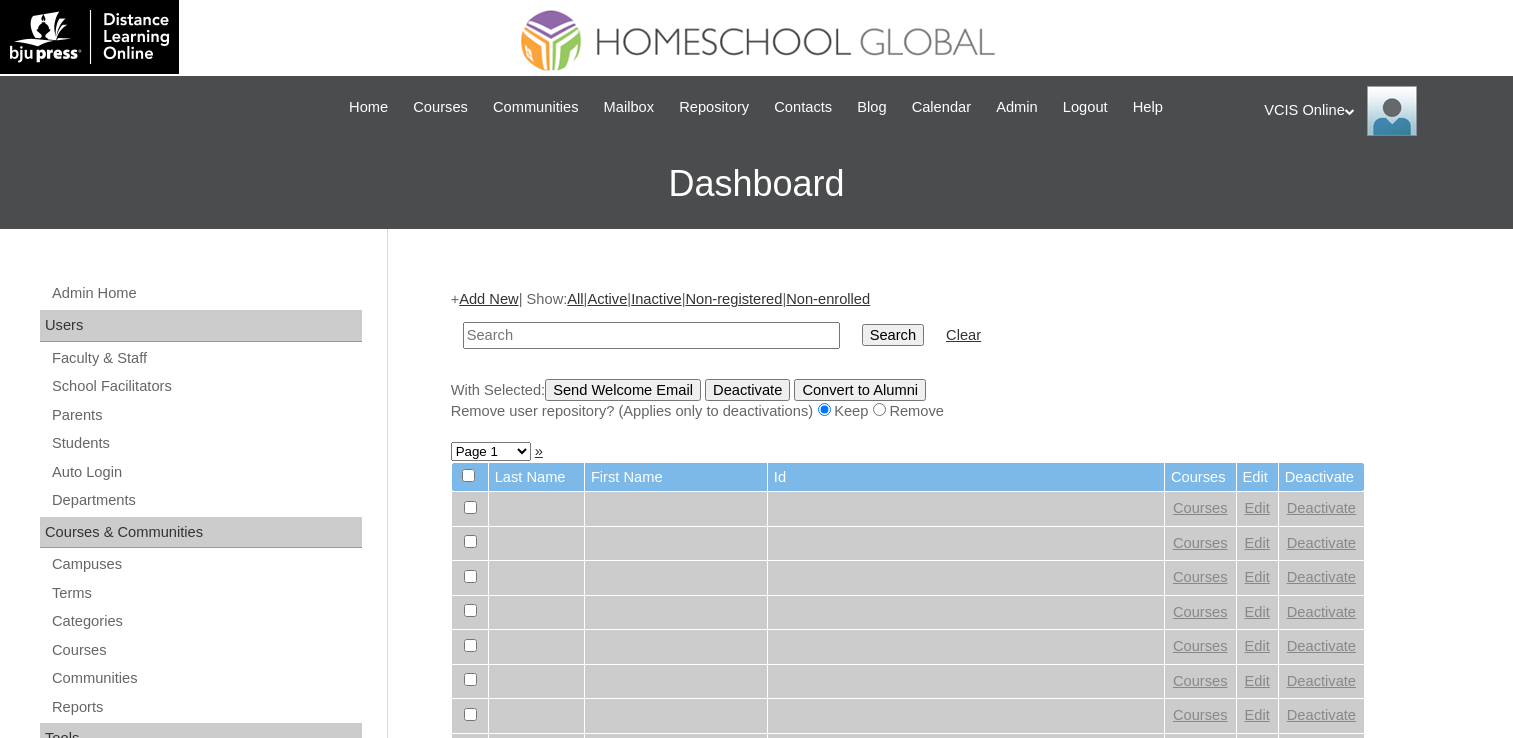 scroll, scrollTop: 0, scrollLeft: 0, axis: both 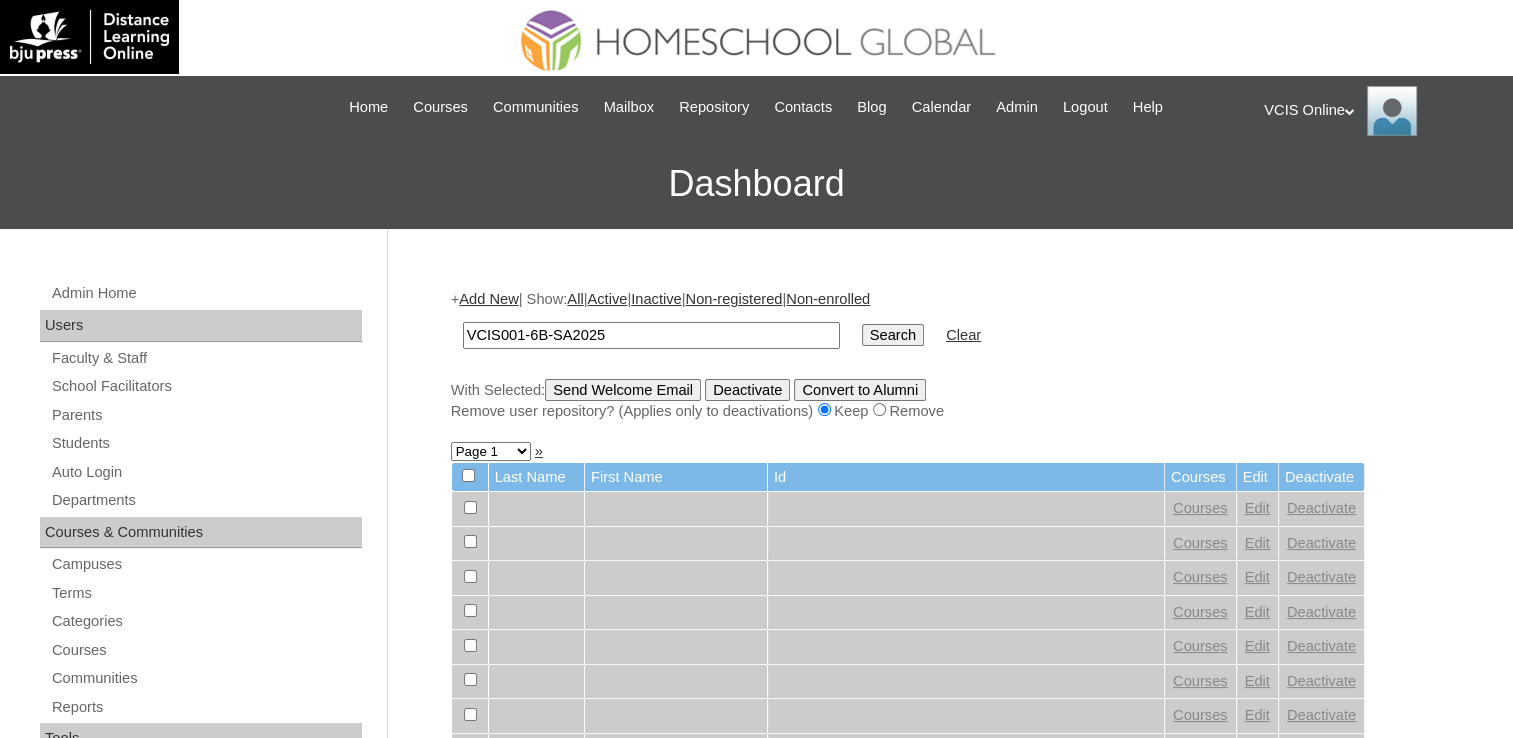 type on "VCIS001-6B-SA2025" 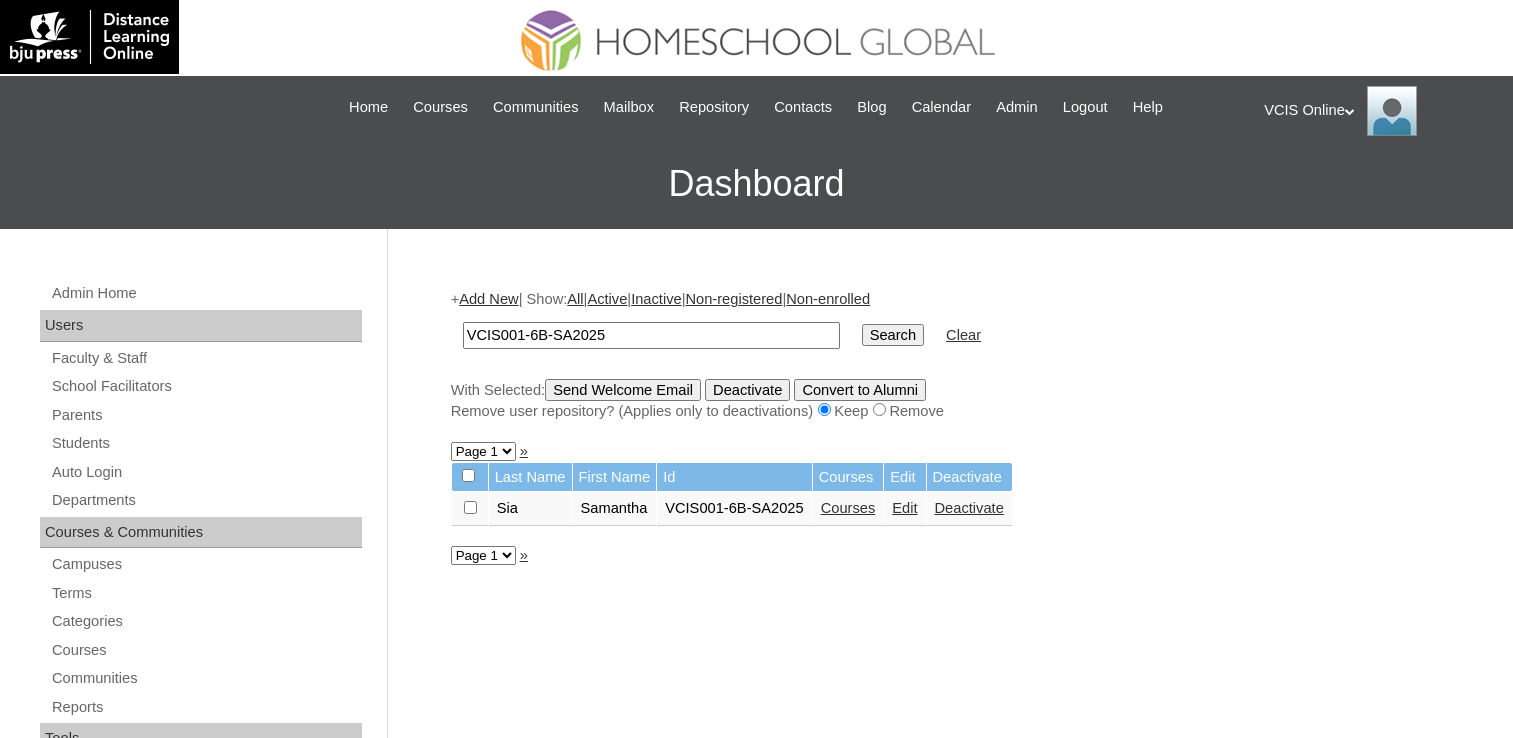scroll, scrollTop: 0, scrollLeft: 0, axis: both 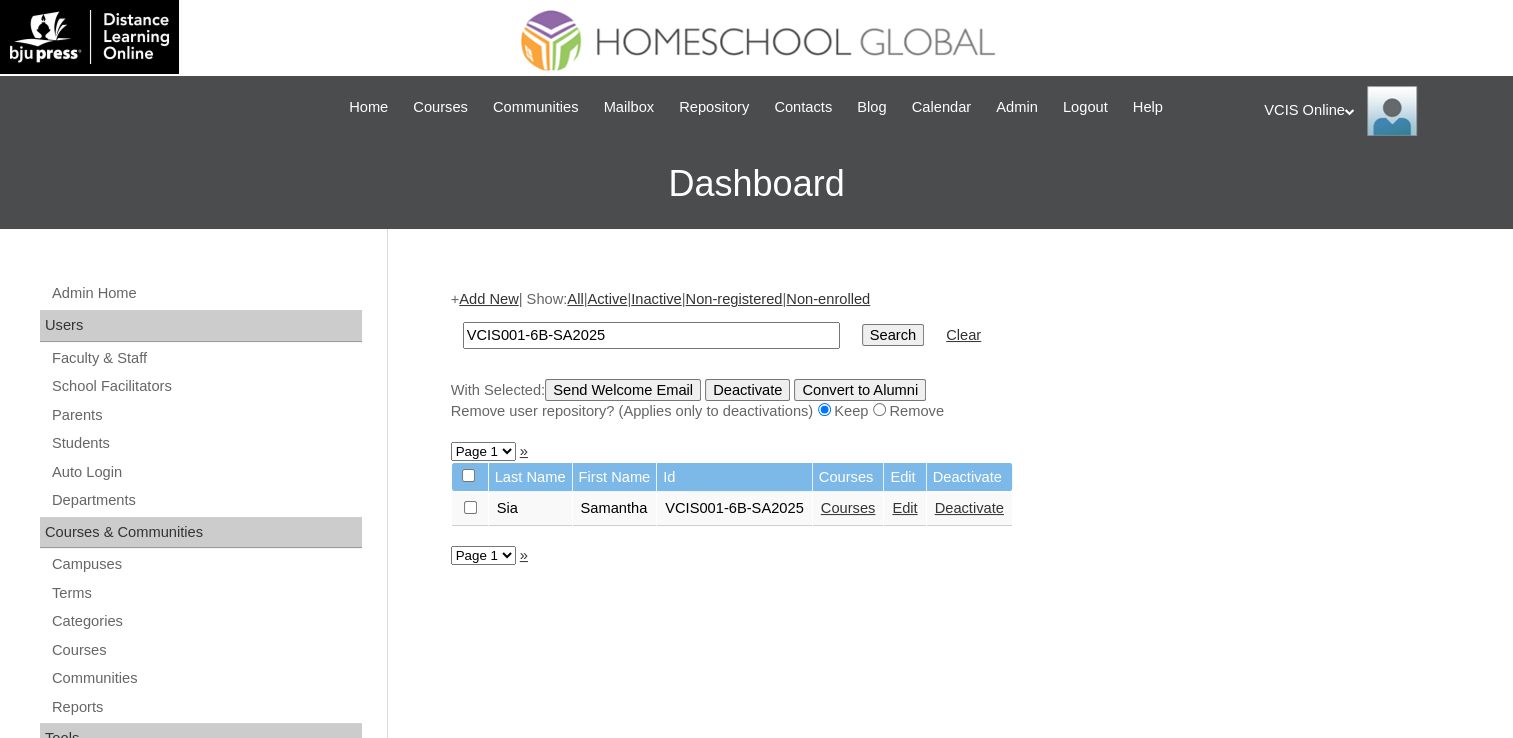 click on "Courses" at bounding box center [848, 509] 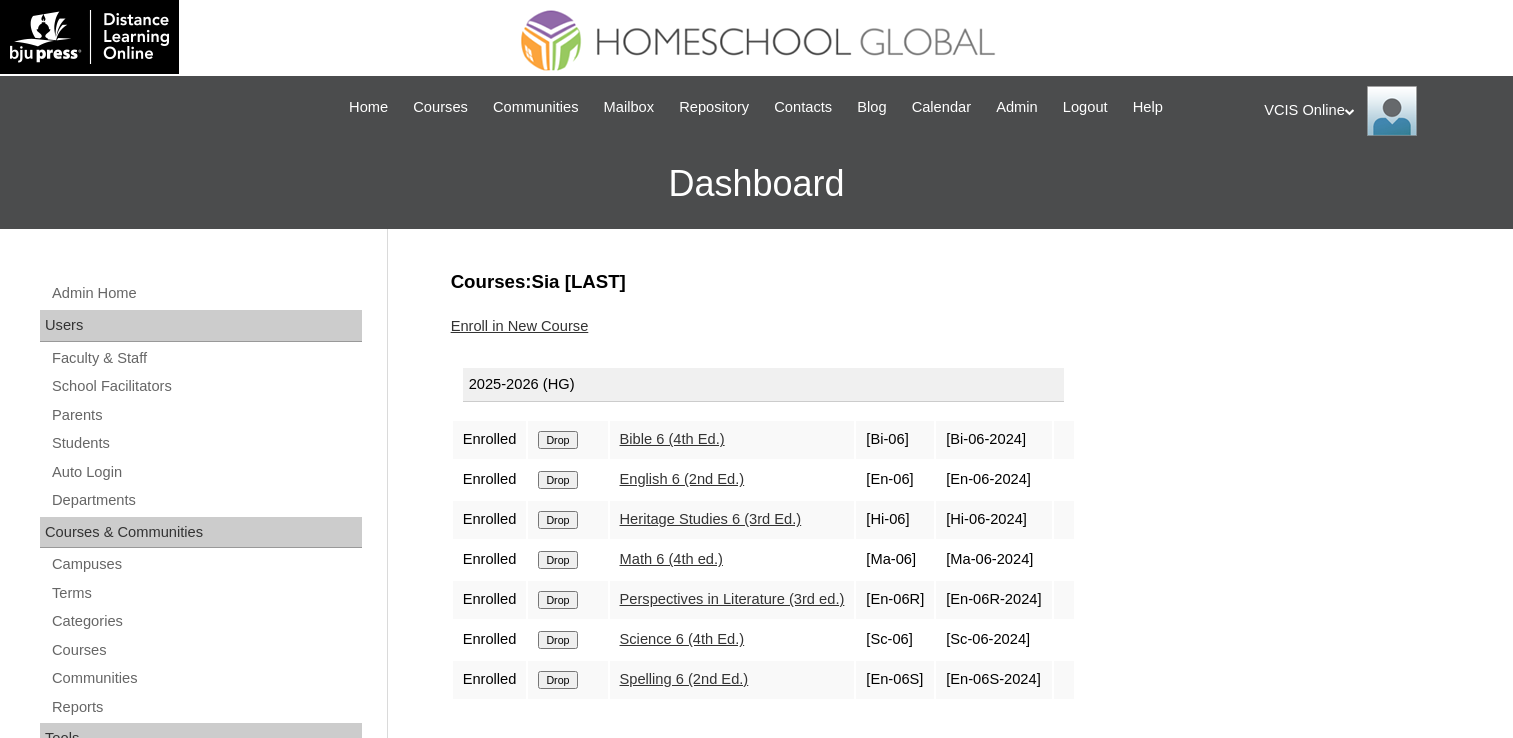 scroll, scrollTop: 0, scrollLeft: 0, axis: both 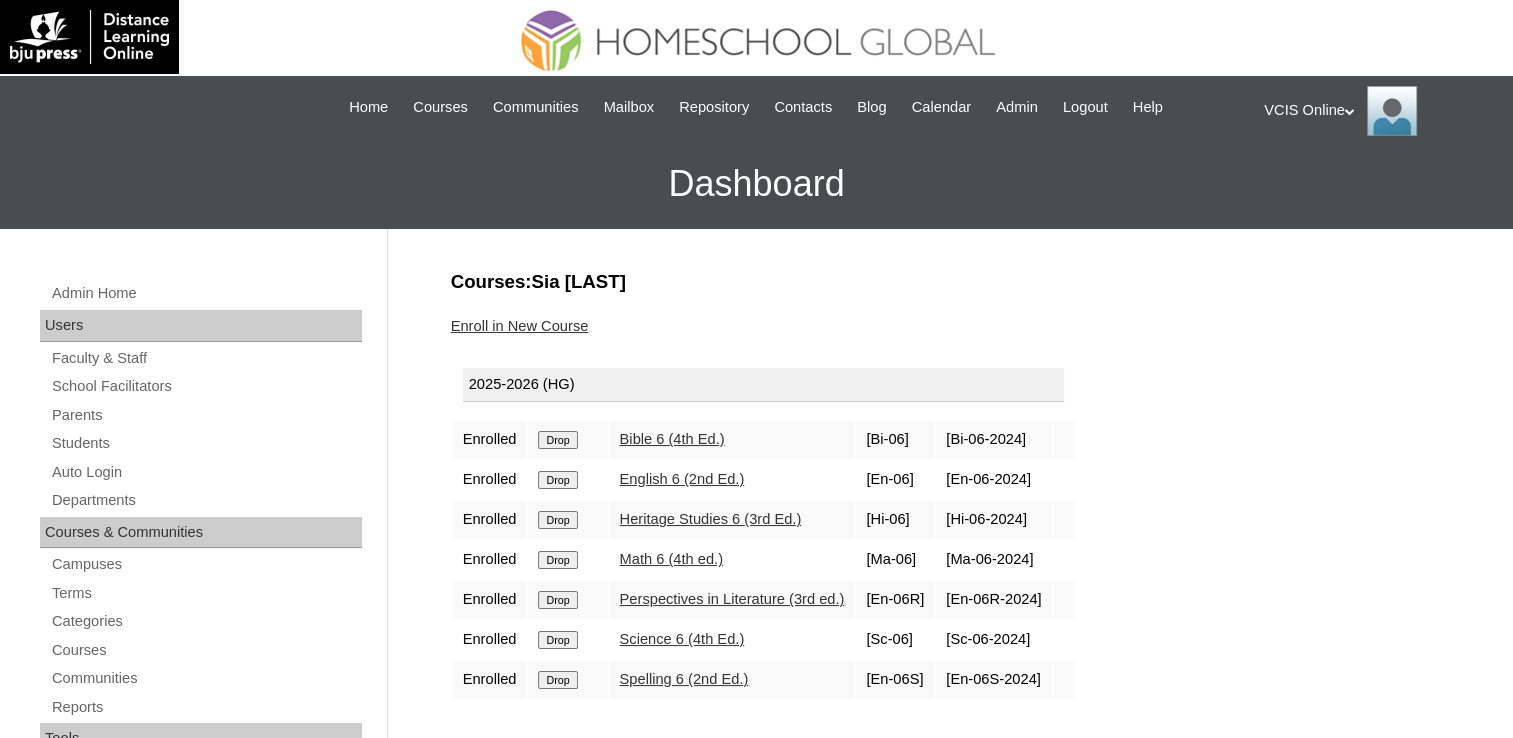 click on "VCIS Online
My Profile
My Settings
Logout" at bounding box center (1378, 111) 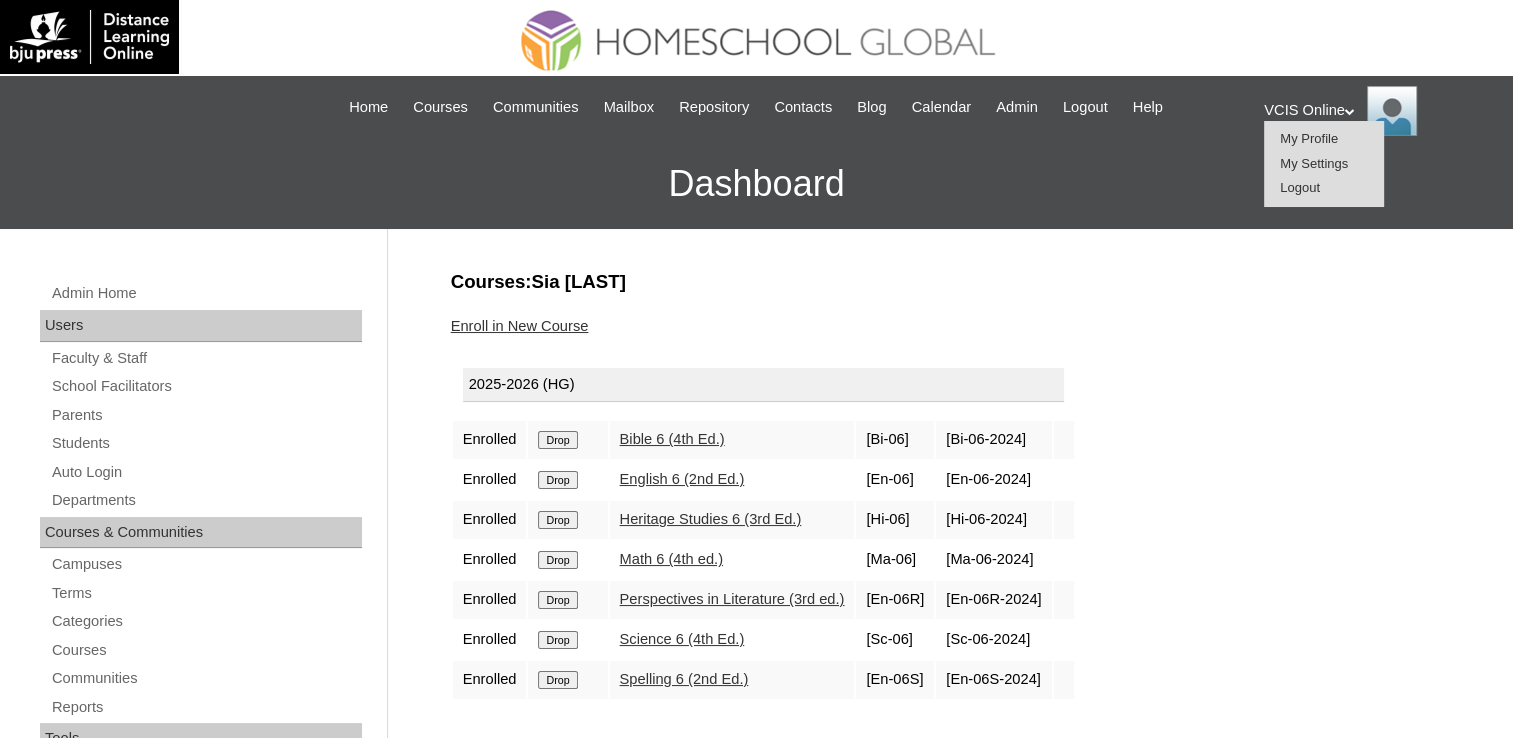 click on "Logout" at bounding box center (1324, 188) 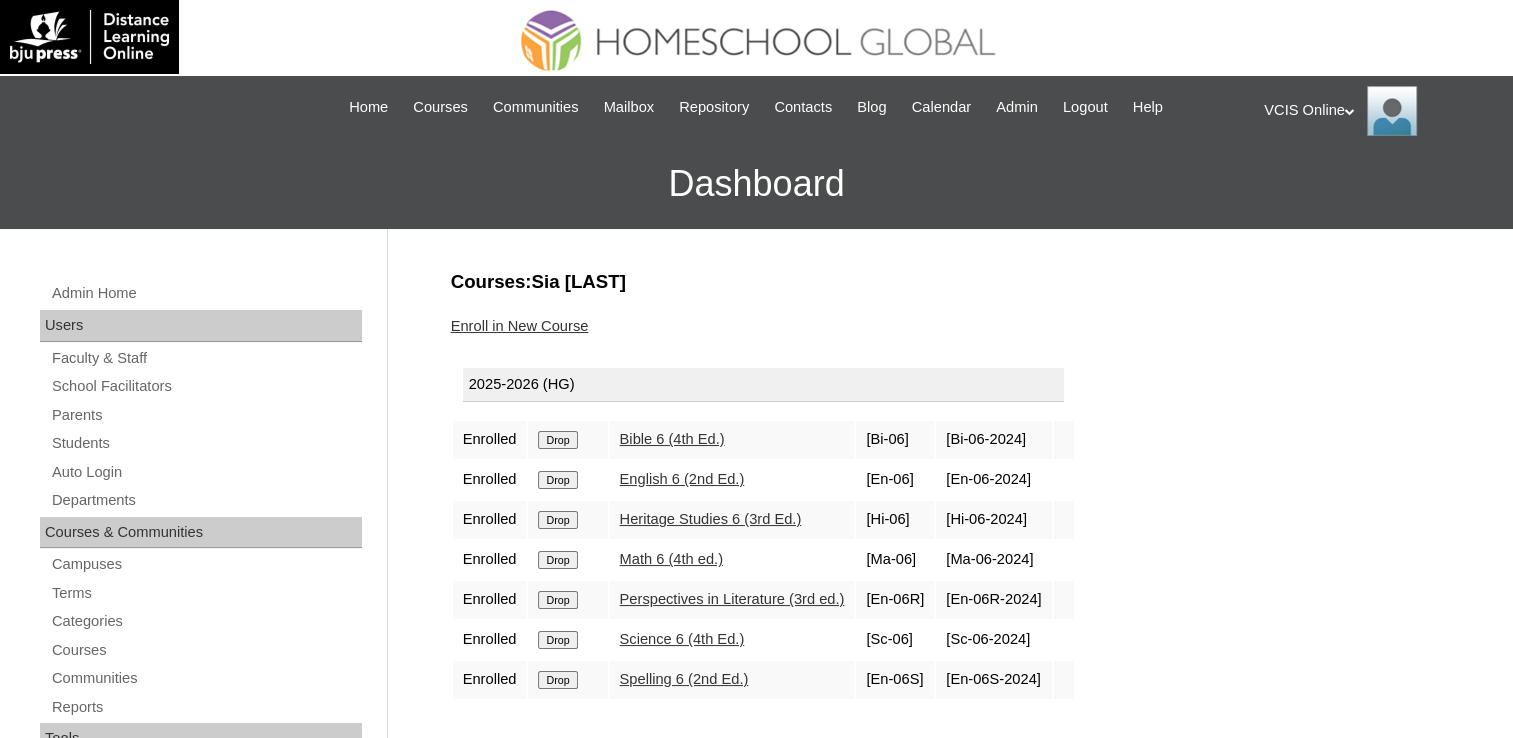 click on "VCIS Online
My Profile
My Settings
Logout" at bounding box center [1378, 111] 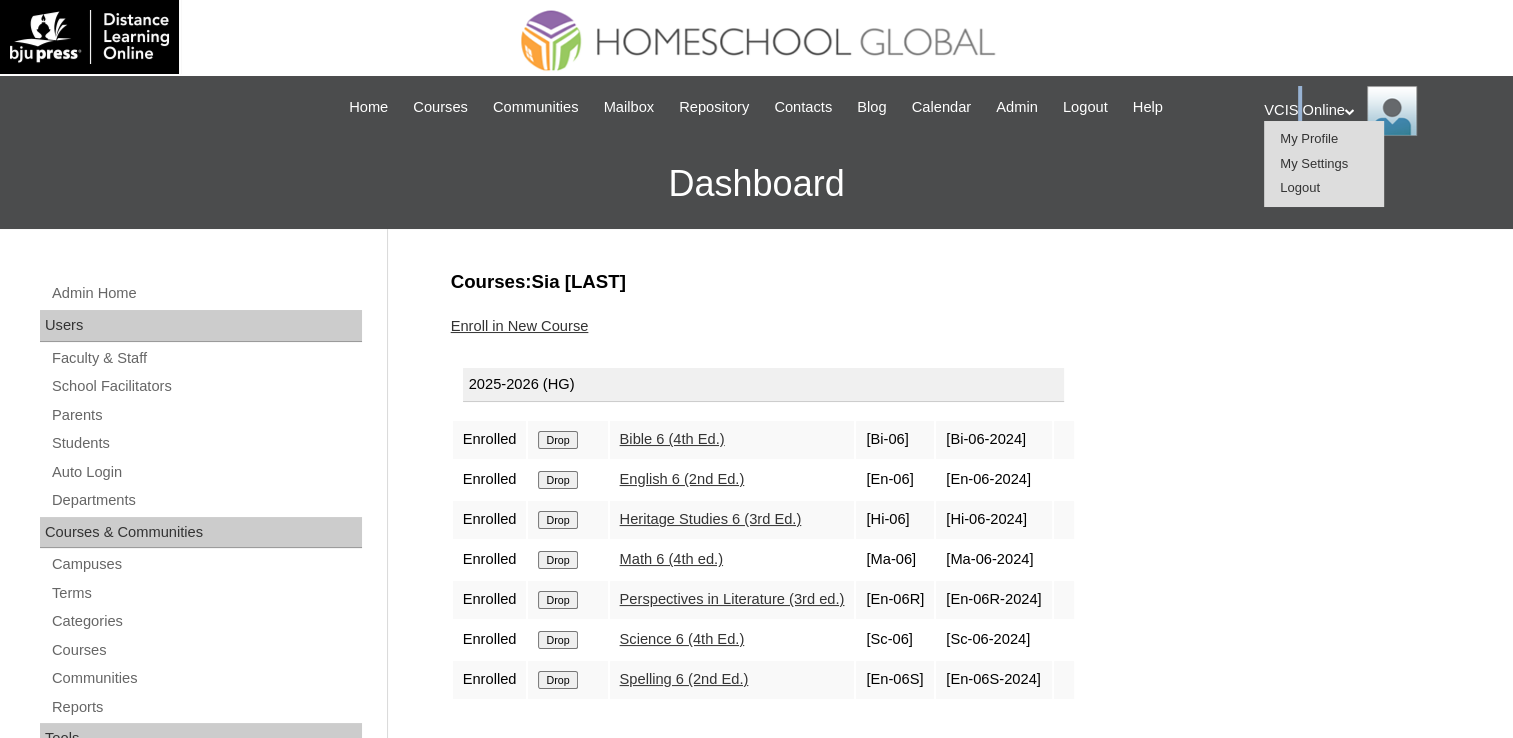 click on "Logout" at bounding box center [1300, 187] 